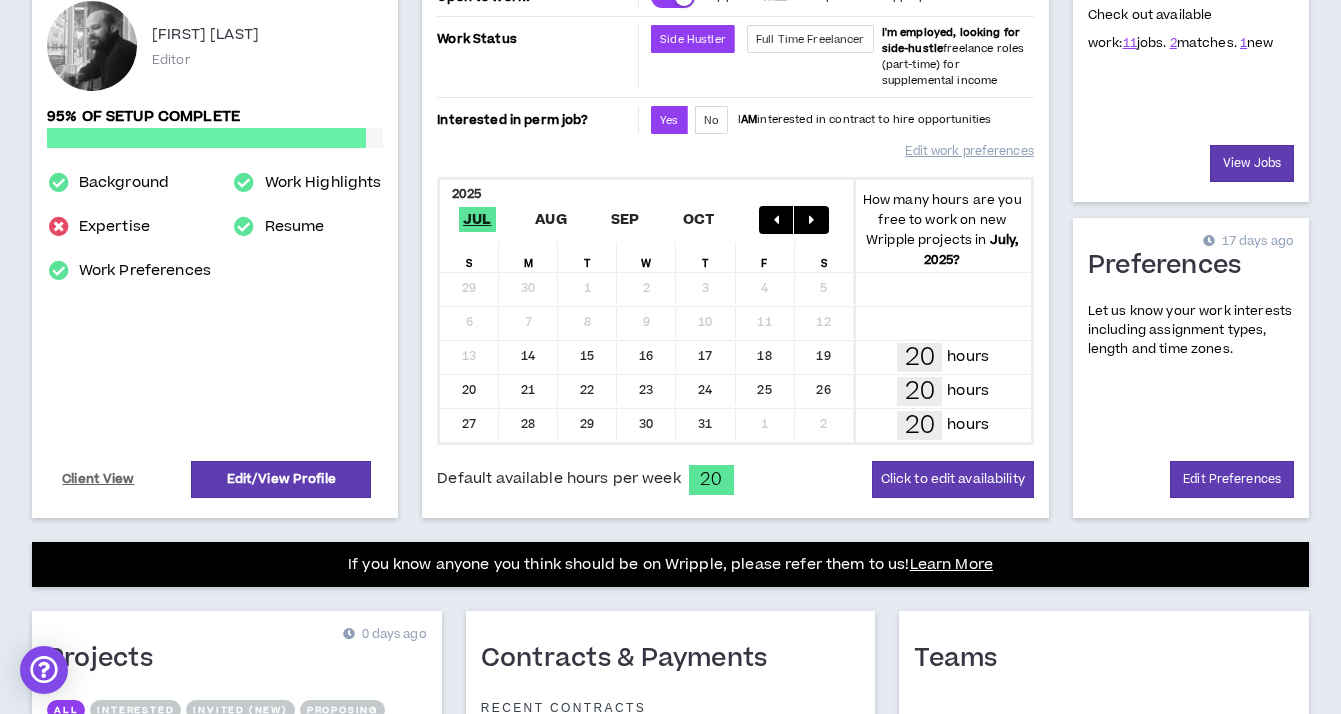 scroll, scrollTop: 75, scrollLeft: 0, axis: vertical 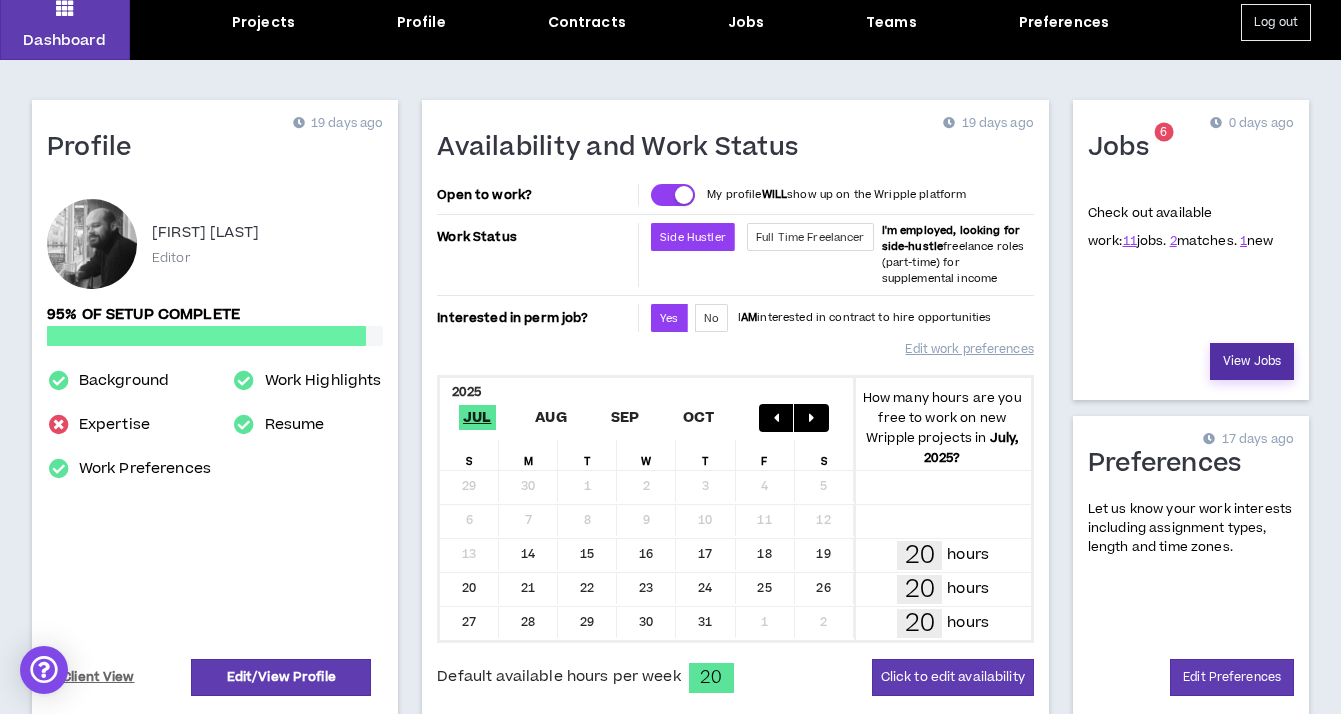 click on "View Jobs" at bounding box center (1252, 361) 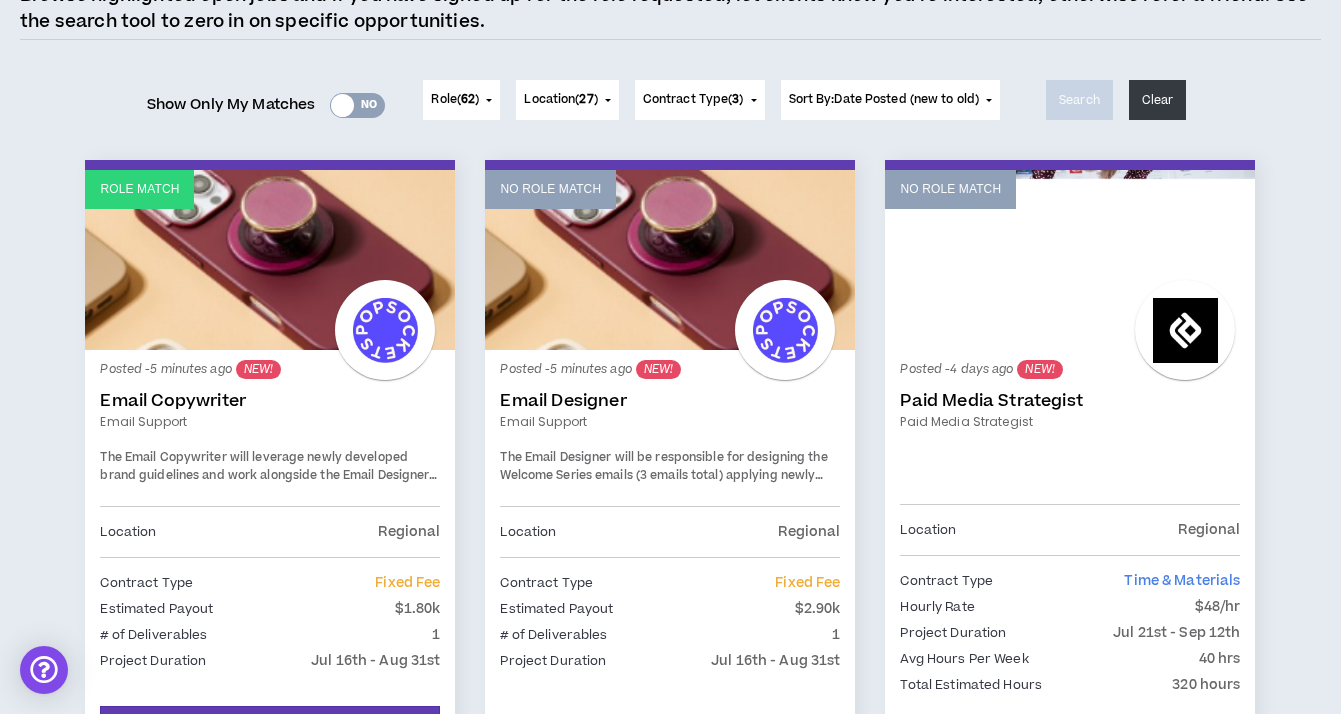 scroll, scrollTop: 200, scrollLeft: 0, axis: vertical 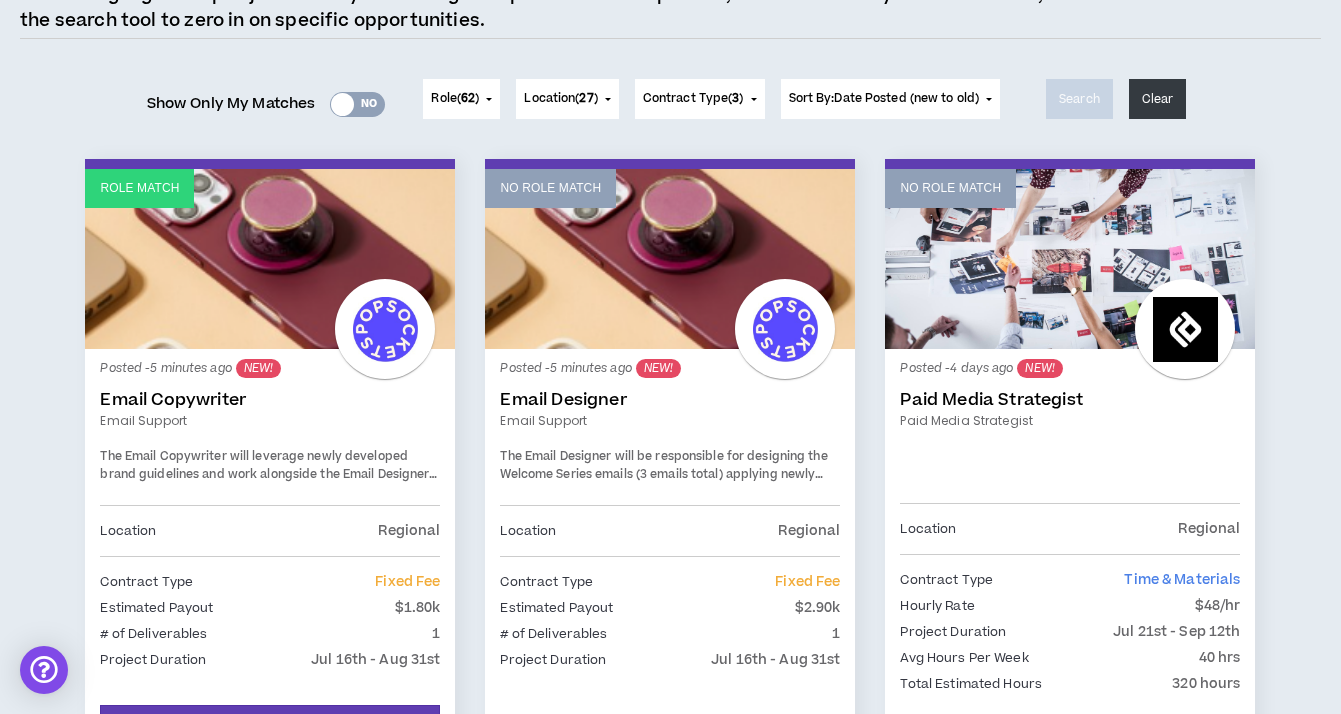 click on "Yes No" at bounding box center (357, 104) 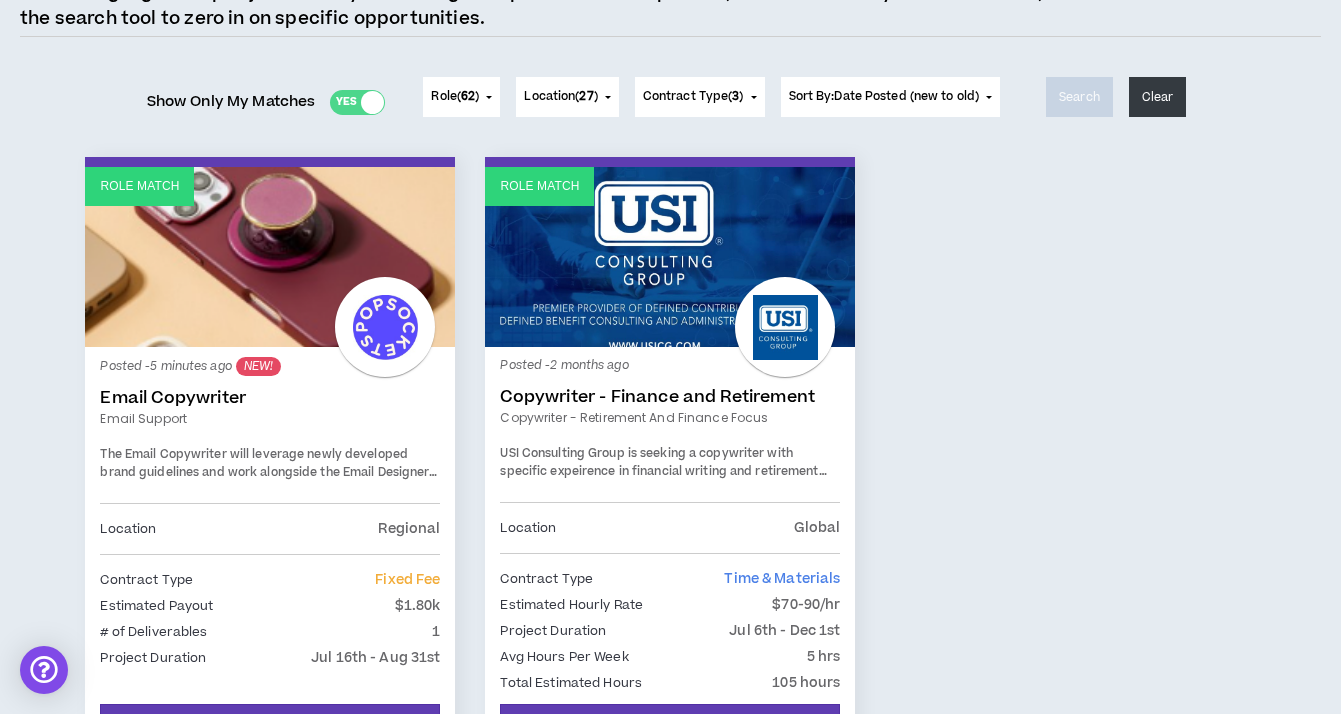 scroll, scrollTop: 382, scrollLeft: 0, axis: vertical 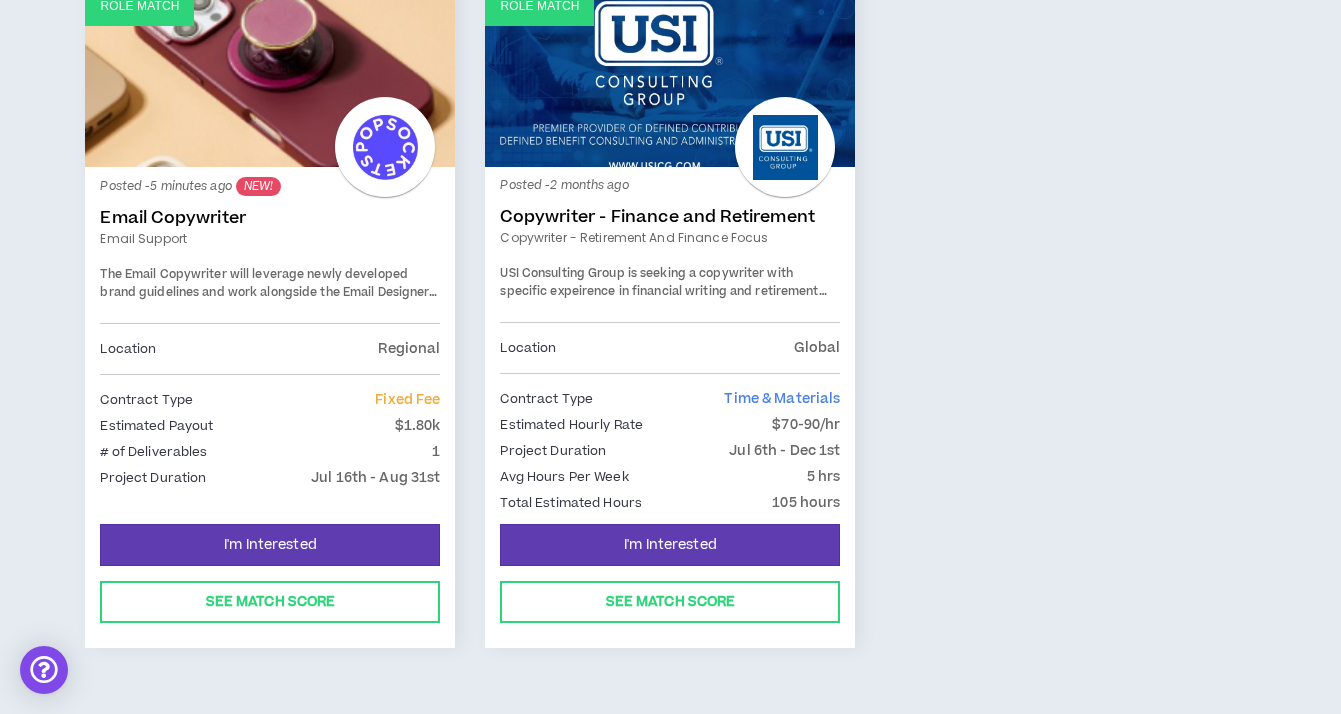 click on "The Email Copywriter will leverage newly developed brand guidelines and work alongside the Email Designer to apply the brand tone/copy updates to the Welcome Series emails - 3 emails total." at bounding box center [268, 301] 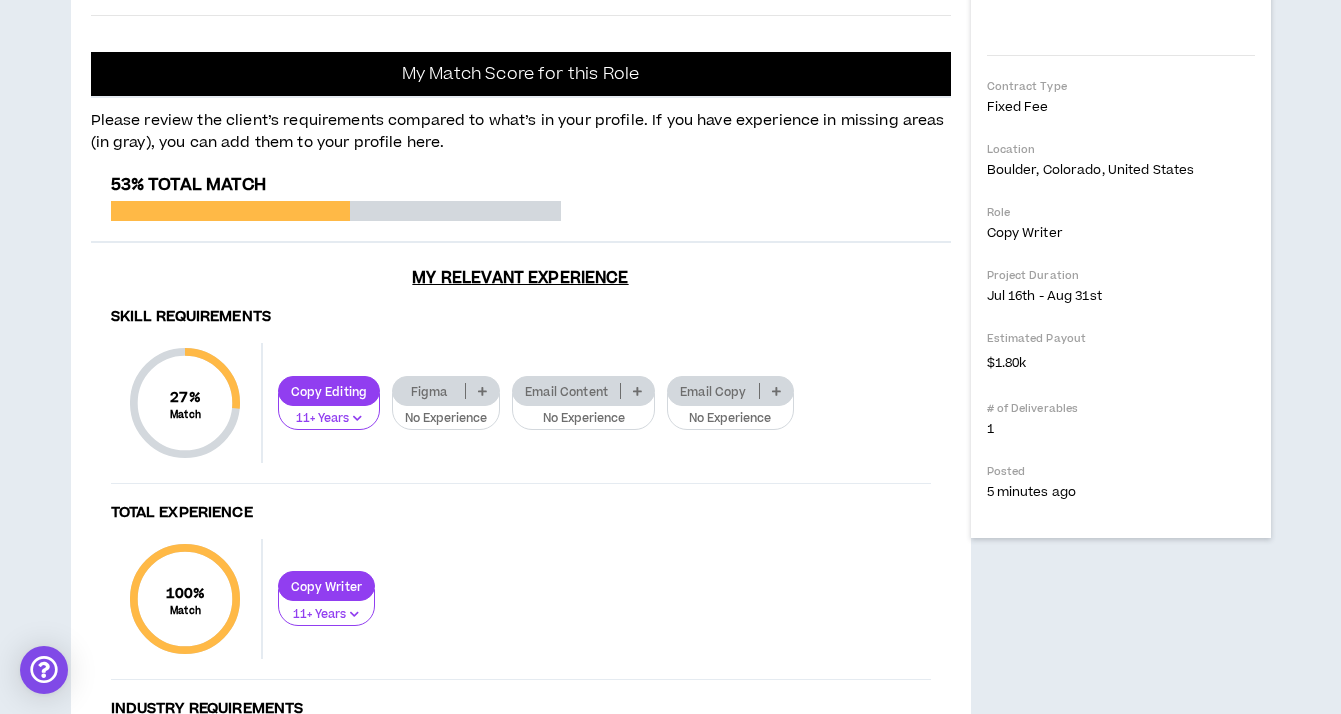 scroll, scrollTop: 510, scrollLeft: 0, axis: vertical 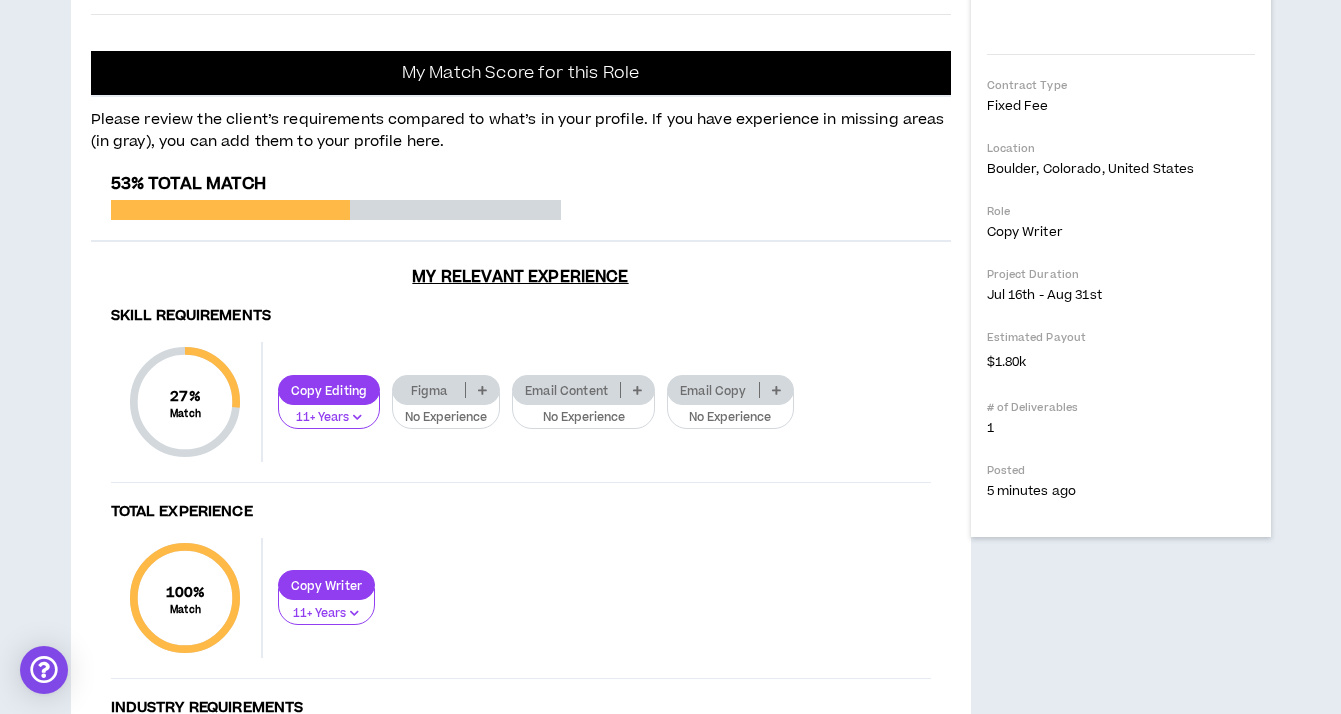 drag, startPoint x: 146, startPoint y: 242, endPoint x: 90, endPoint y: 242, distance: 56 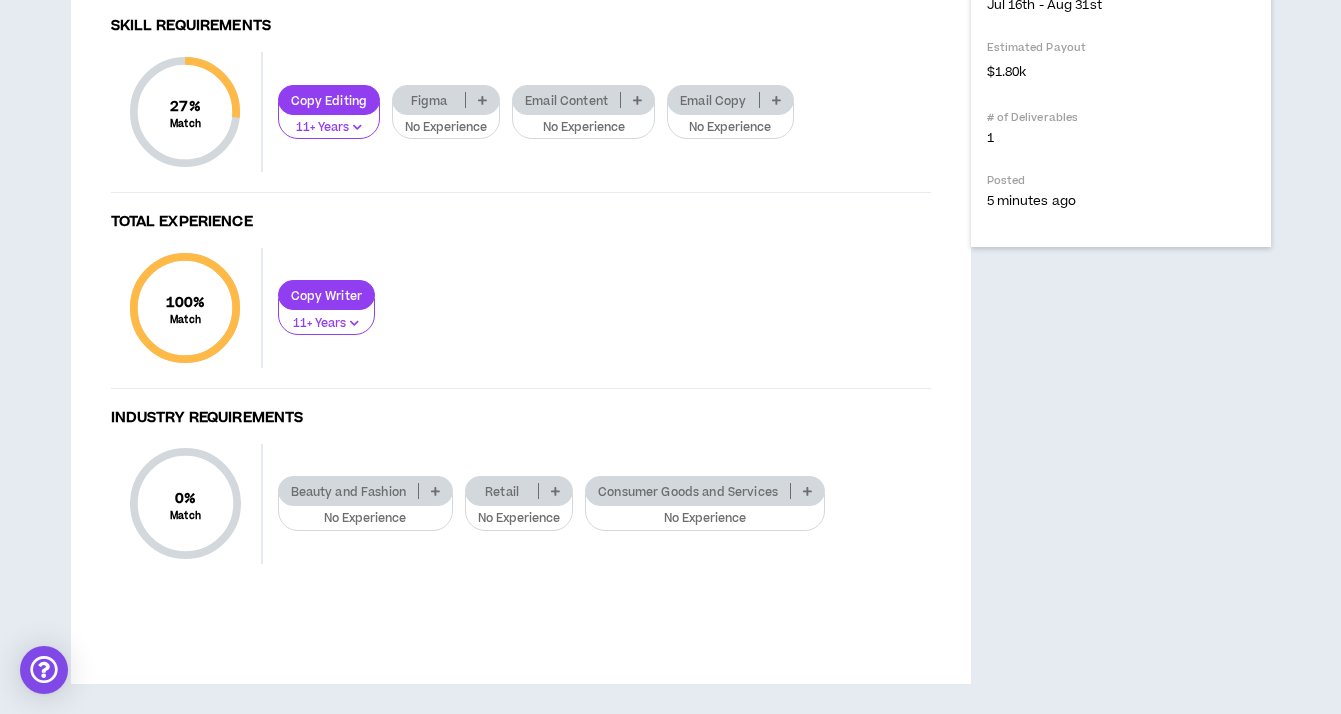 scroll, scrollTop: 1188, scrollLeft: 0, axis: vertical 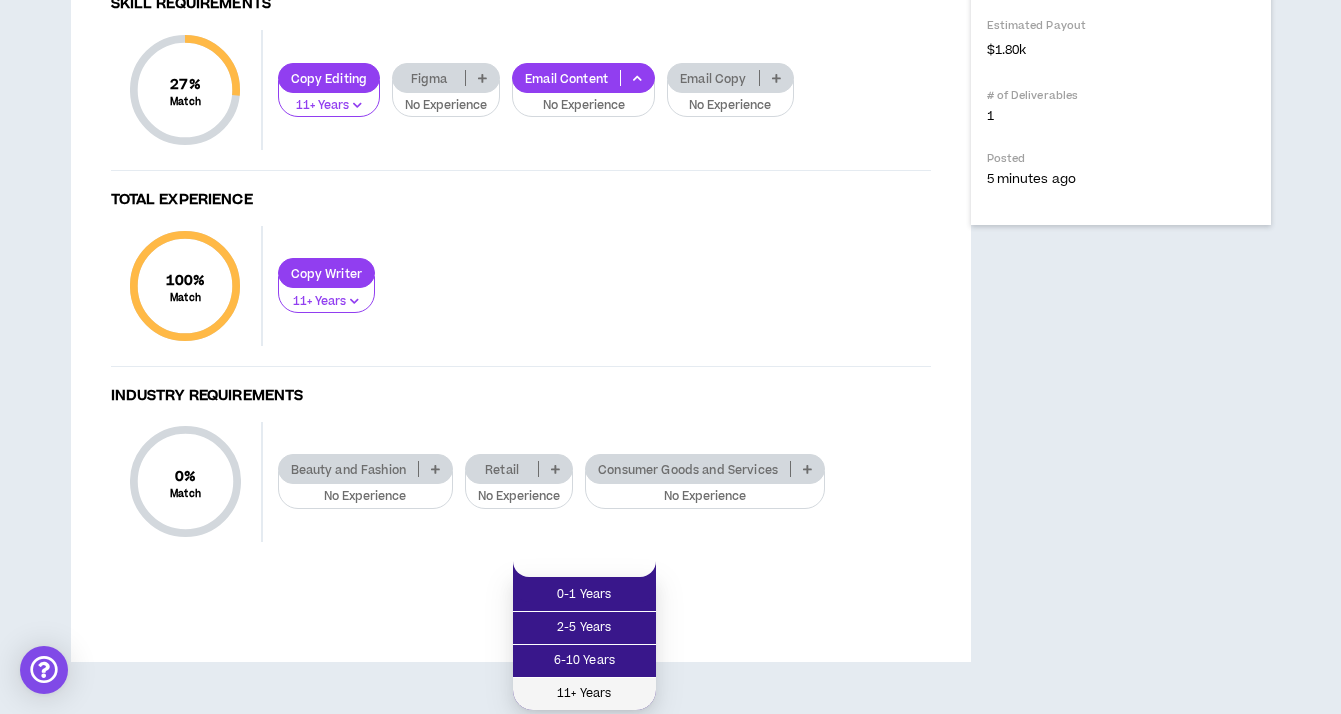 click on "11+ Years" at bounding box center [584, 694] 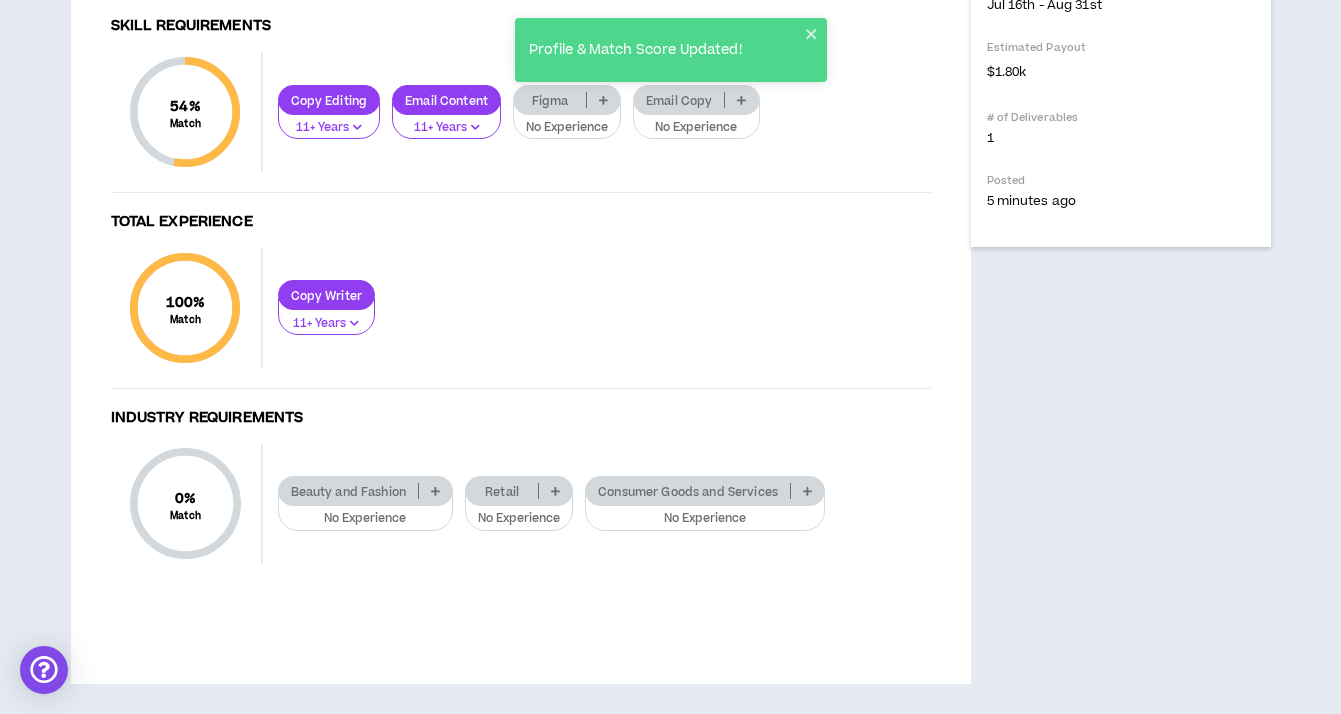 click on "Email Copy" at bounding box center [679, 100] 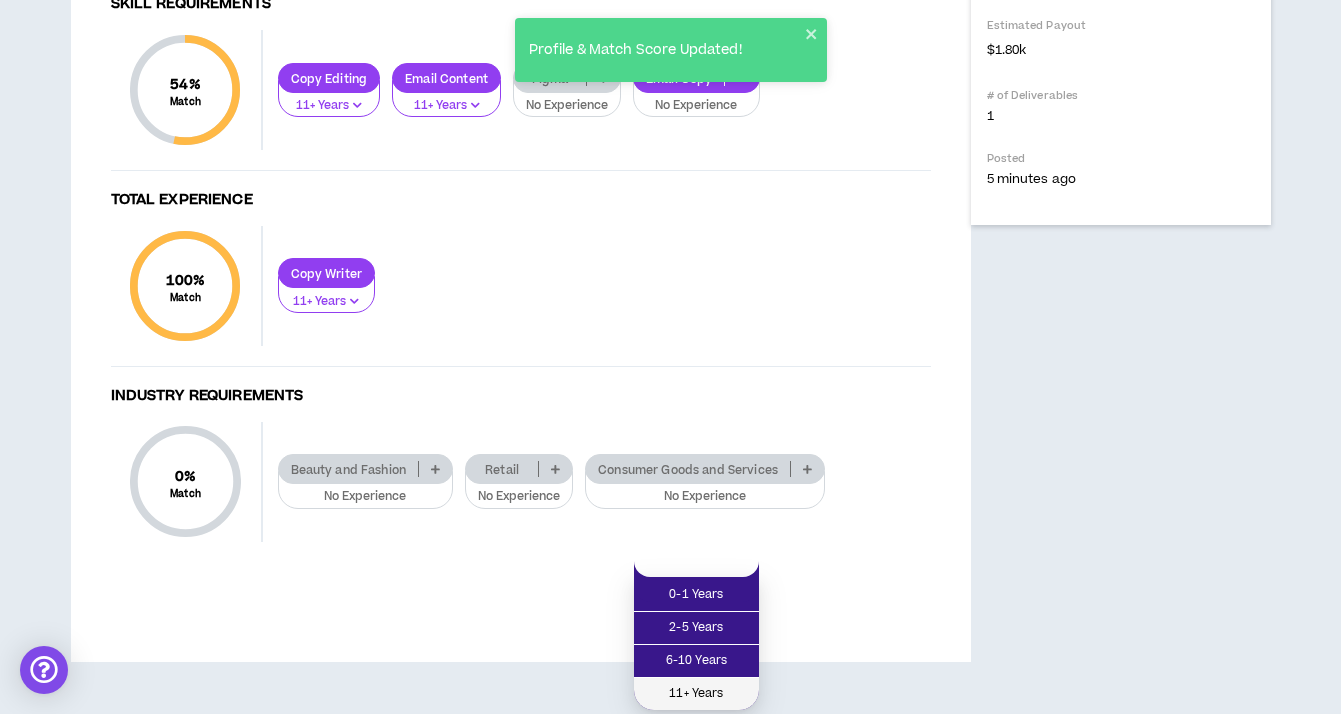 click on "11+ Years" at bounding box center [696, 694] 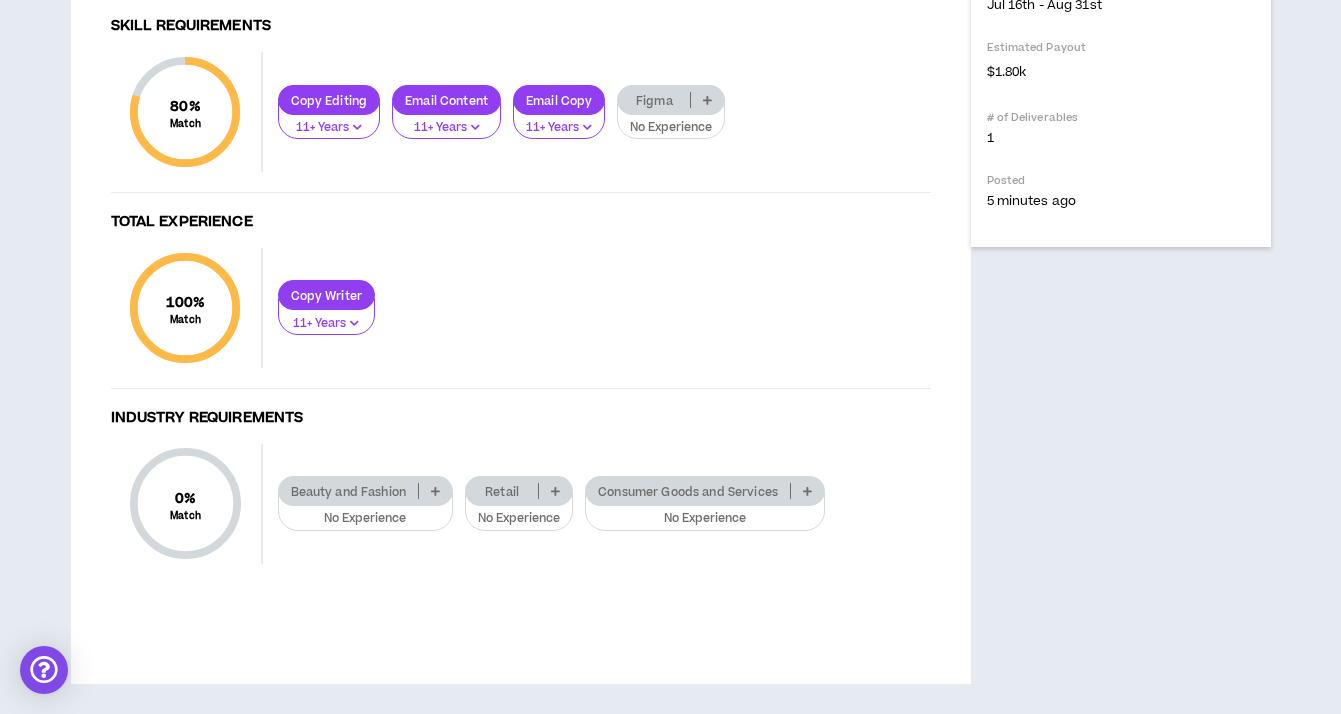 scroll, scrollTop: 1283, scrollLeft: 0, axis: vertical 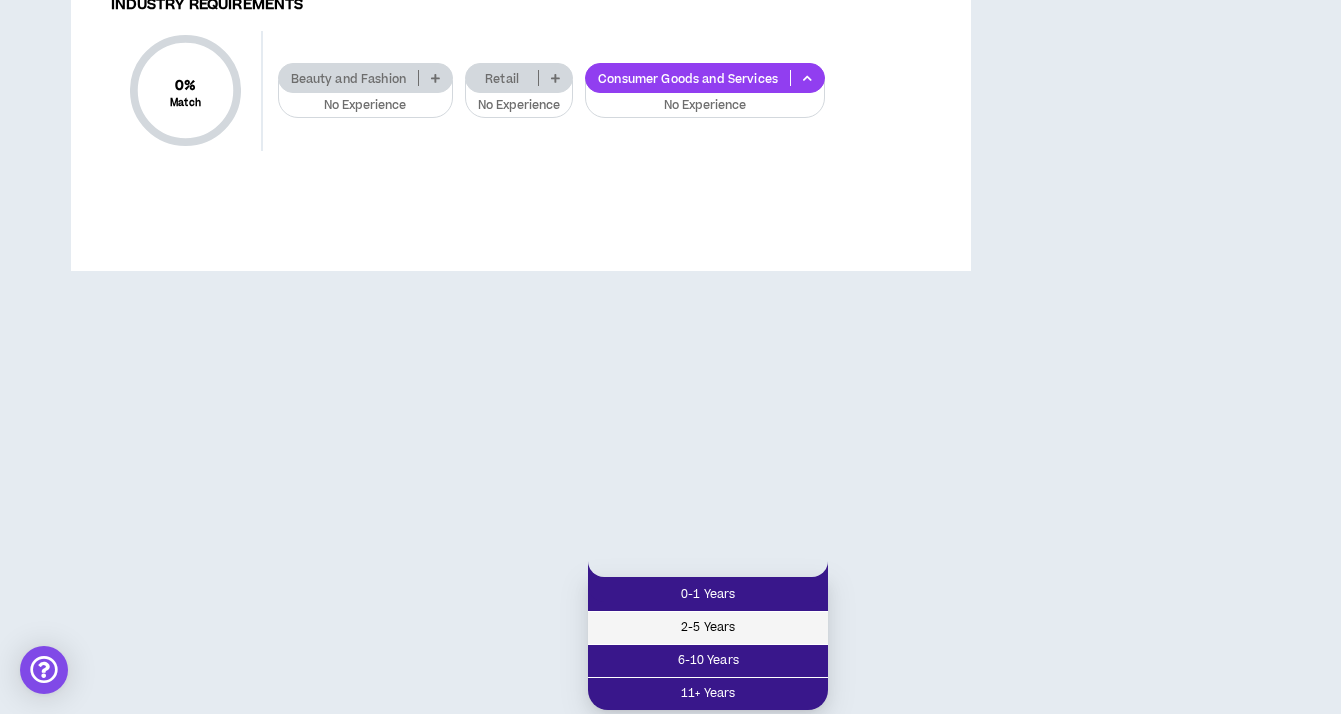 click on "2-5 Years" at bounding box center (708, 628) 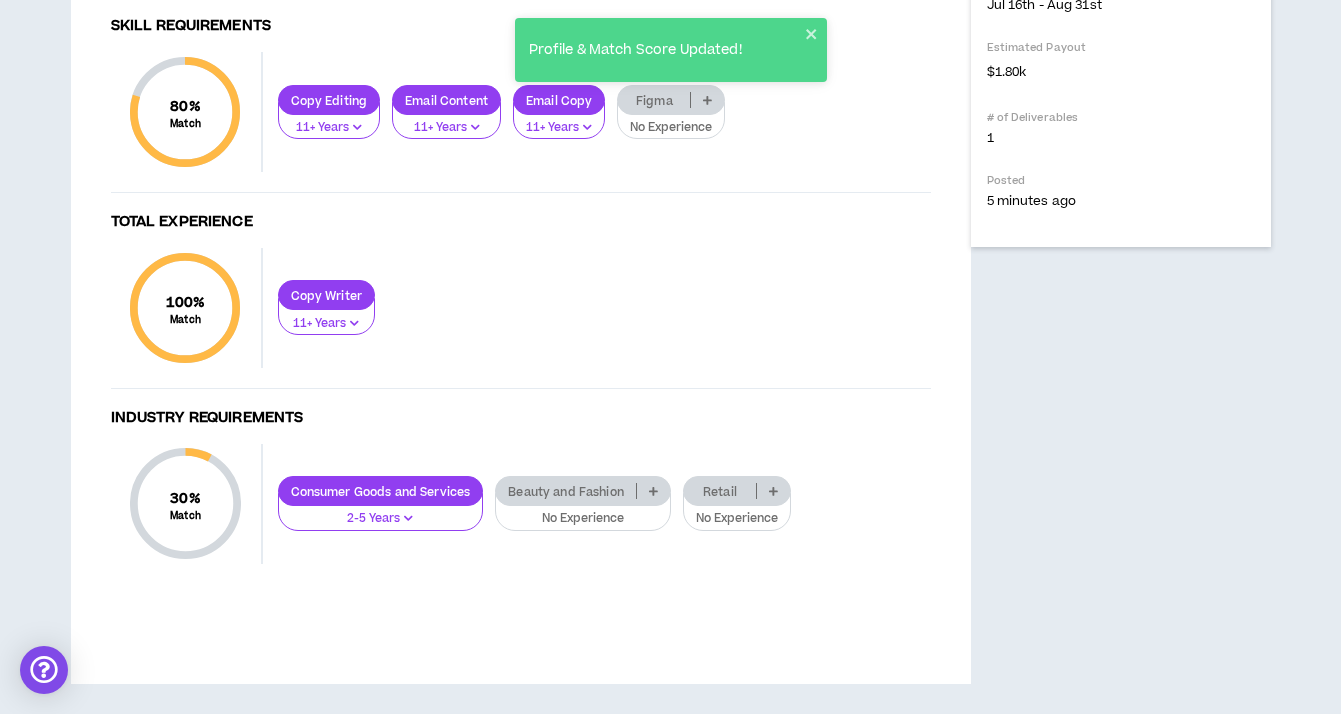 click on "Retail" at bounding box center (720, 491) 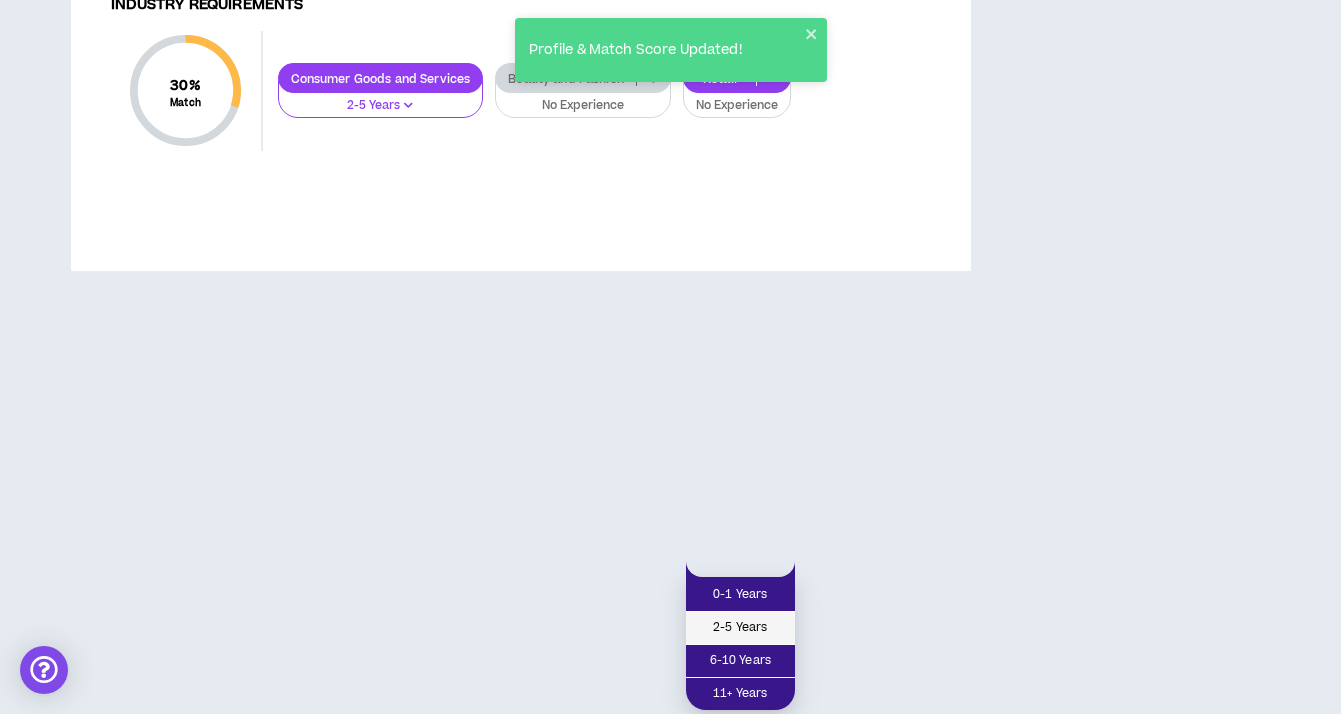 click on "2-5 Years" at bounding box center (740, 628) 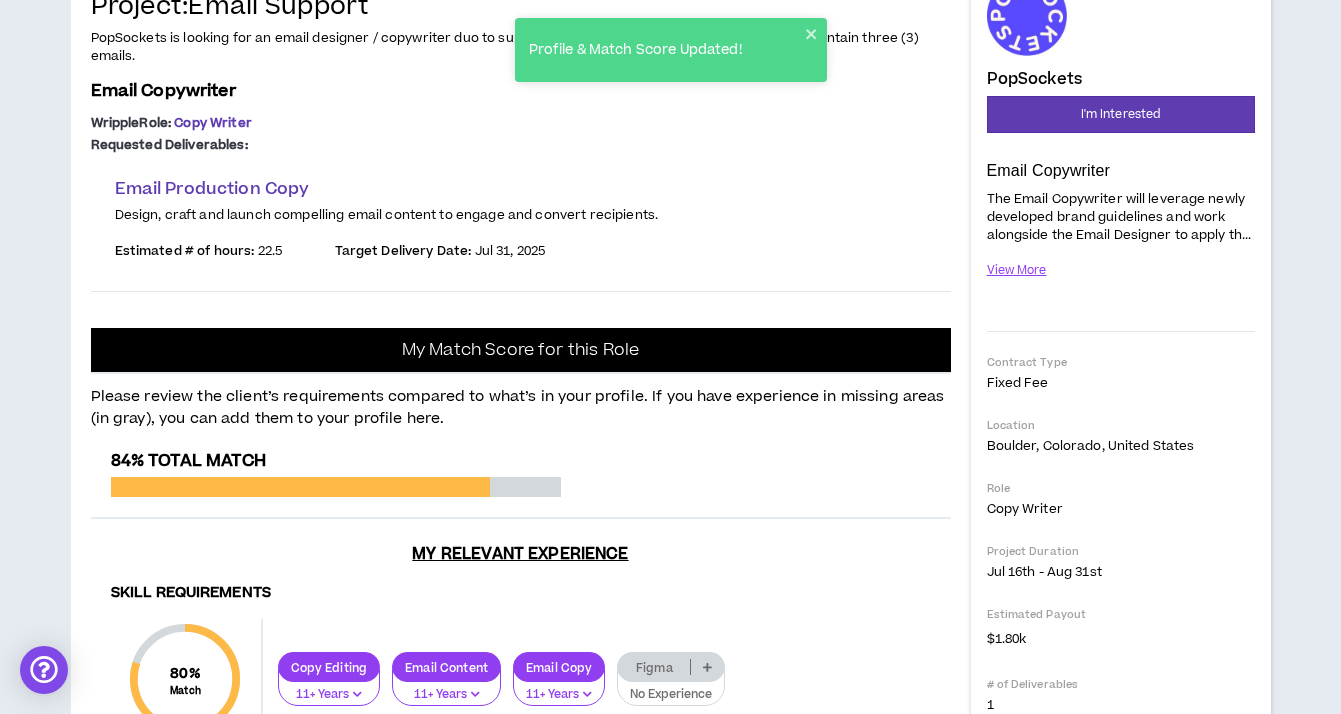 scroll, scrollTop: 0, scrollLeft: 0, axis: both 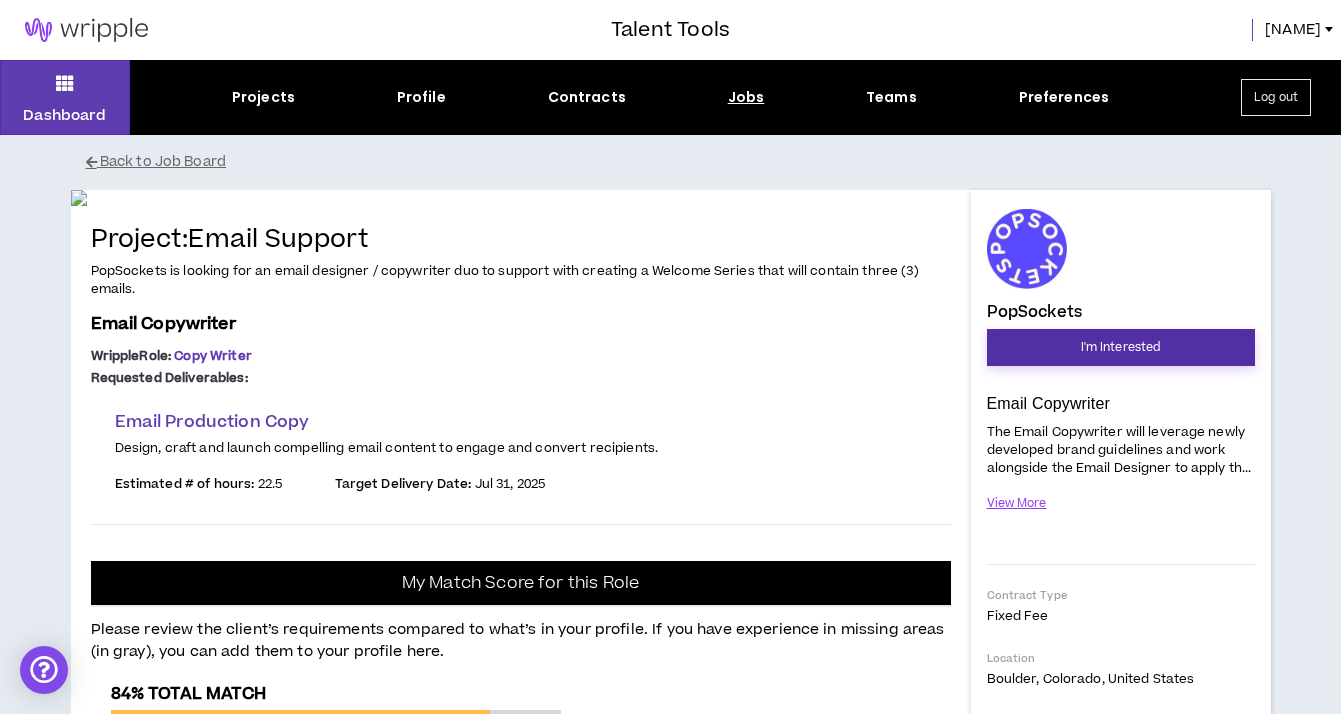 click on "I'm Interested" at bounding box center (1121, 347) 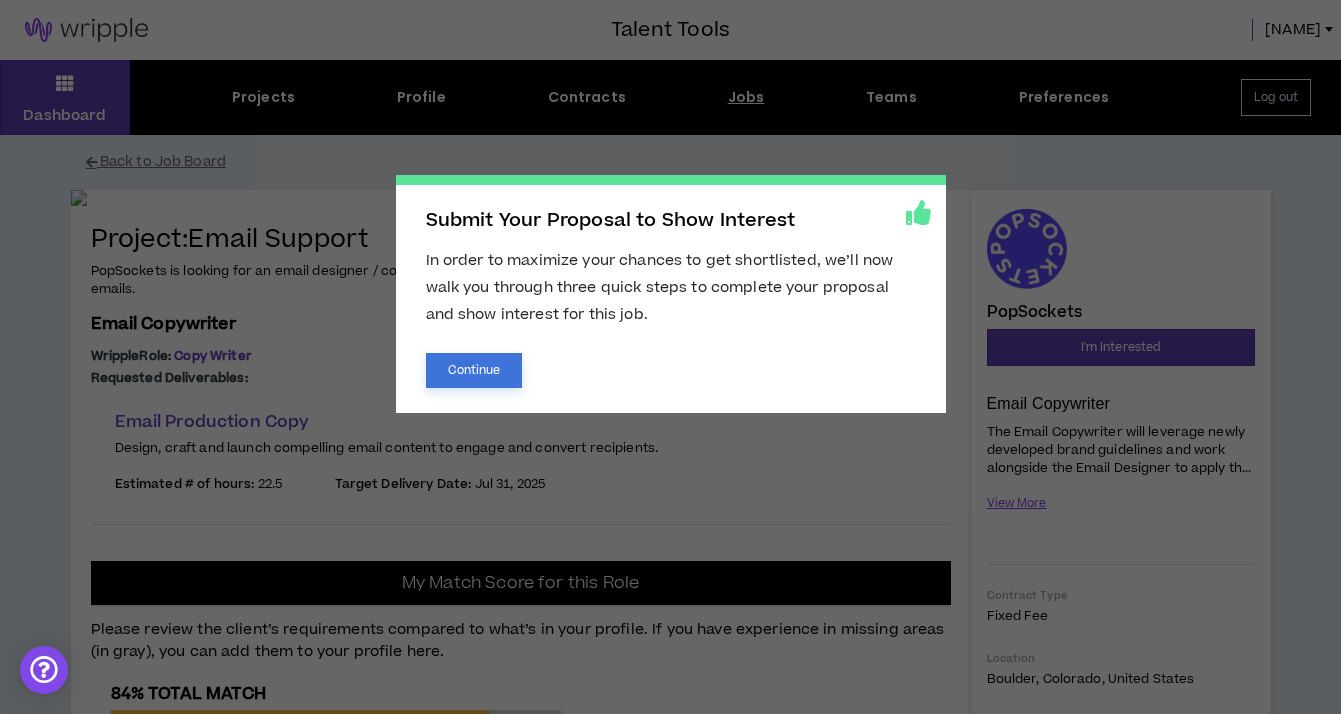 click on "Continue" at bounding box center [474, 370] 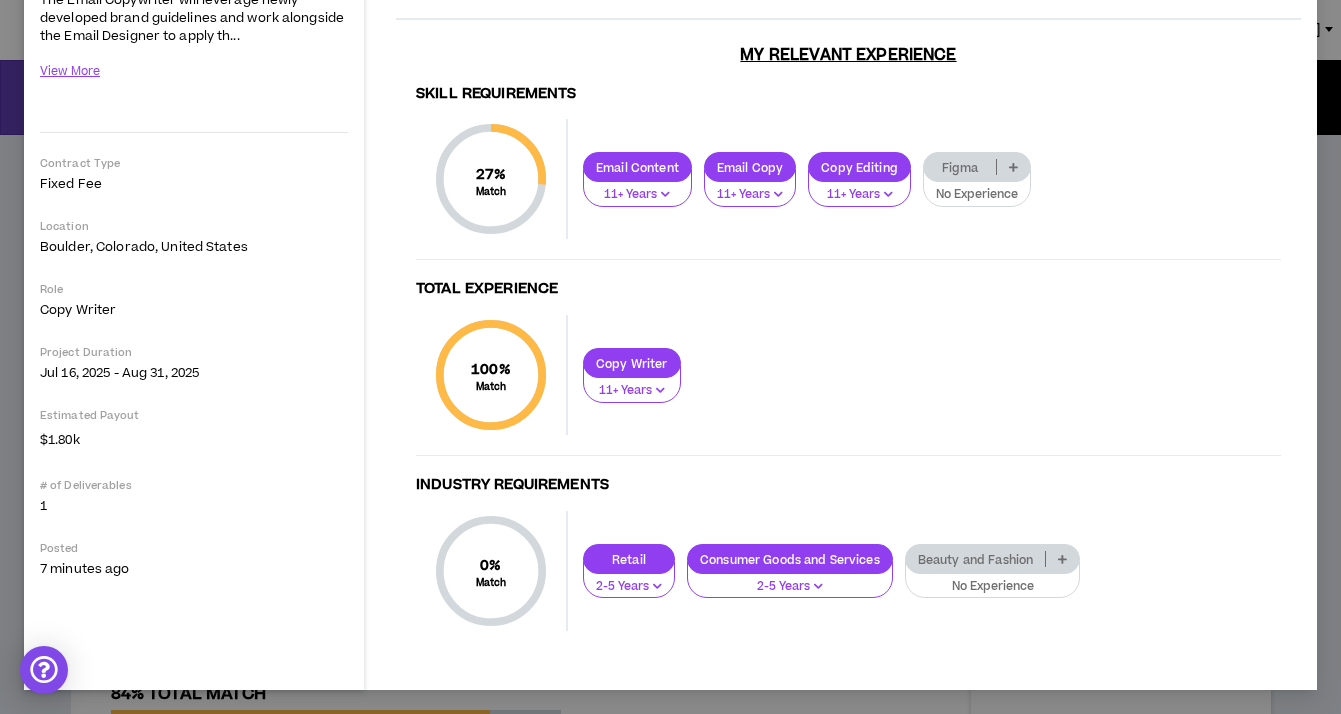 scroll, scrollTop: 50, scrollLeft: 0, axis: vertical 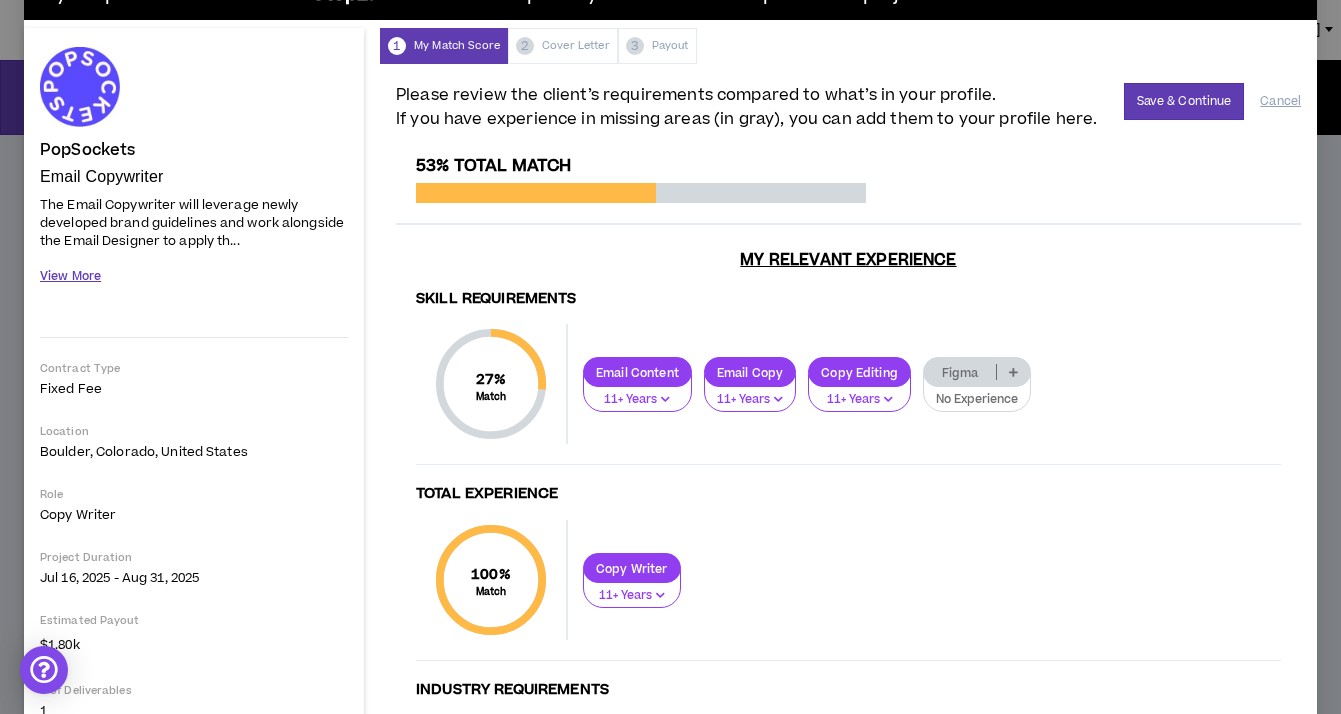 click on "View More" at bounding box center [70, 276] 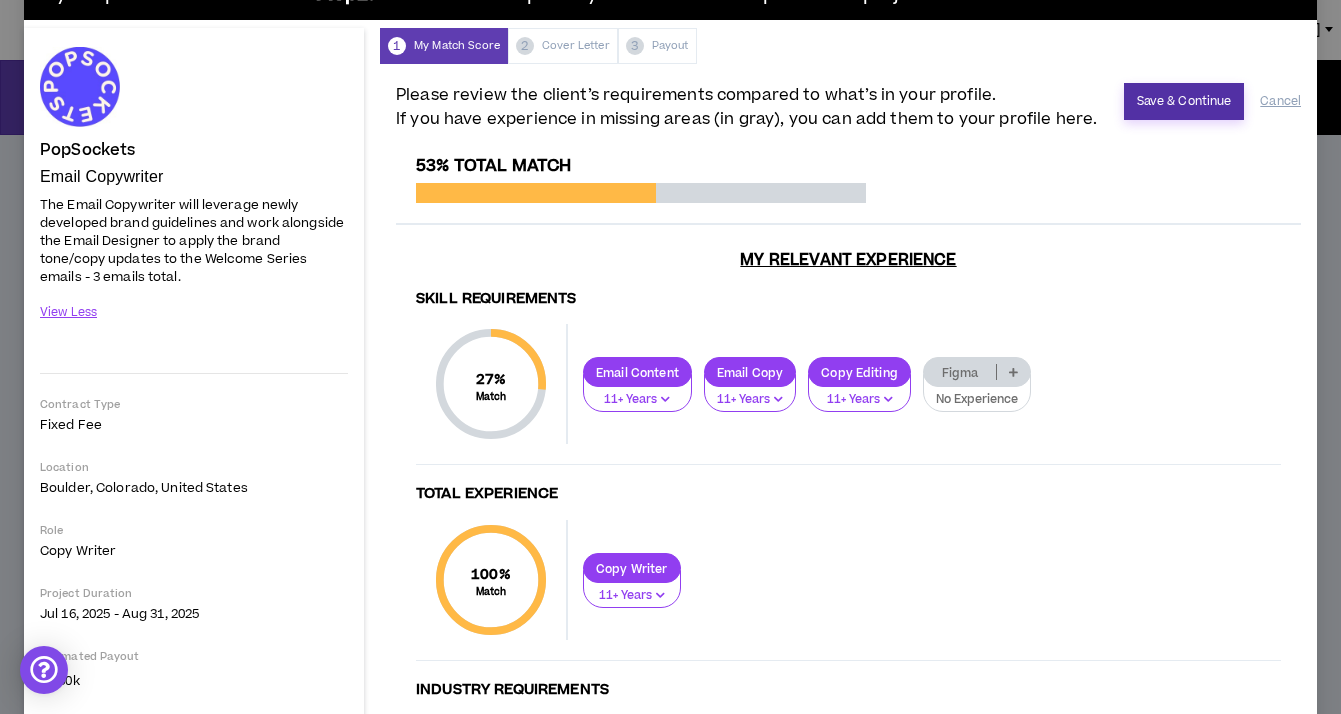 click on "Save & Continue" at bounding box center (1184, 101) 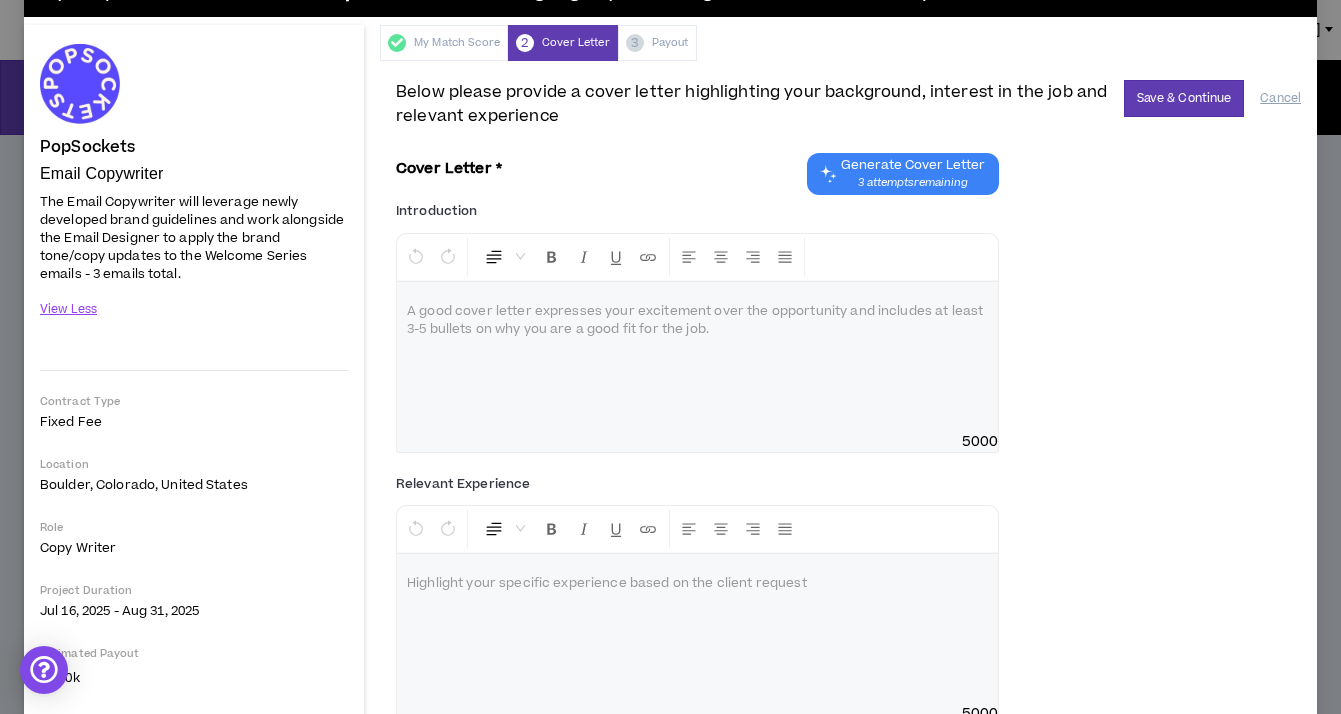 scroll, scrollTop: 0, scrollLeft: 0, axis: both 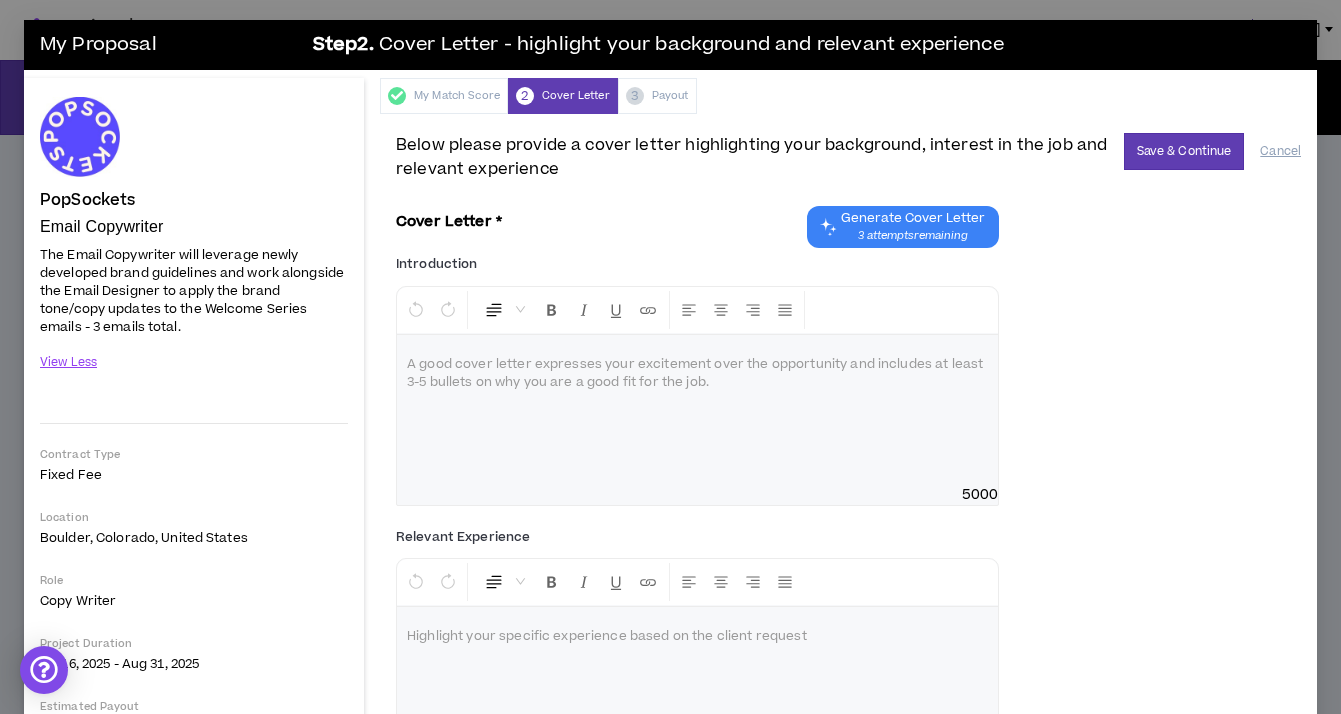 click at bounding box center (697, 410) 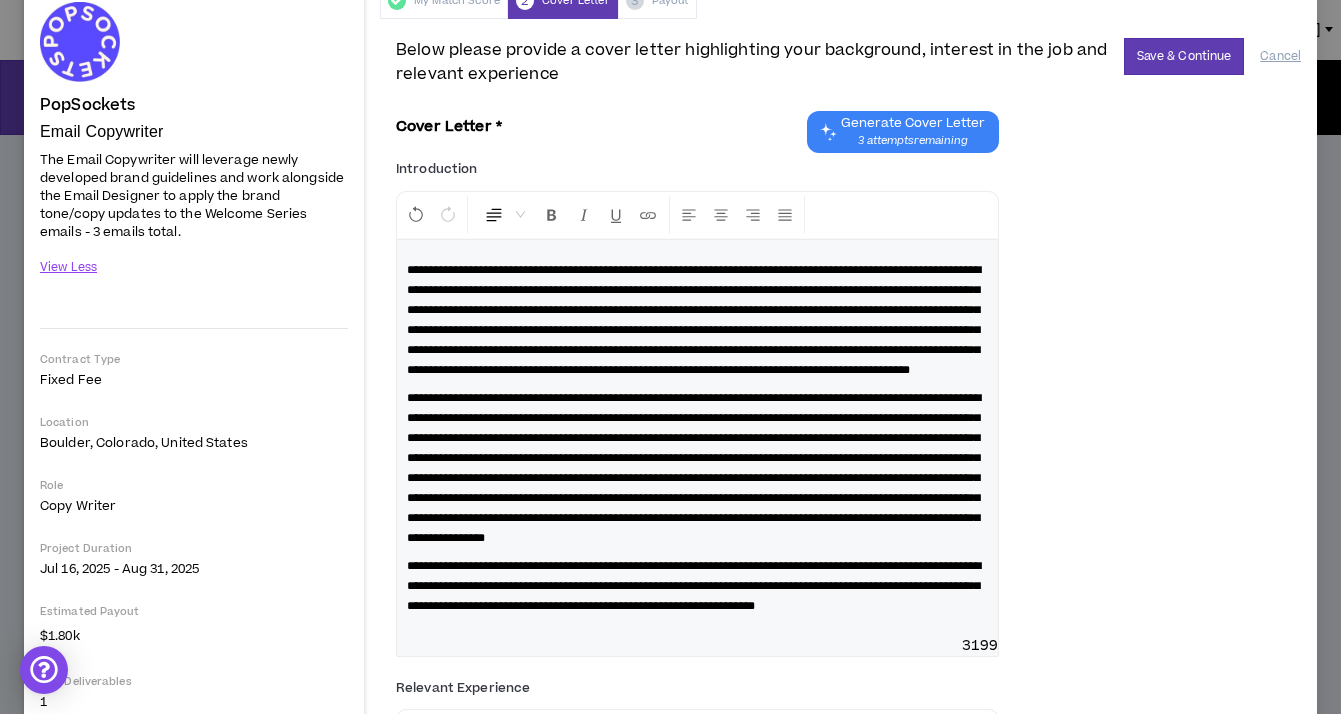 click on "**********" at bounding box center (694, 320) 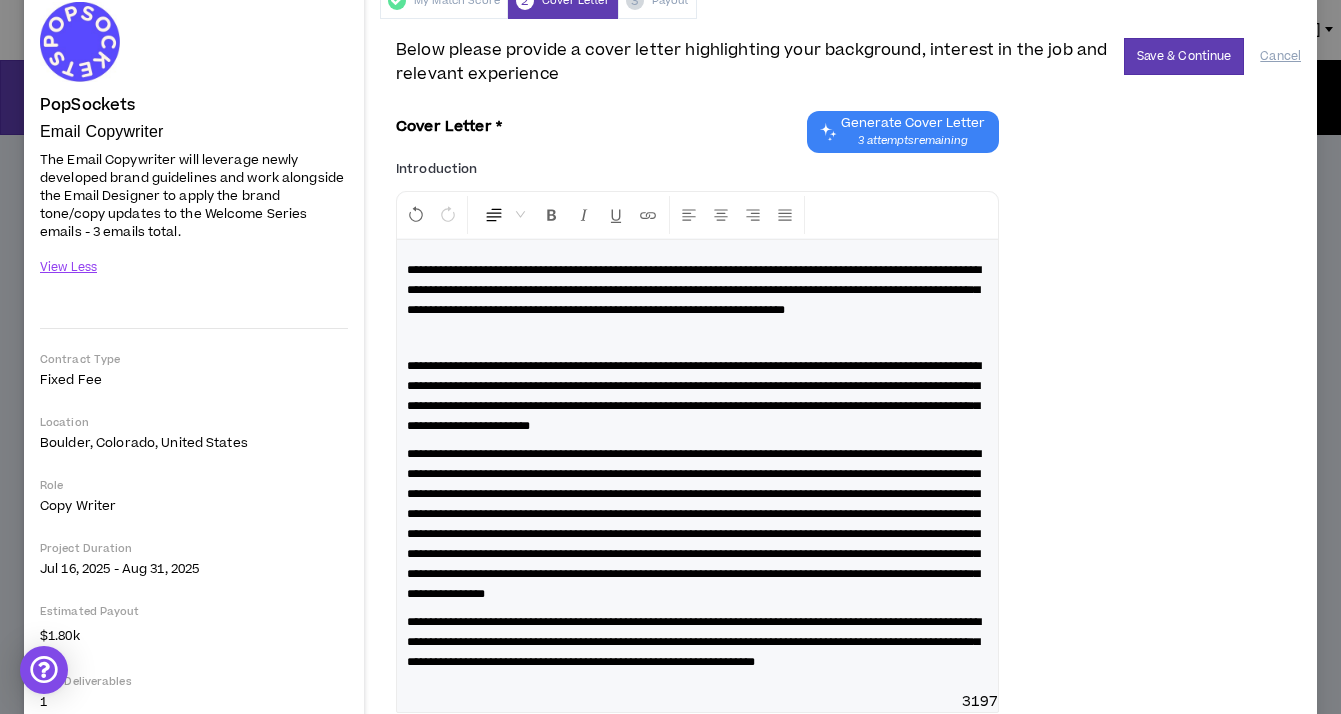 type 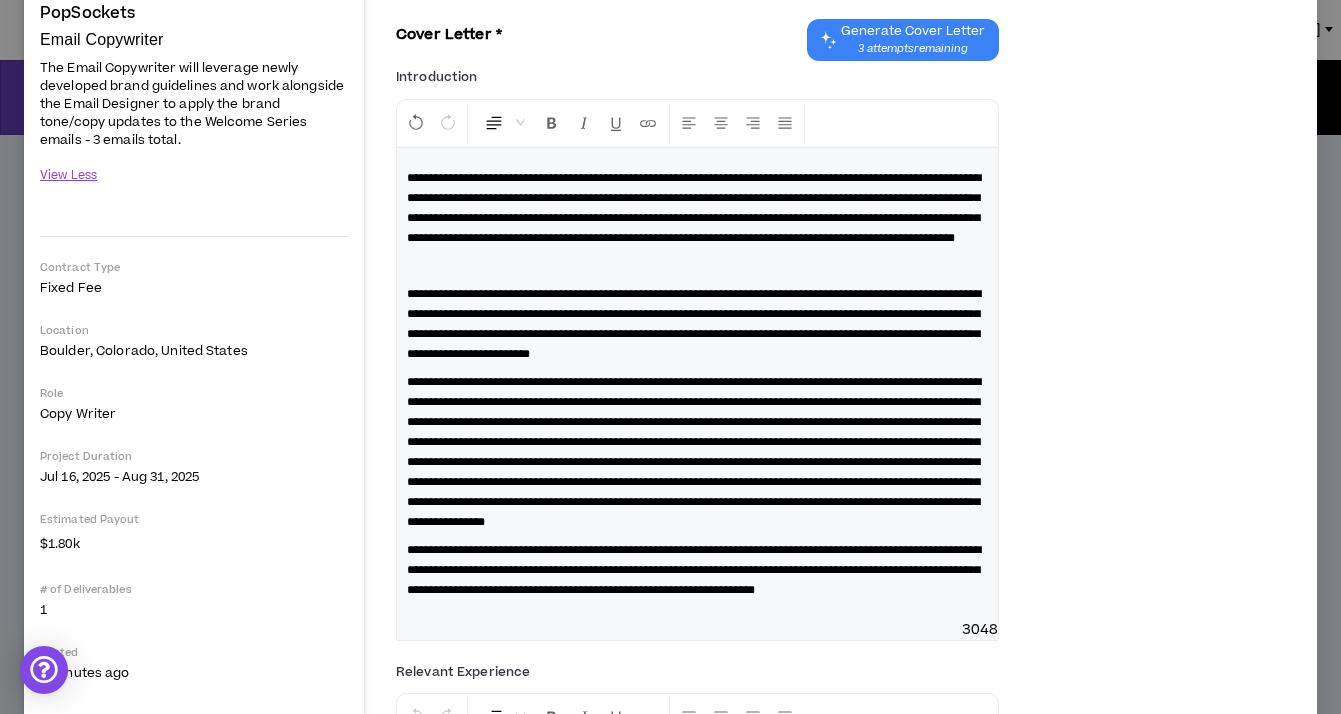 scroll, scrollTop: 188, scrollLeft: 0, axis: vertical 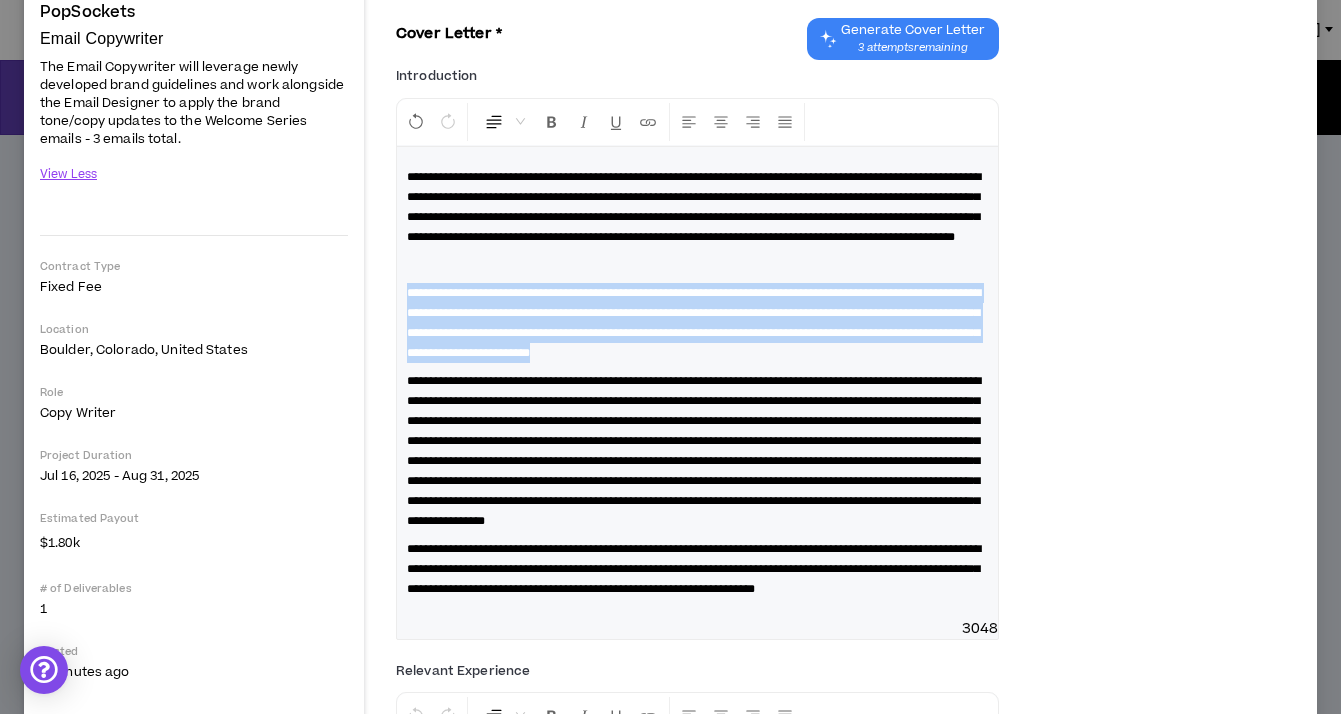 drag, startPoint x: 623, startPoint y: 415, endPoint x: 403, endPoint y: 332, distance: 235.13612 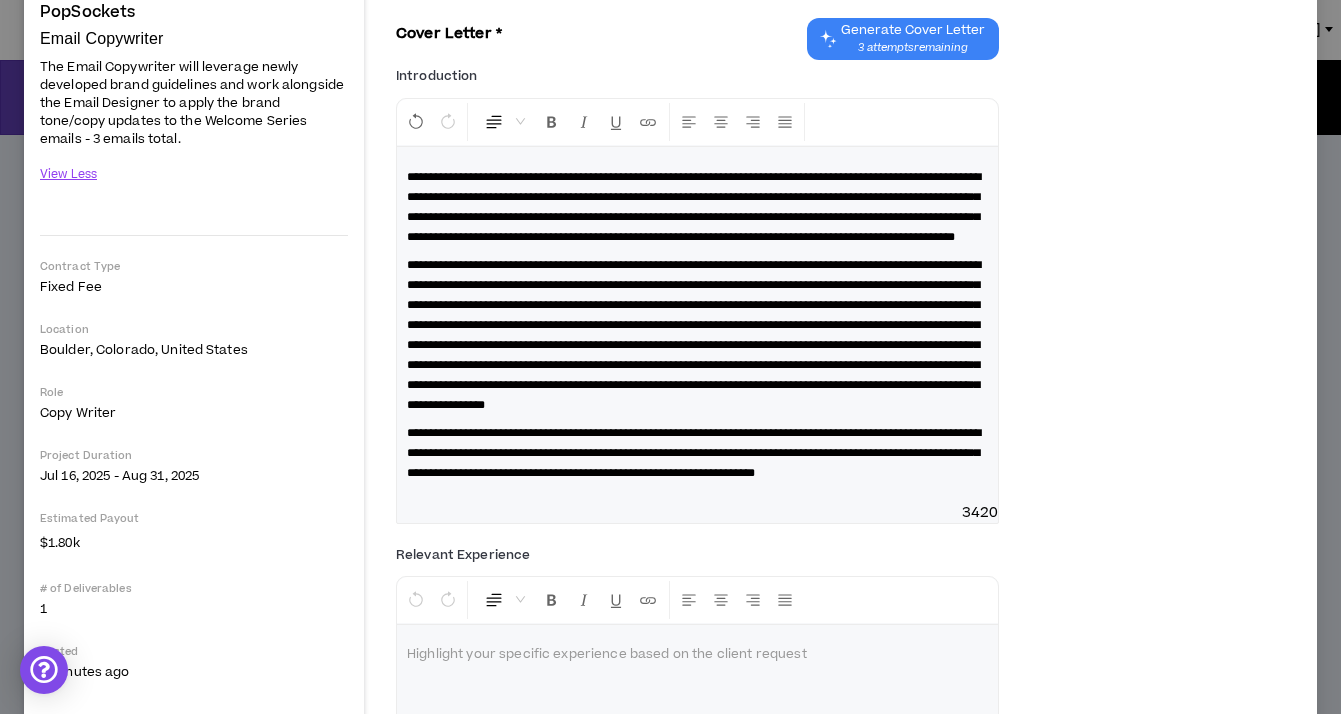 click on "**********" at bounding box center [697, 325] 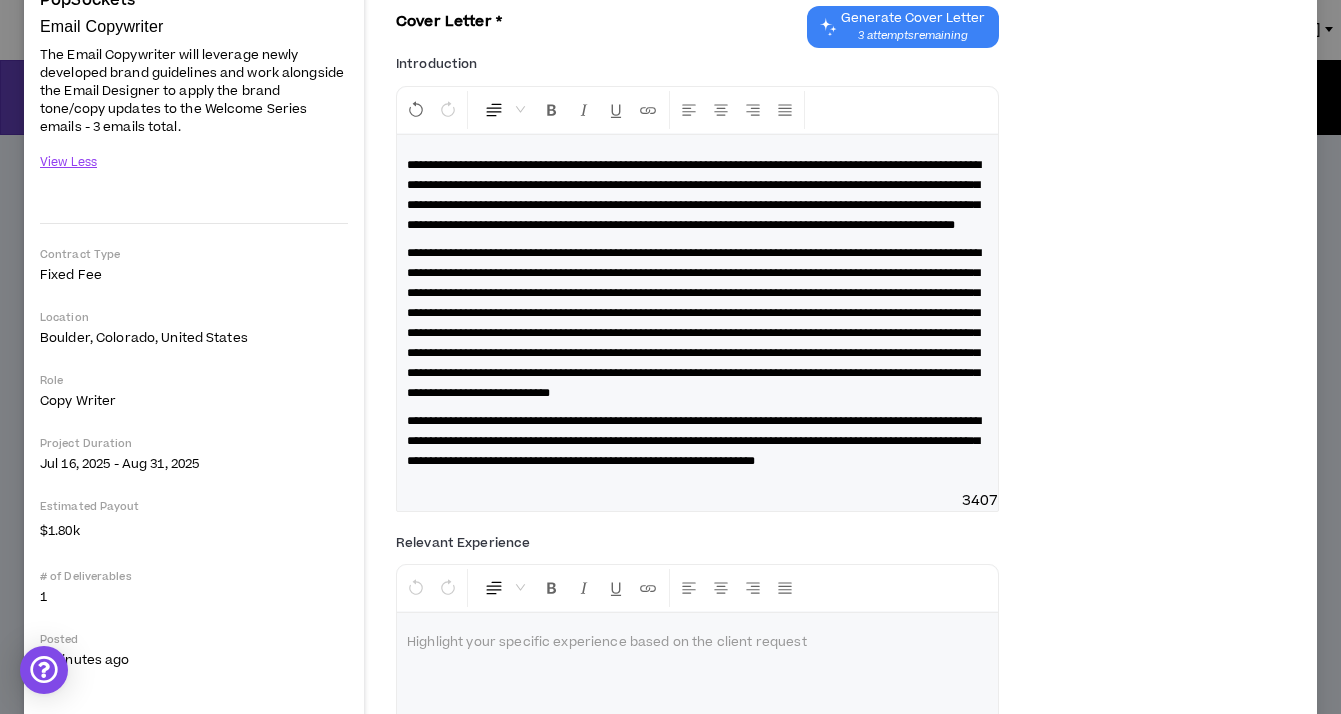 scroll, scrollTop: 202, scrollLeft: 0, axis: vertical 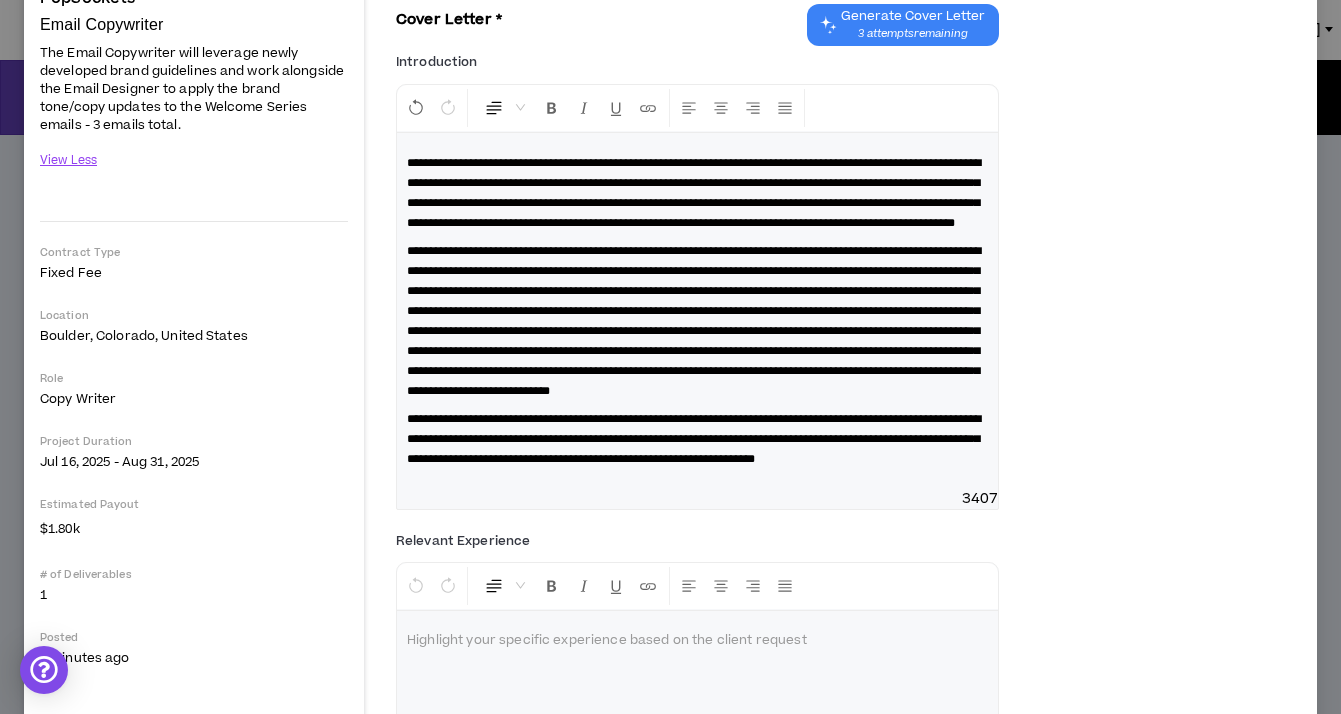 click on "**********" at bounding box center (694, 321) 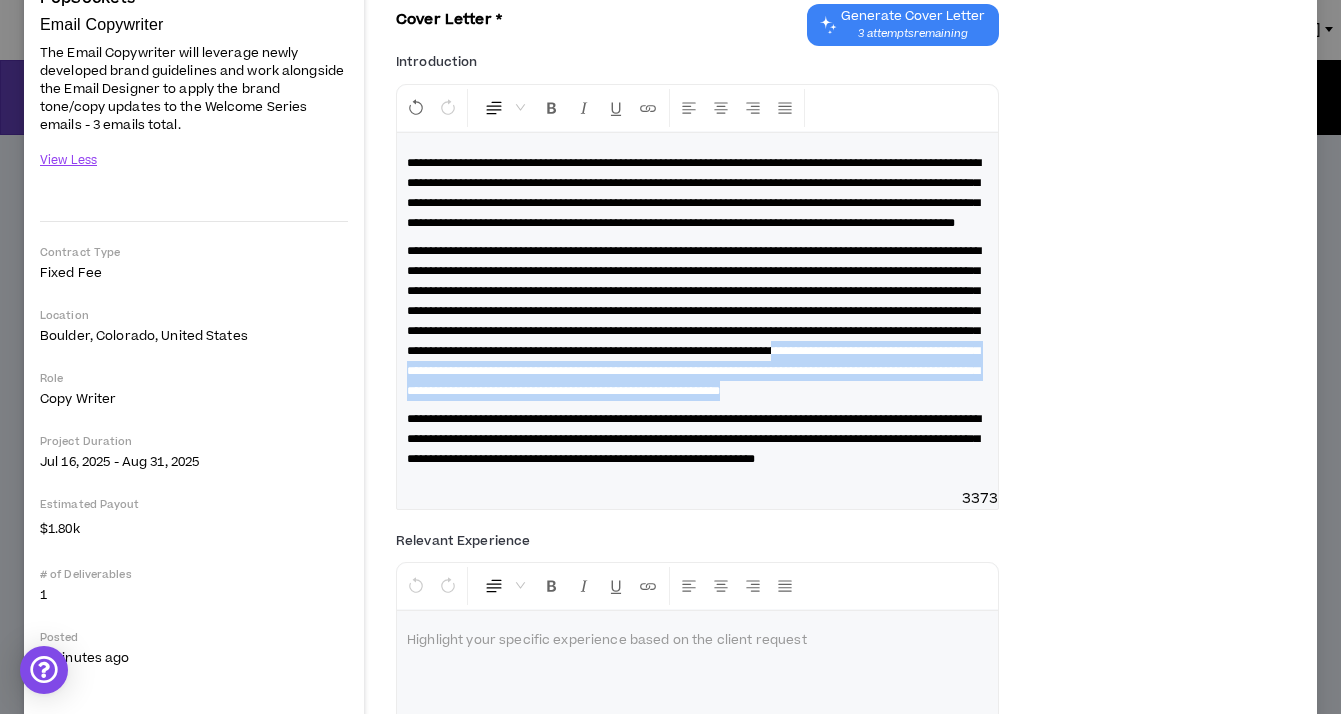 drag, startPoint x: 861, startPoint y: 469, endPoint x: 618, endPoint y: 430, distance: 246.10973 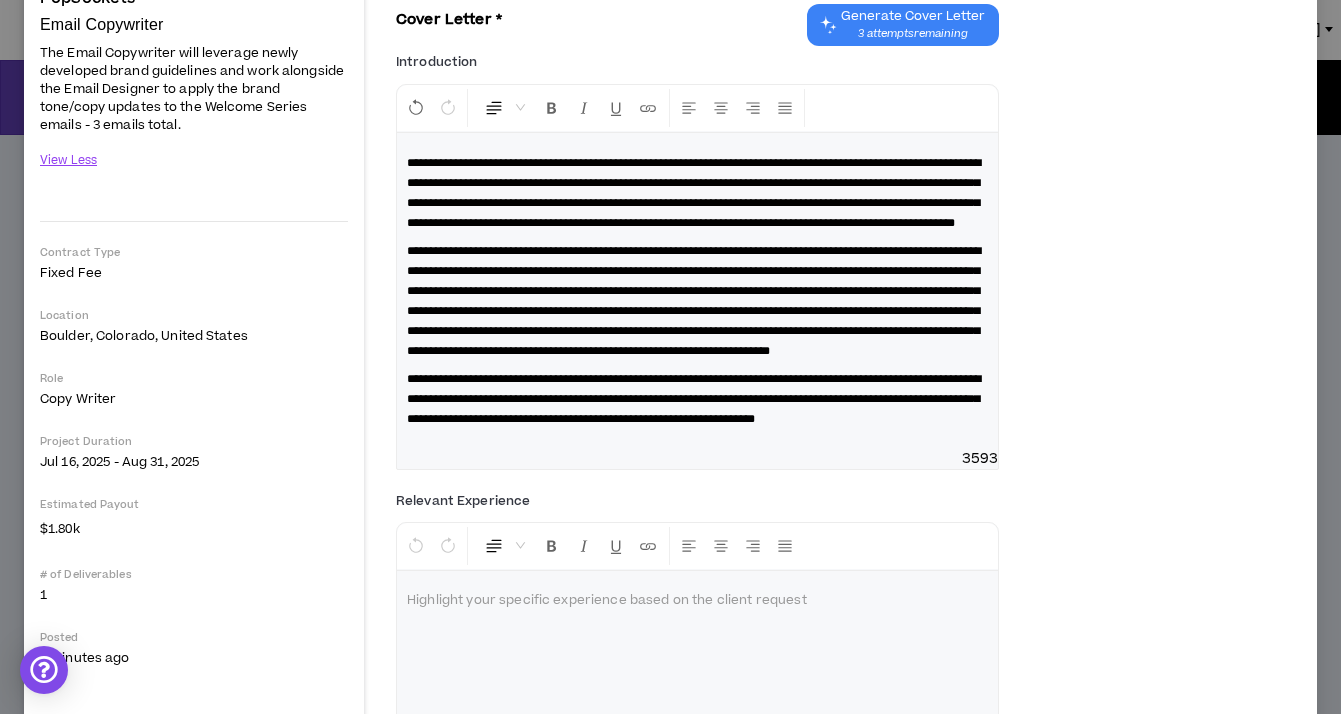 click on "**********" at bounding box center [694, 399] 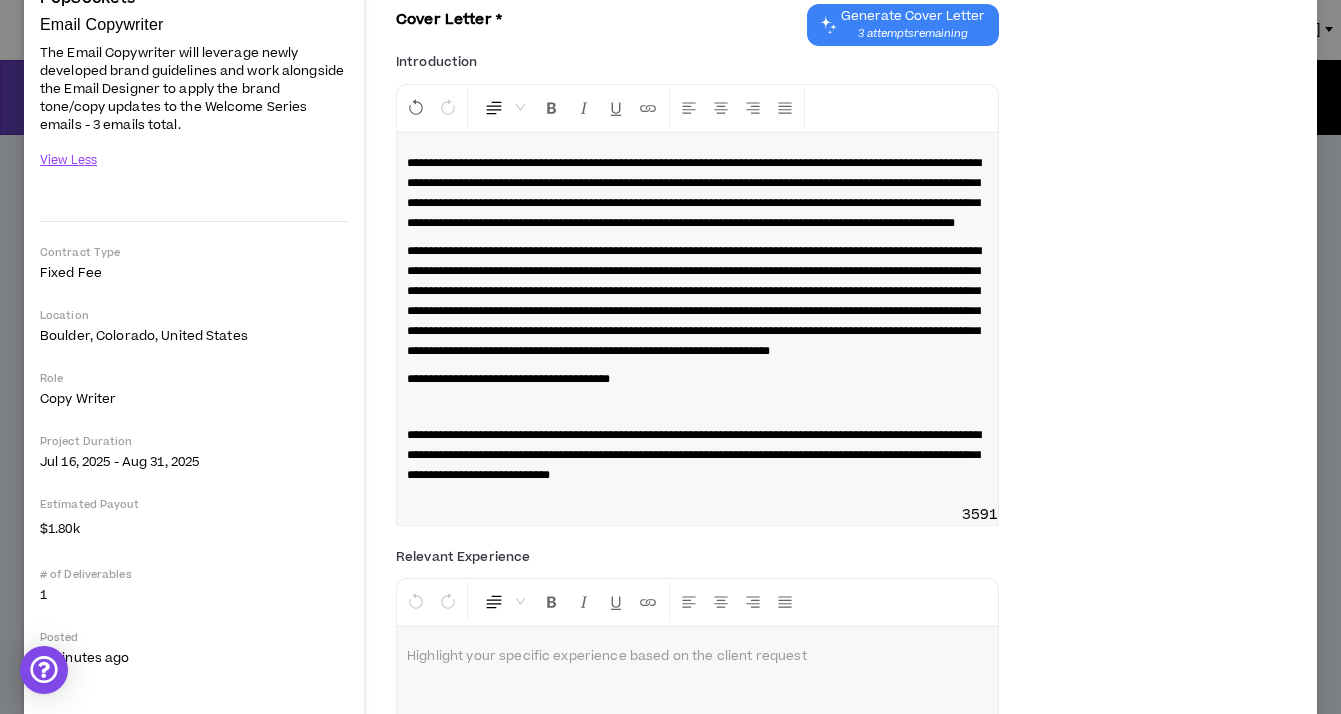 click on "**********" at bounding box center (697, 379) 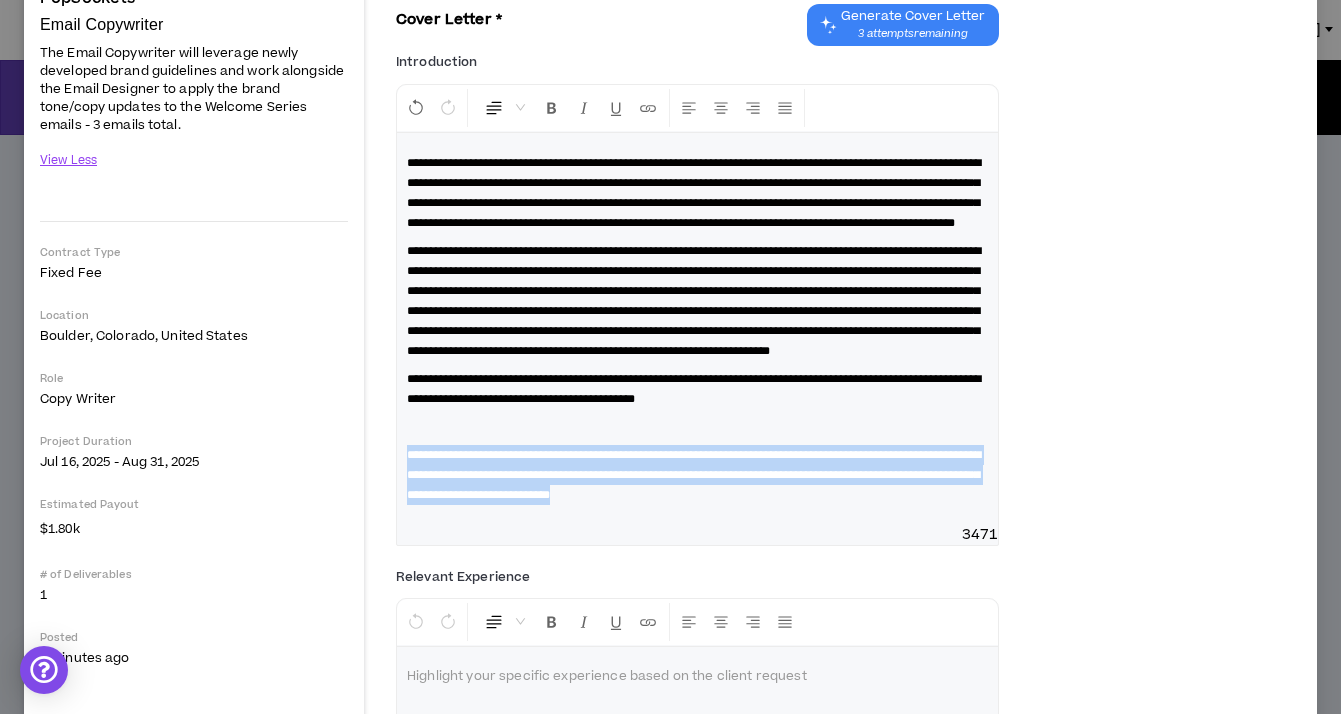drag, startPoint x: 808, startPoint y: 570, endPoint x: 395, endPoint y: 523, distance: 415.66574 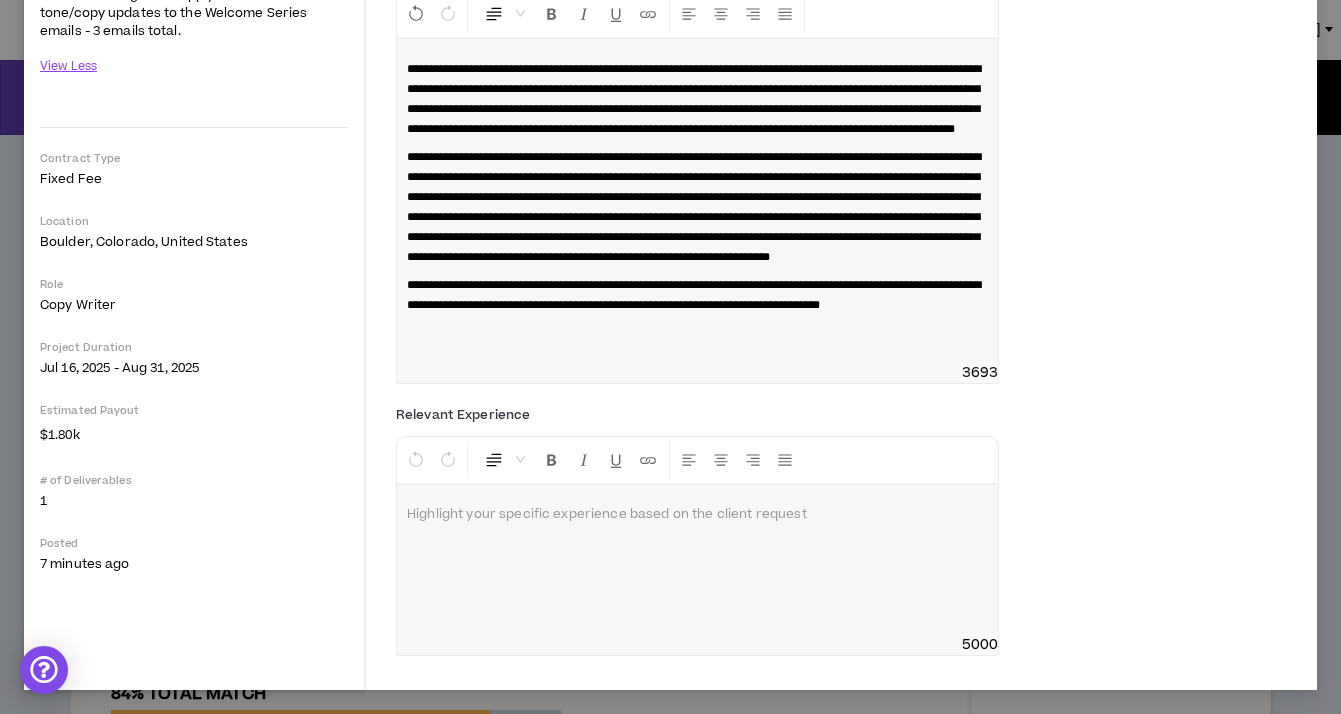 scroll, scrollTop: 396, scrollLeft: 0, axis: vertical 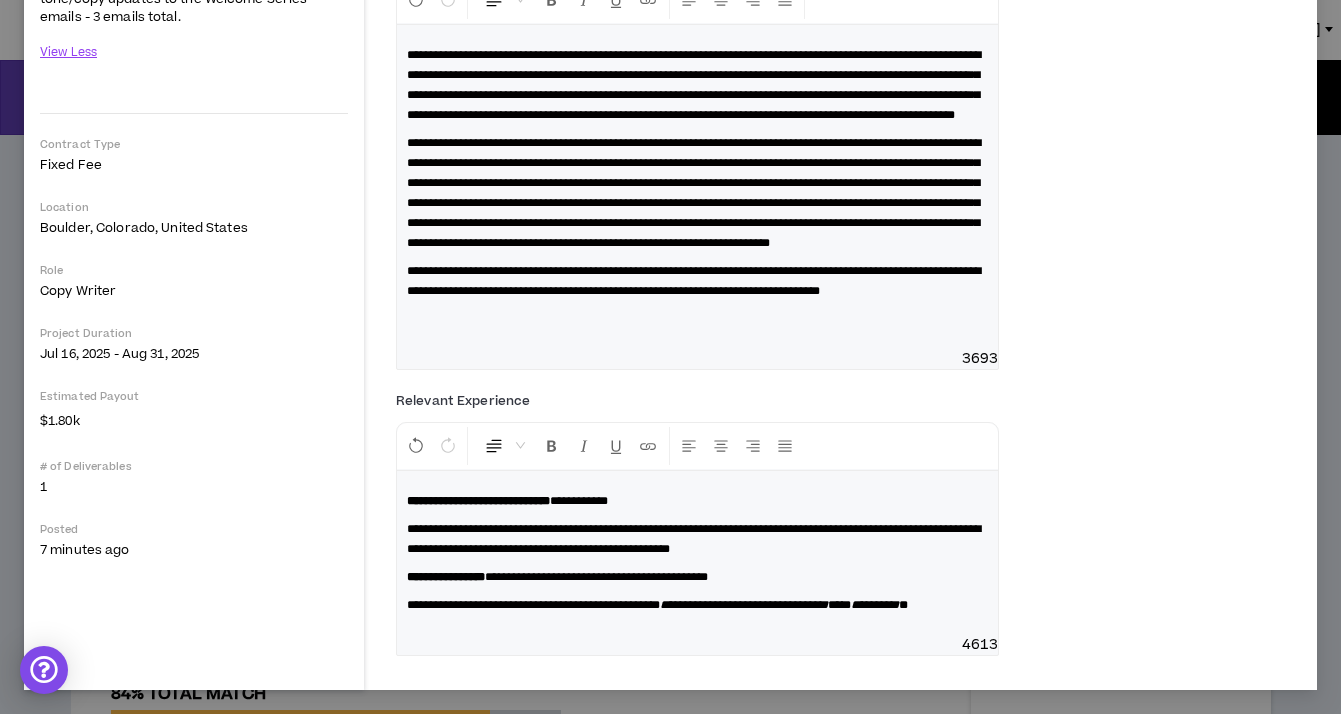 click on "**********" at bounding box center (694, 539) 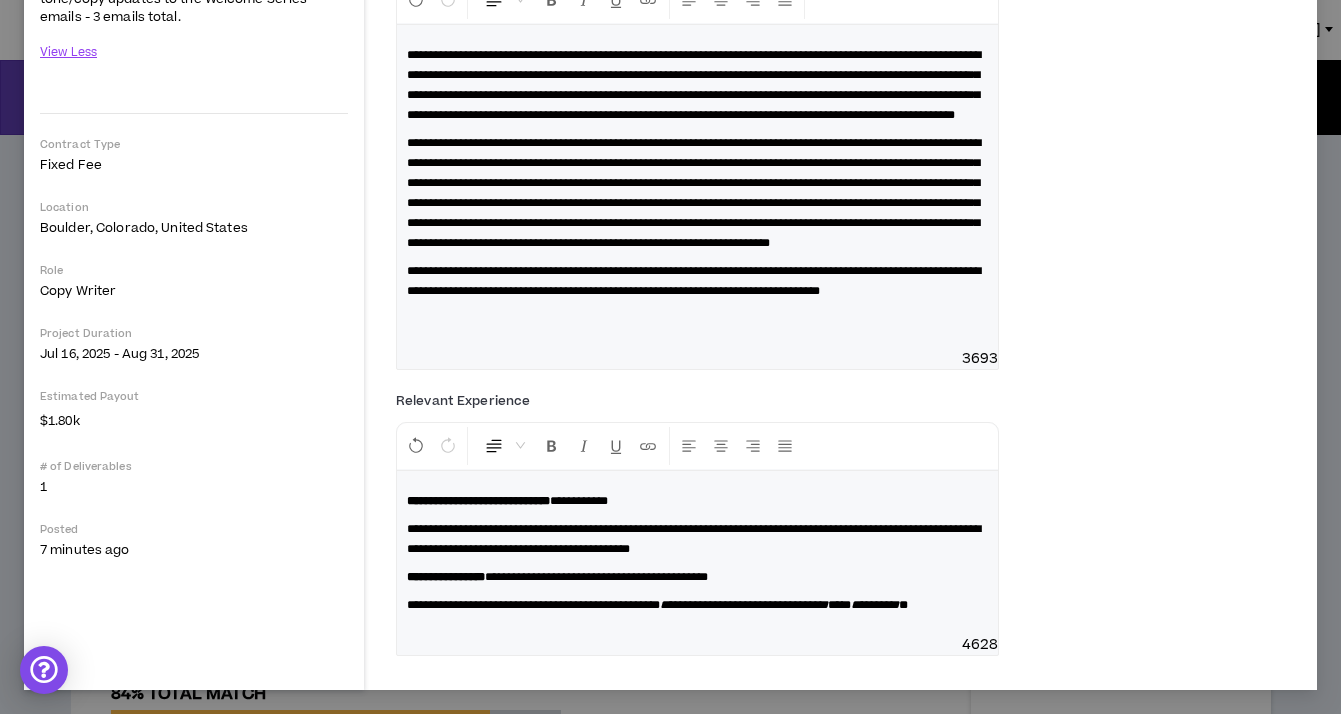 click on "**********" at bounding box center (697, 605) 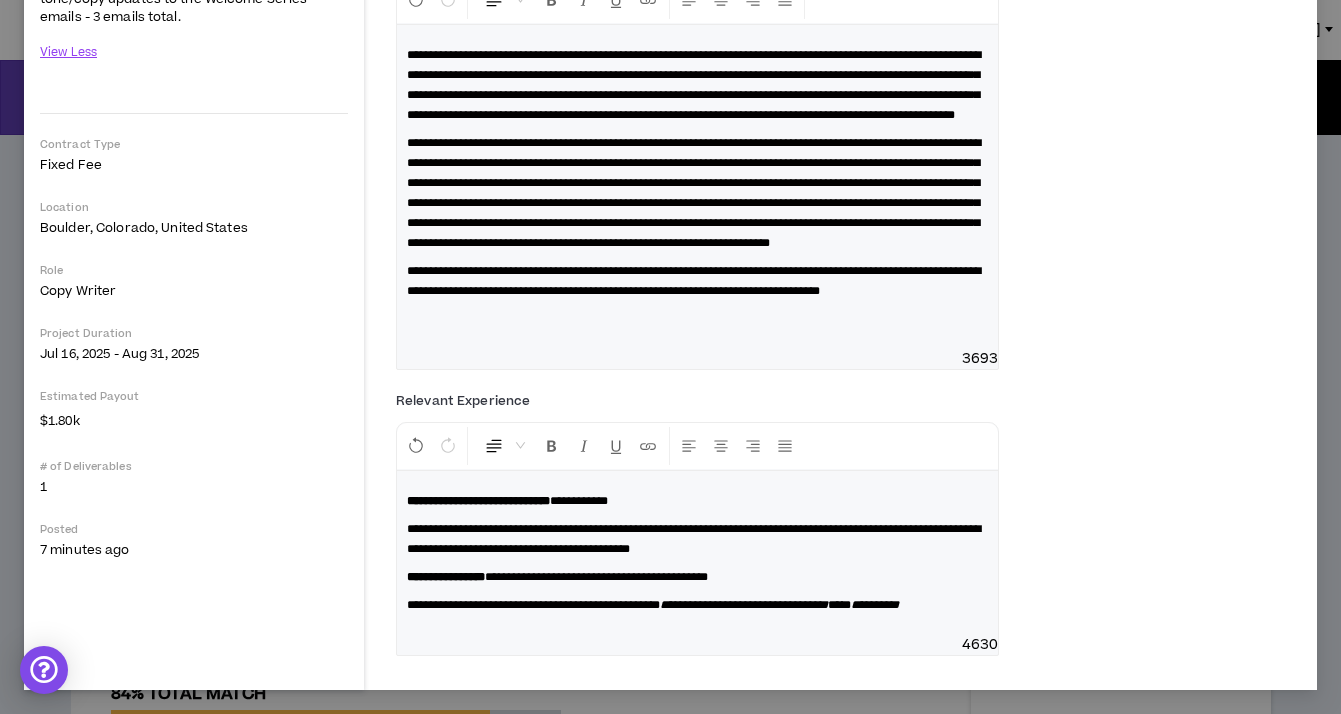 type 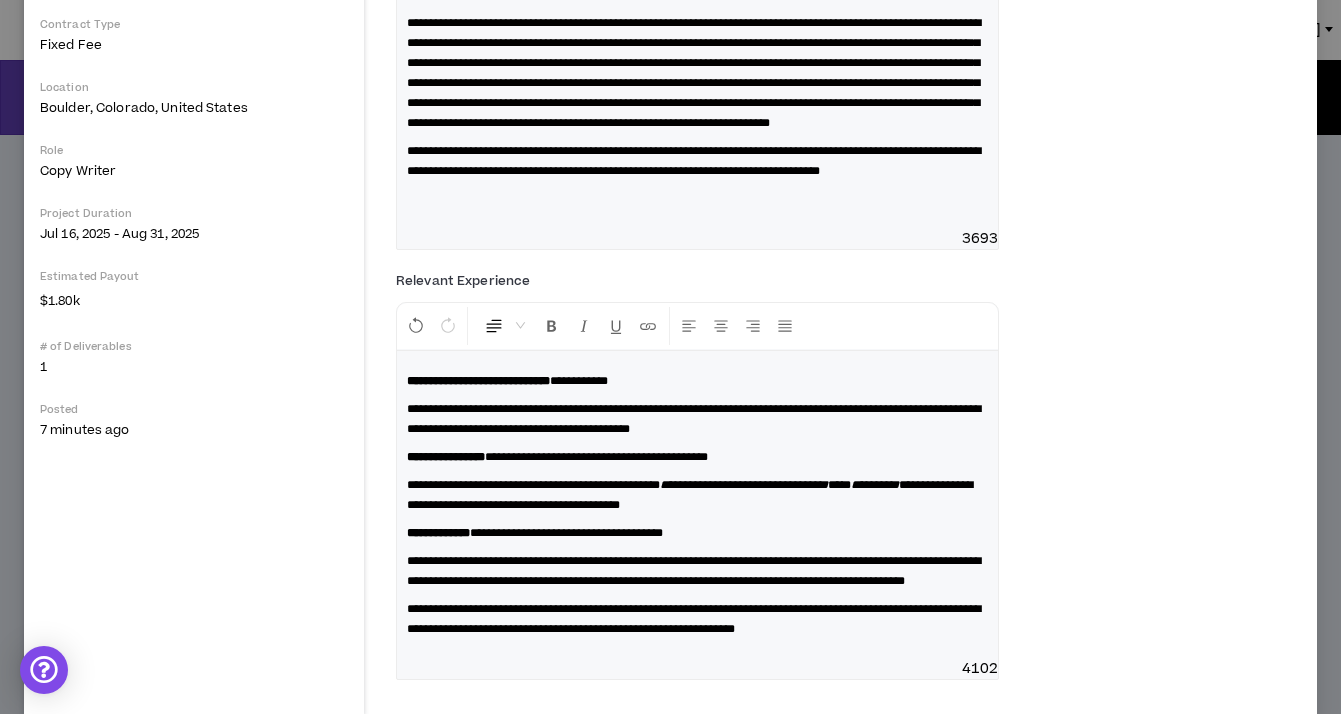 scroll, scrollTop: 473, scrollLeft: 0, axis: vertical 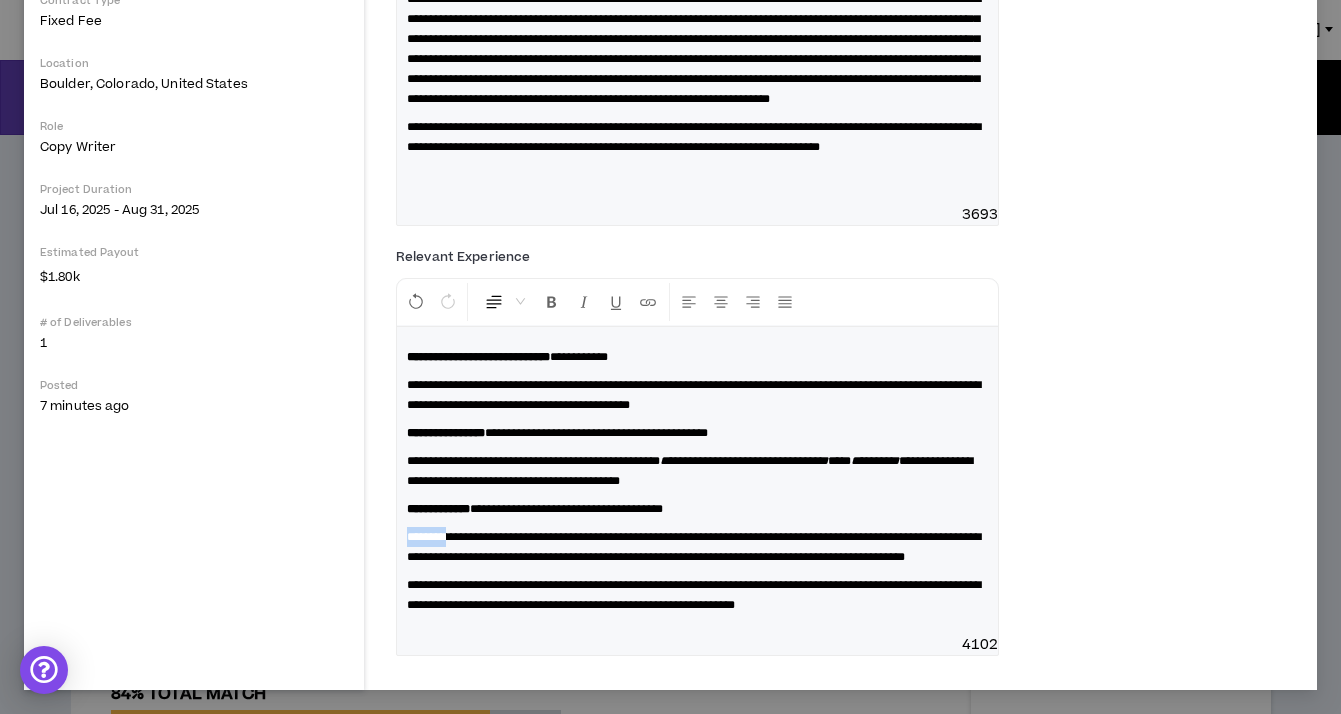 drag, startPoint x: 432, startPoint y: 619, endPoint x: 380, endPoint y: 620, distance: 52.009613 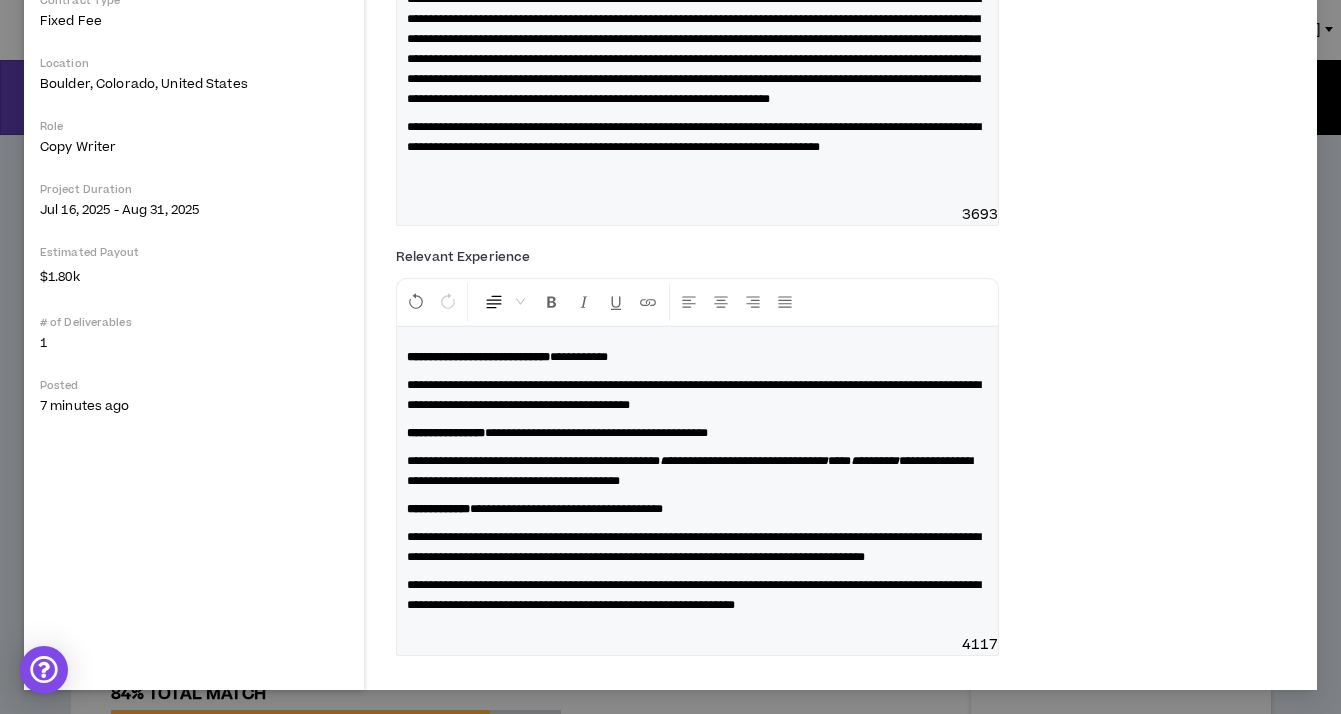 scroll, scrollTop: 562, scrollLeft: 0, axis: vertical 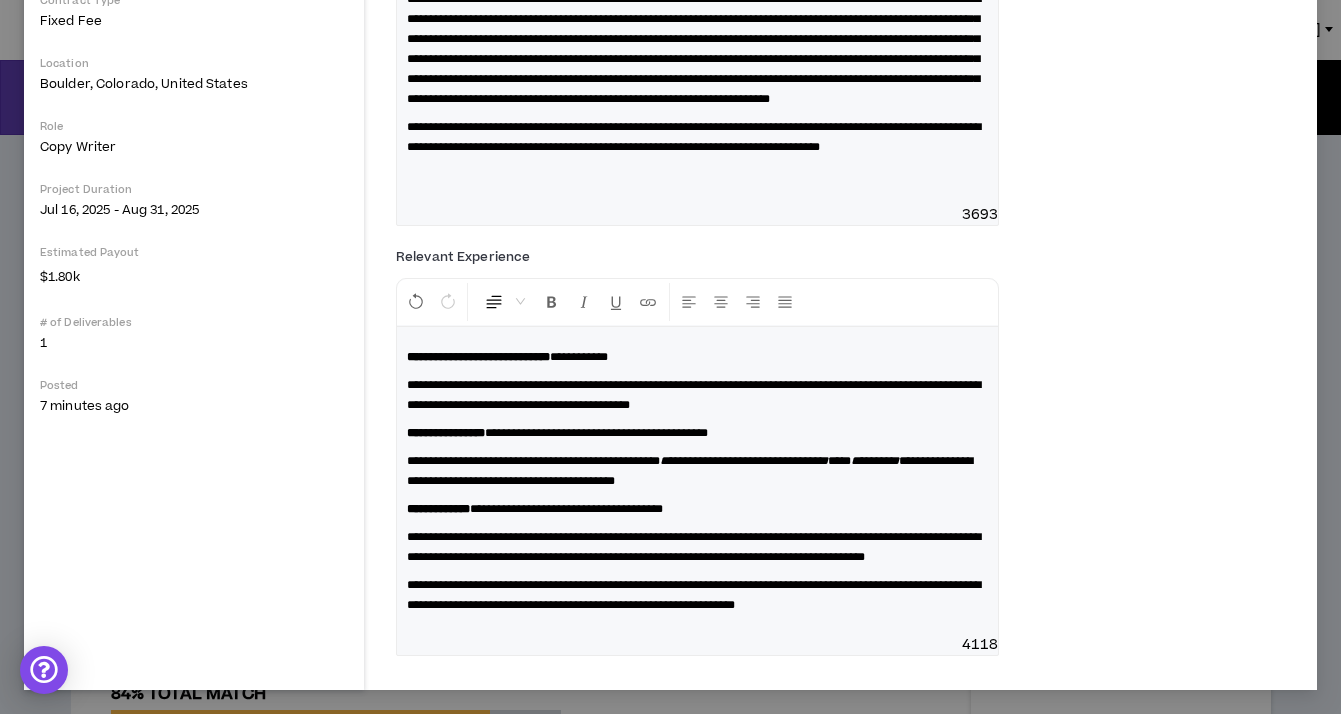 click on "**********" at bounding box center [690, 471] 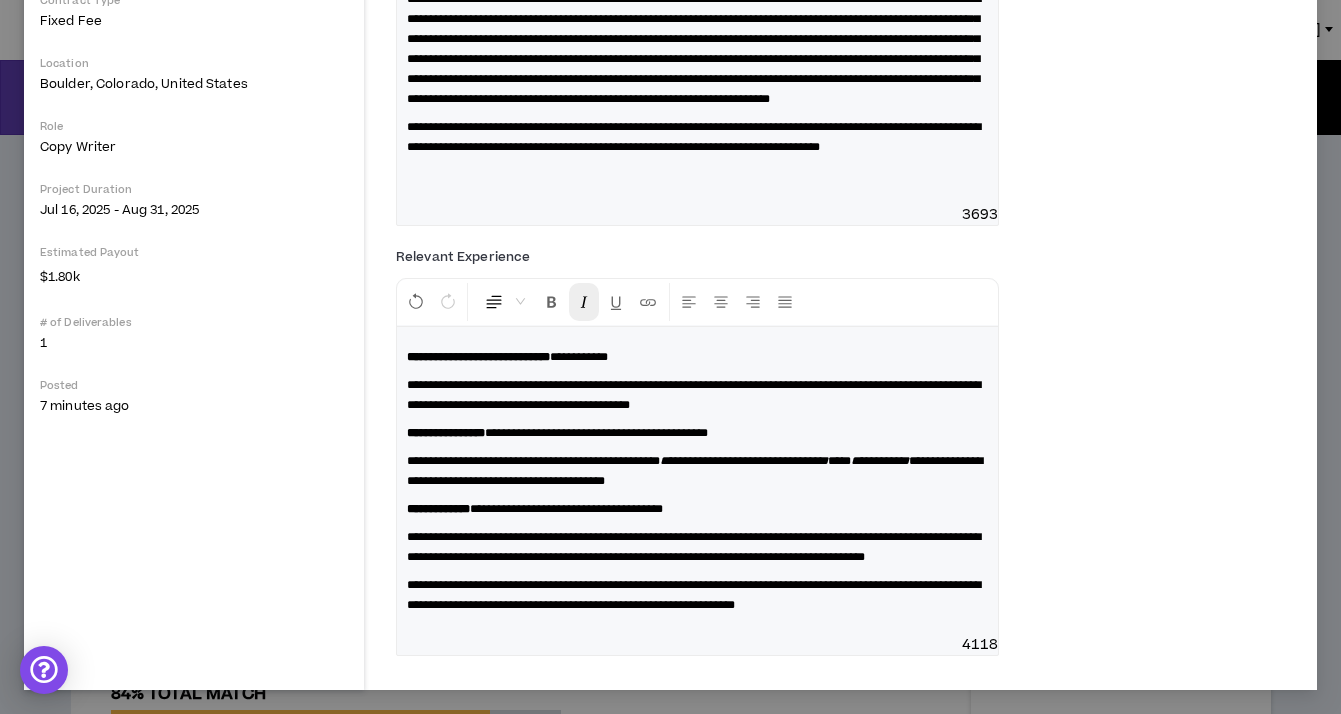 click at bounding box center (584, 302) 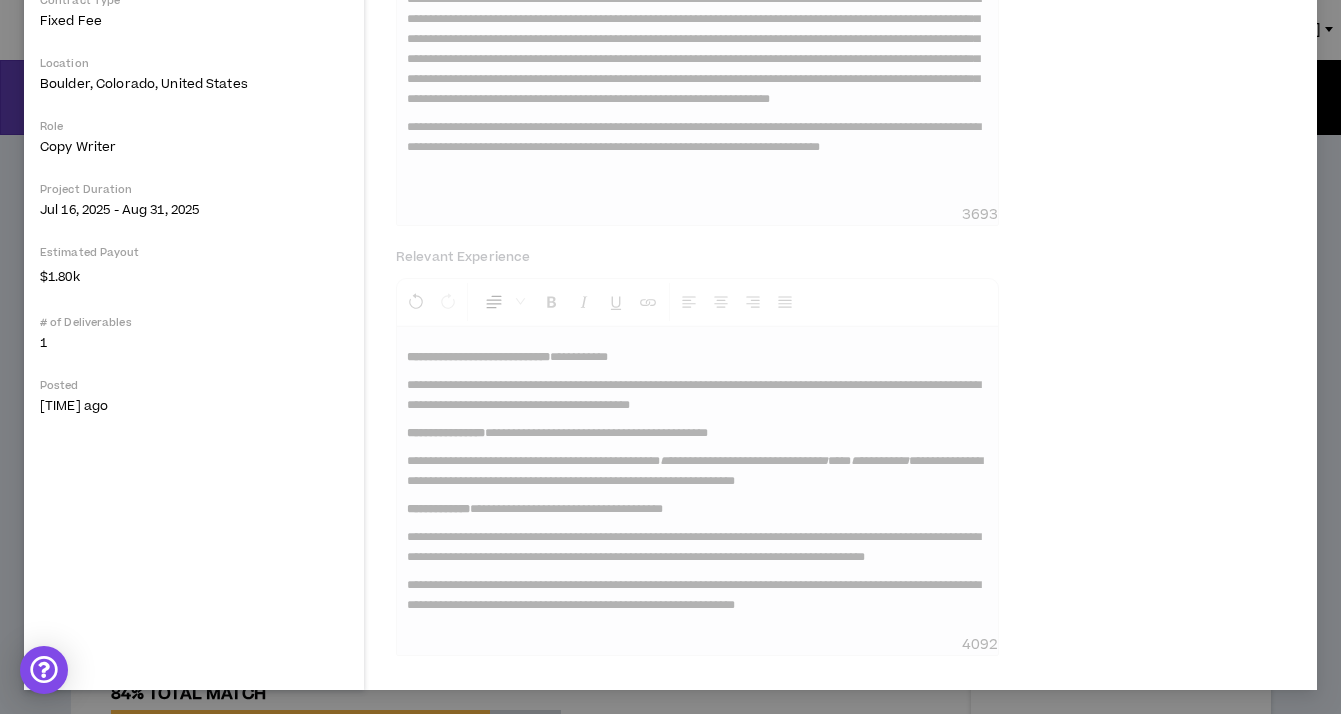 scroll, scrollTop: 502, scrollLeft: 0, axis: vertical 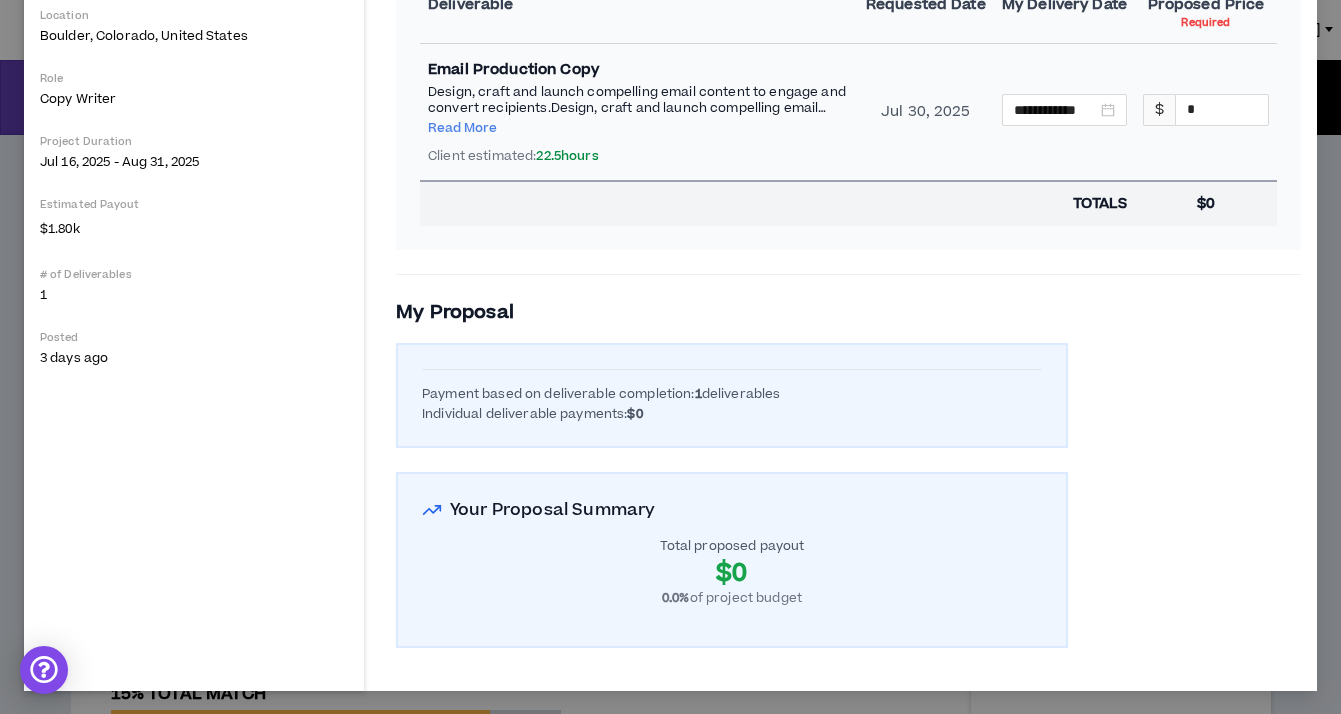 click on "Payment based on deliverable completion:  1  deliverables Individual deliverable payments:  $0" at bounding box center [732, 395] 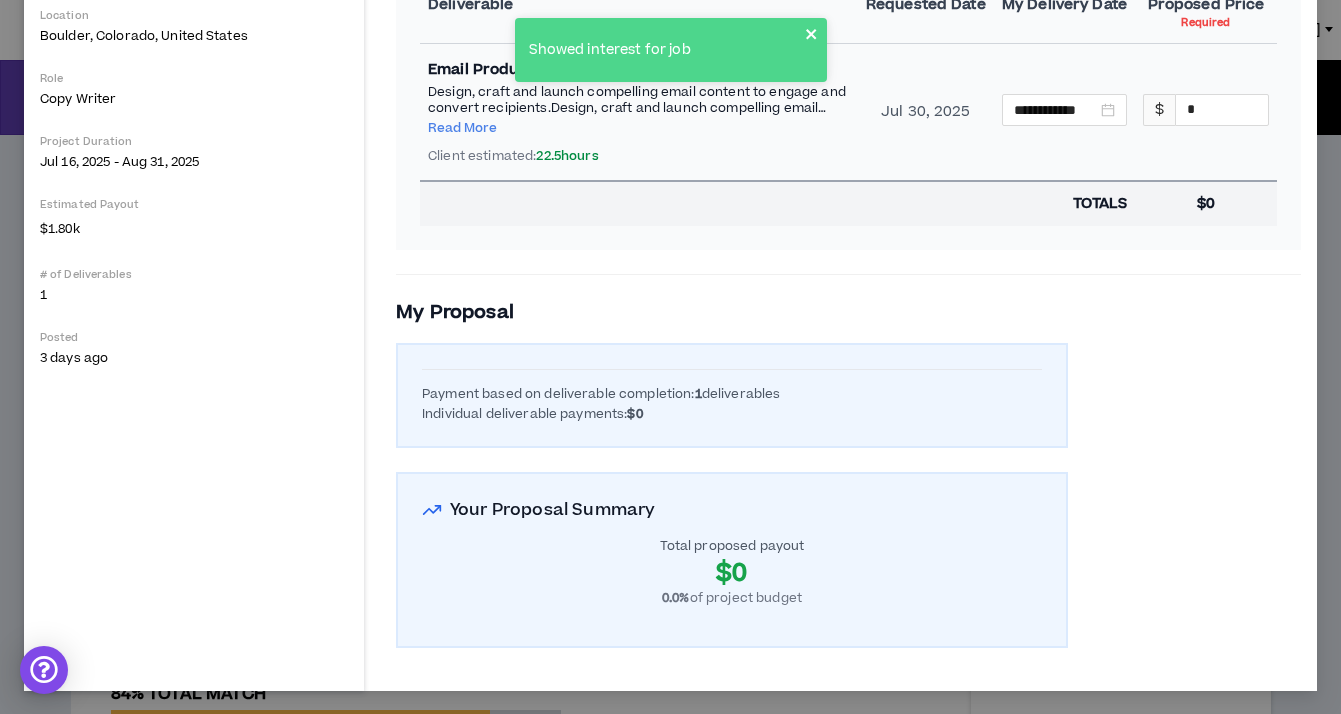 click 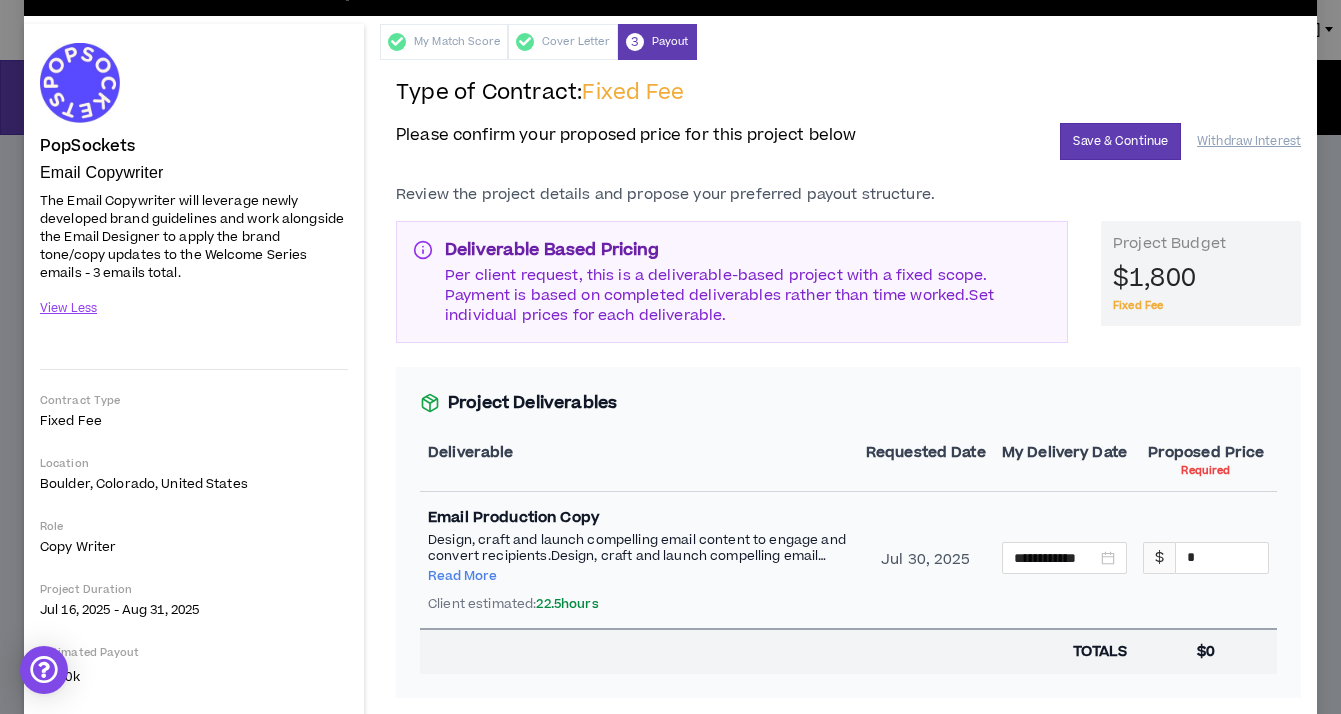 scroll, scrollTop: 3, scrollLeft: 0, axis: vertical 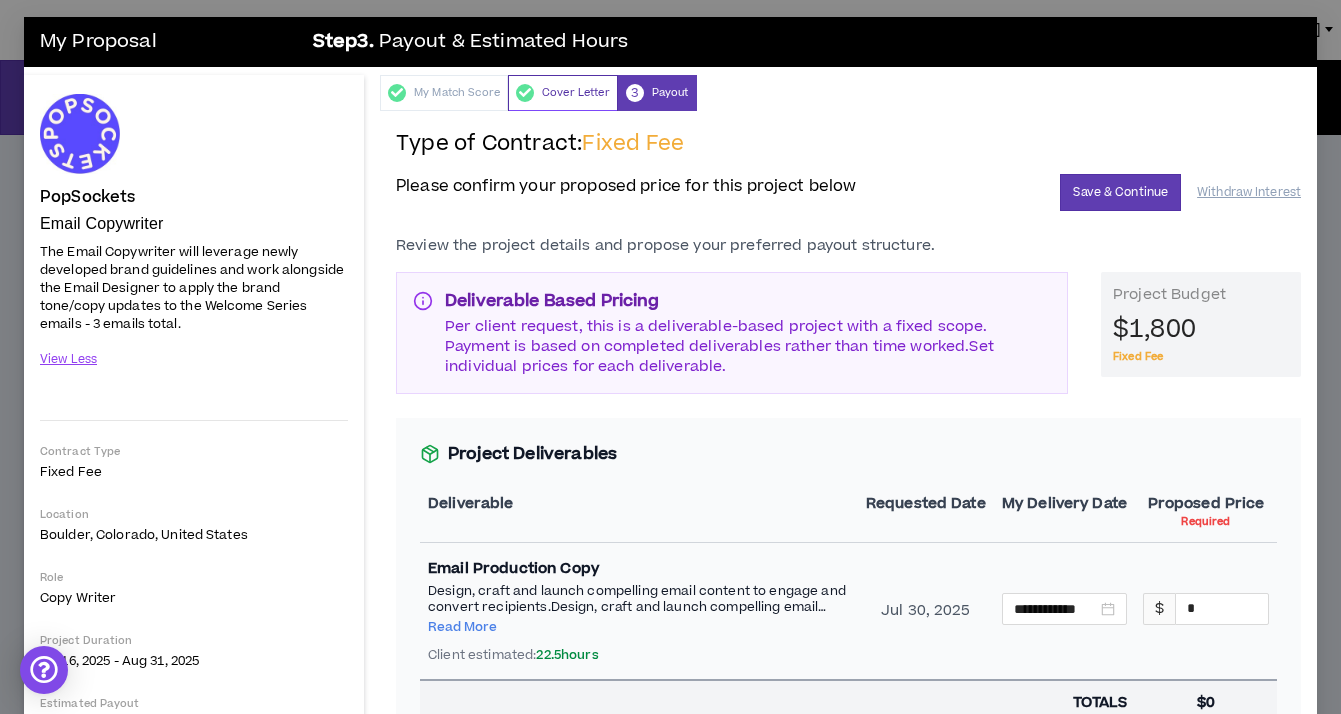 click on "Cover Letter" at bounding box center (563, 93) 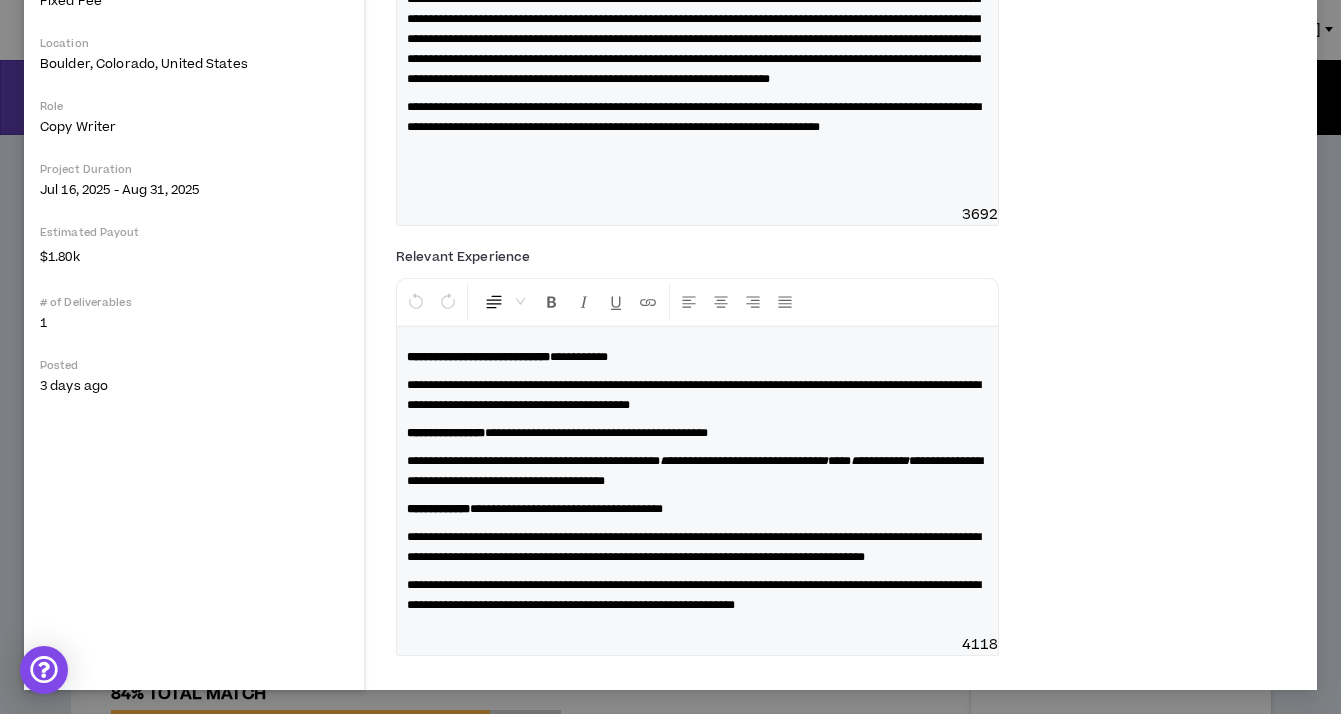 scroll, scrollTop: 594, scrollLeft: 0, axis: vertical 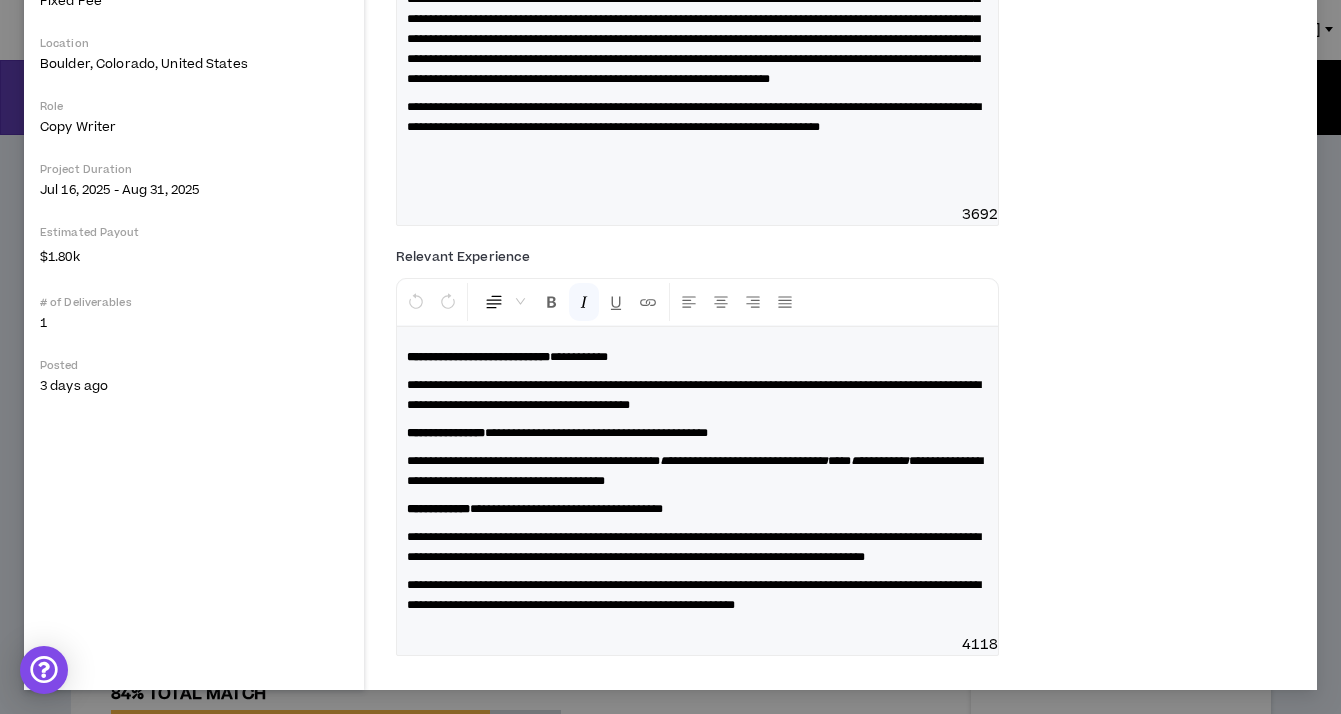 type 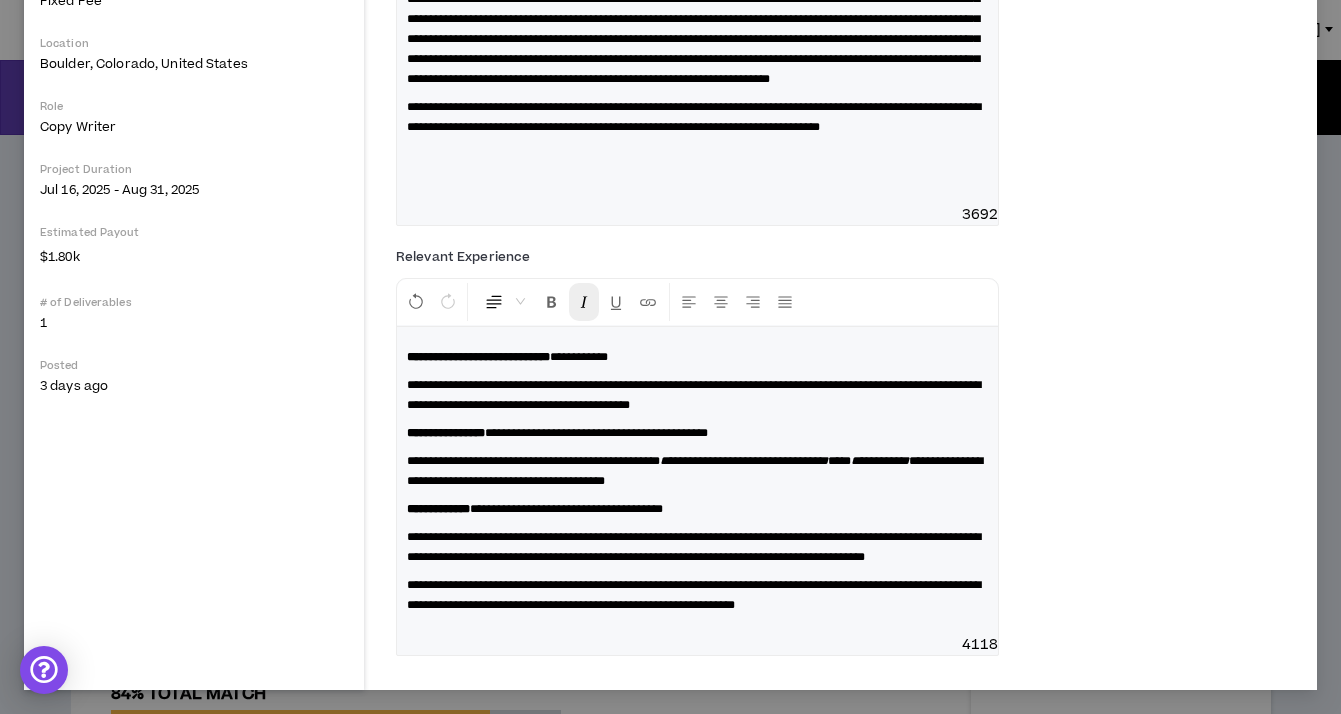 click at bounding box center (584, 302) 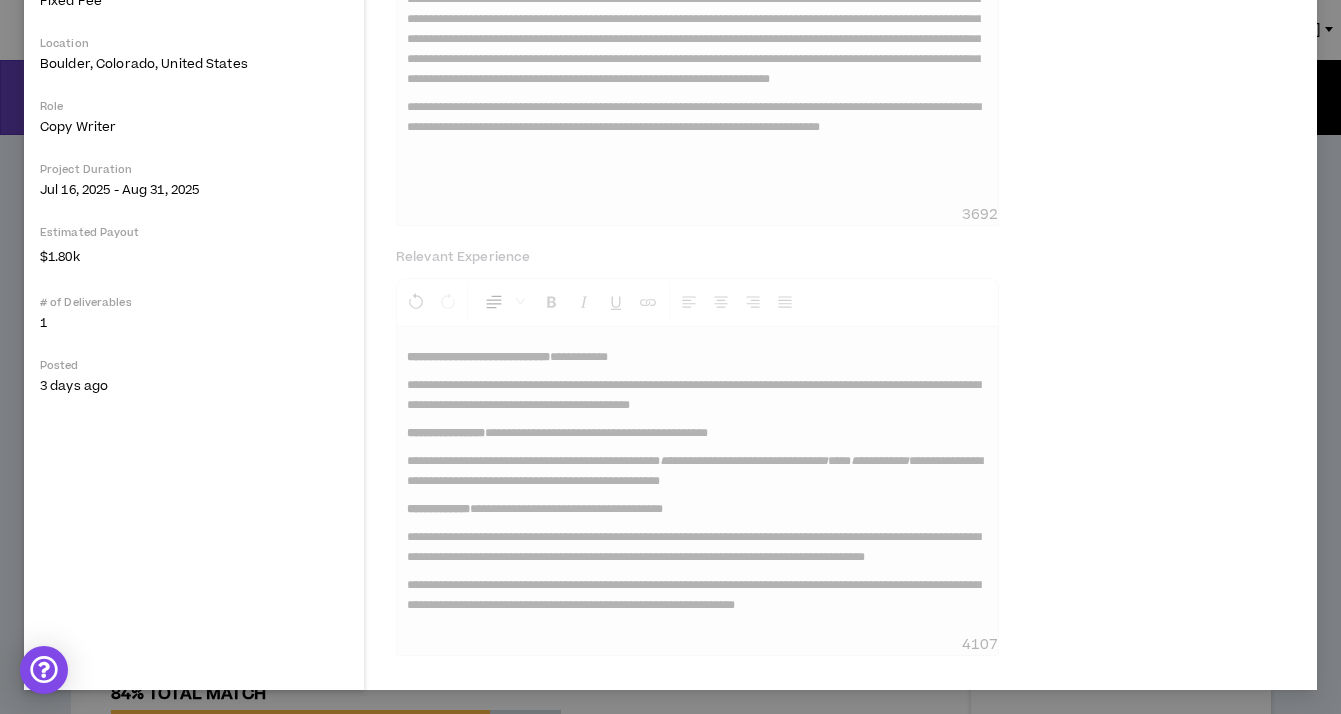 click on "**********" at bounding box center [848, 165] 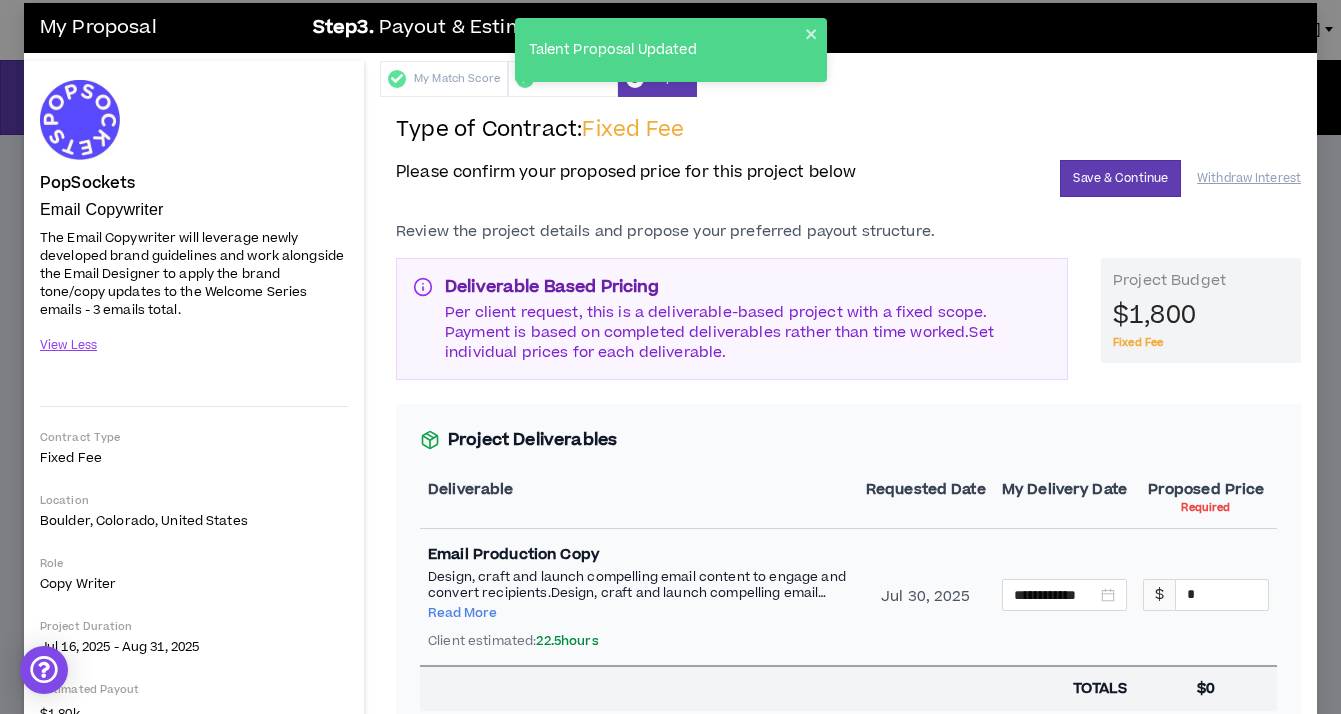 scroll, scrollTop: 0, scrollLeft: 0, axis: both 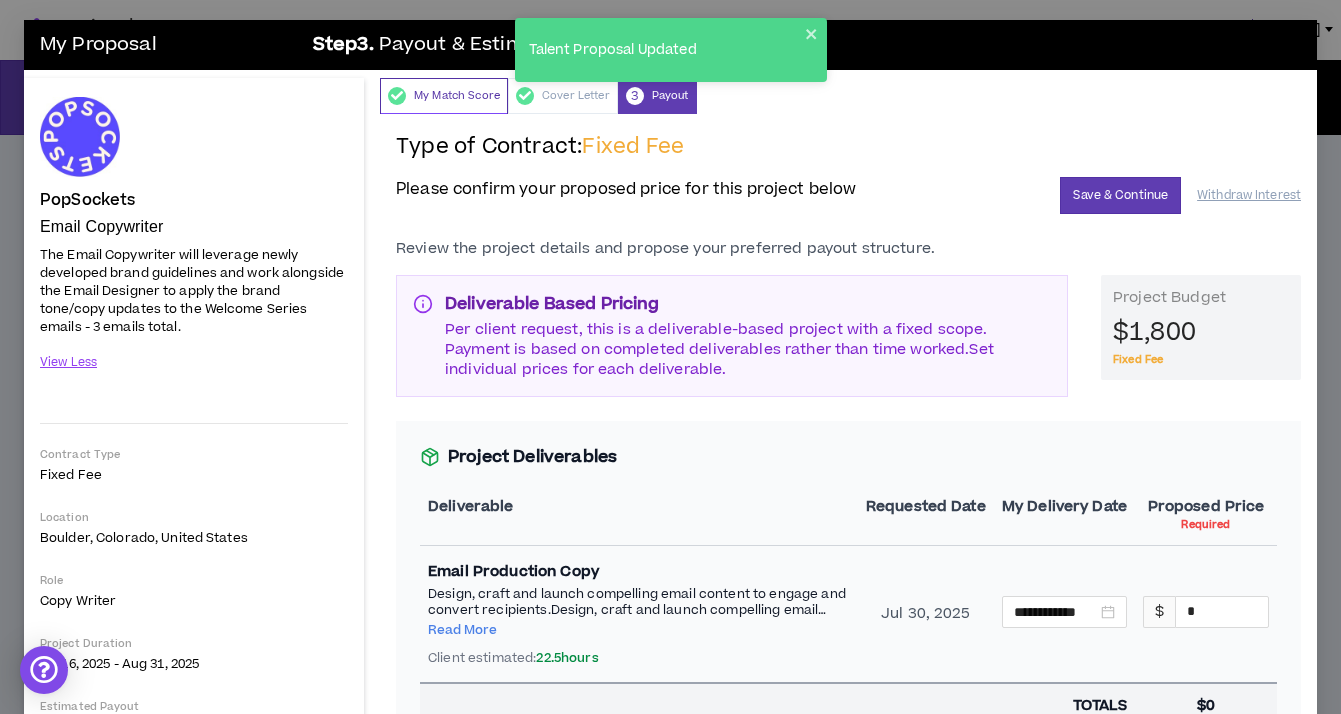 click on "My Match Score" at bounding box center (444, 96) 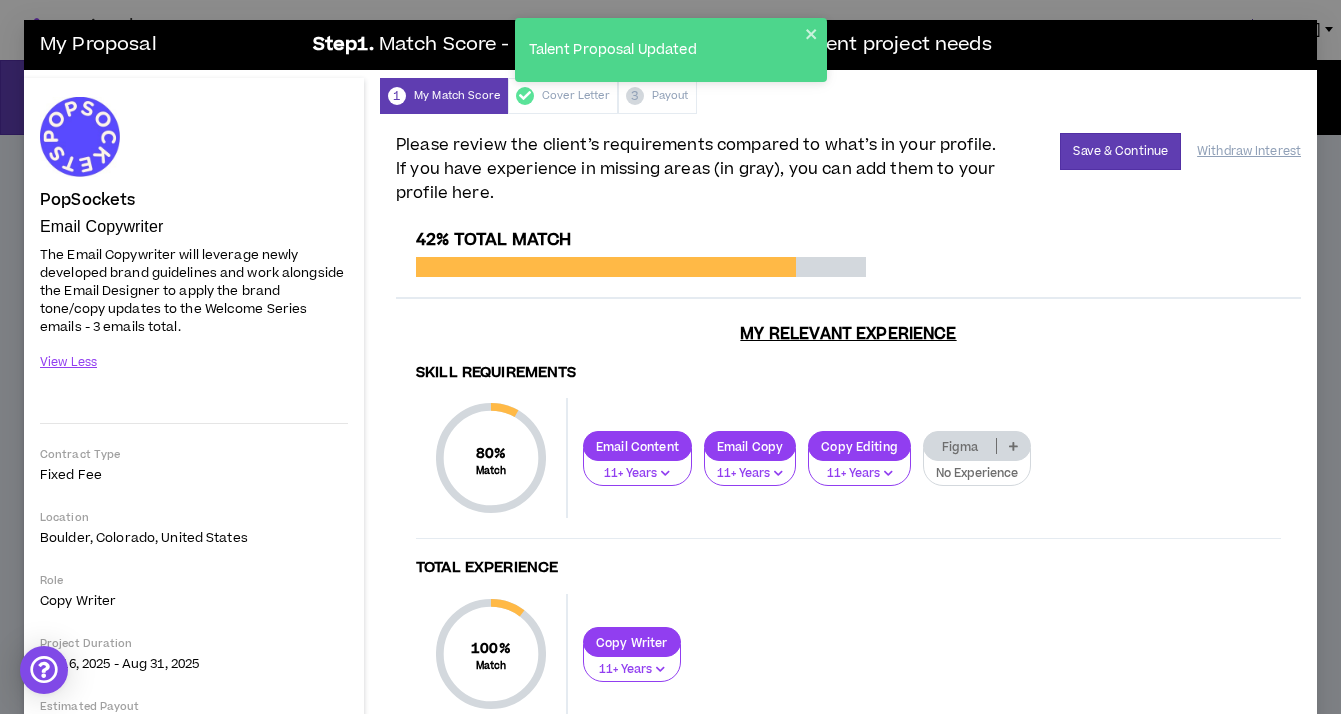 click on "Talent Proposal Updated" at bounding box center (671, 58) 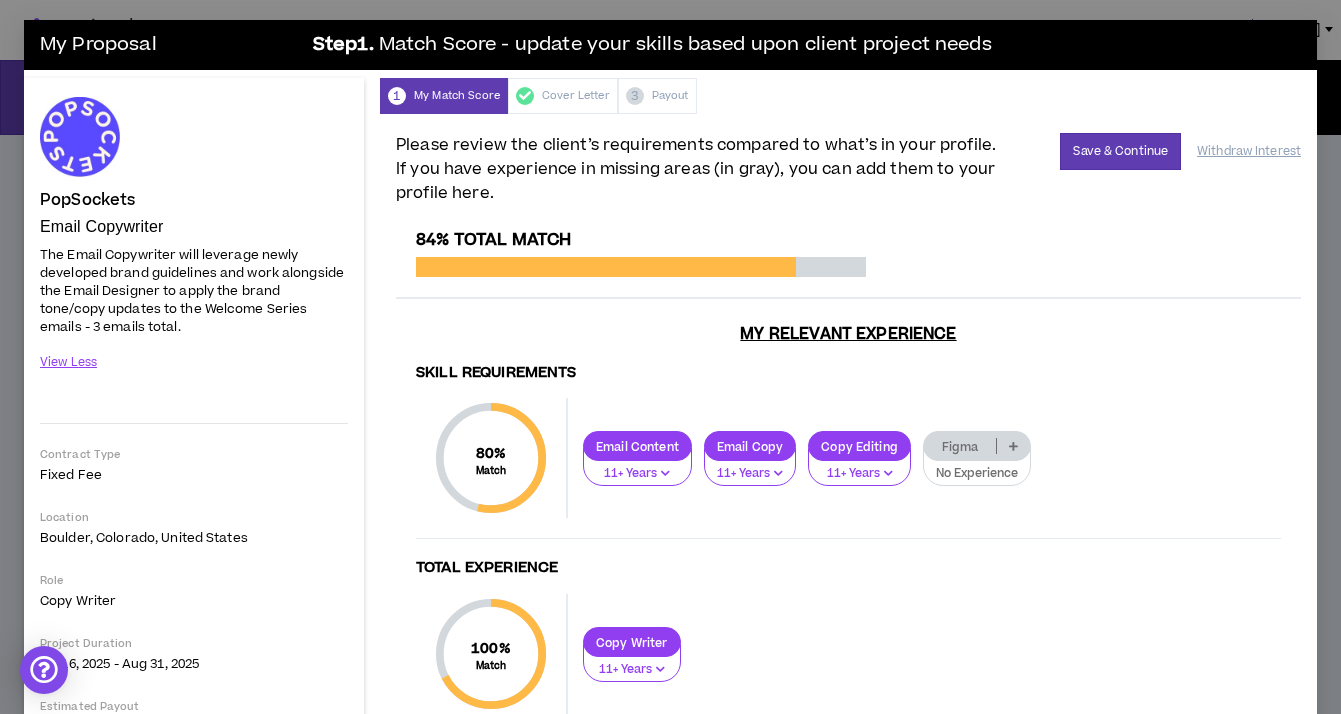 click on "Talent Proposal Updated" at bounding box center [671, 58] 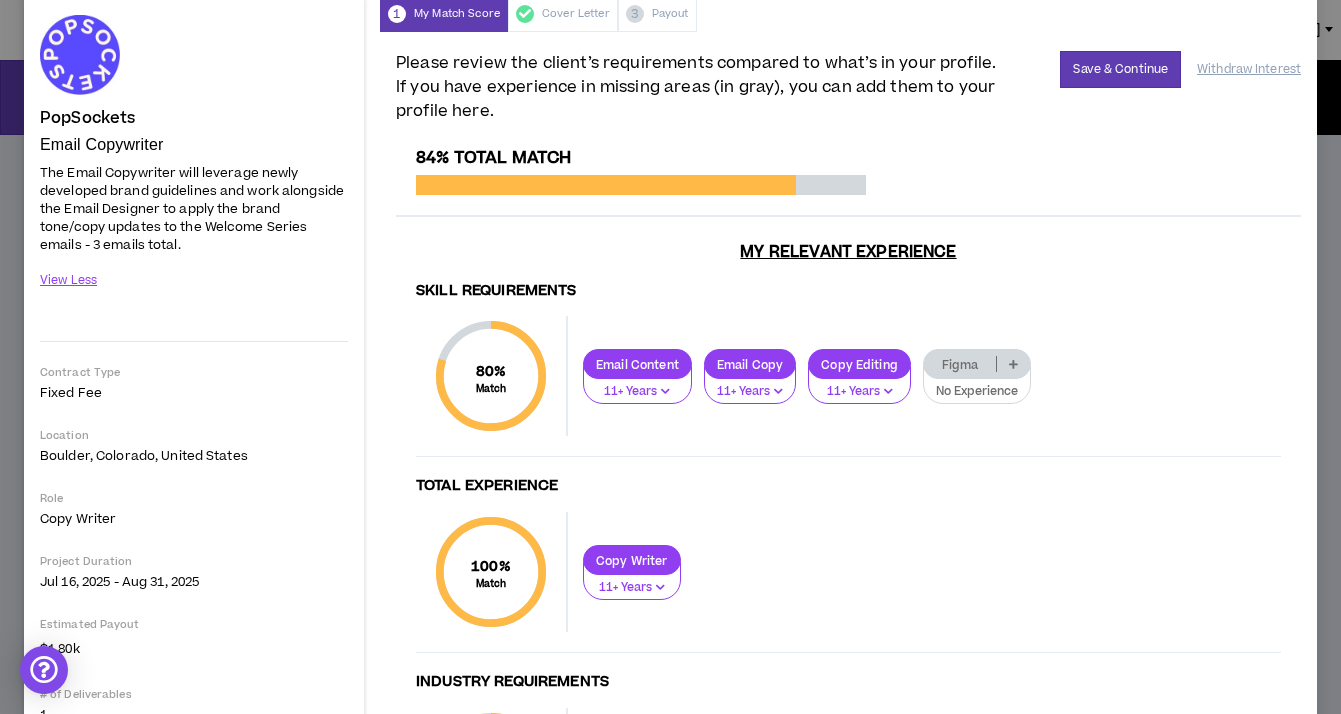 scroll, scrollTop: 0, scrollLeft: 0, axis: both 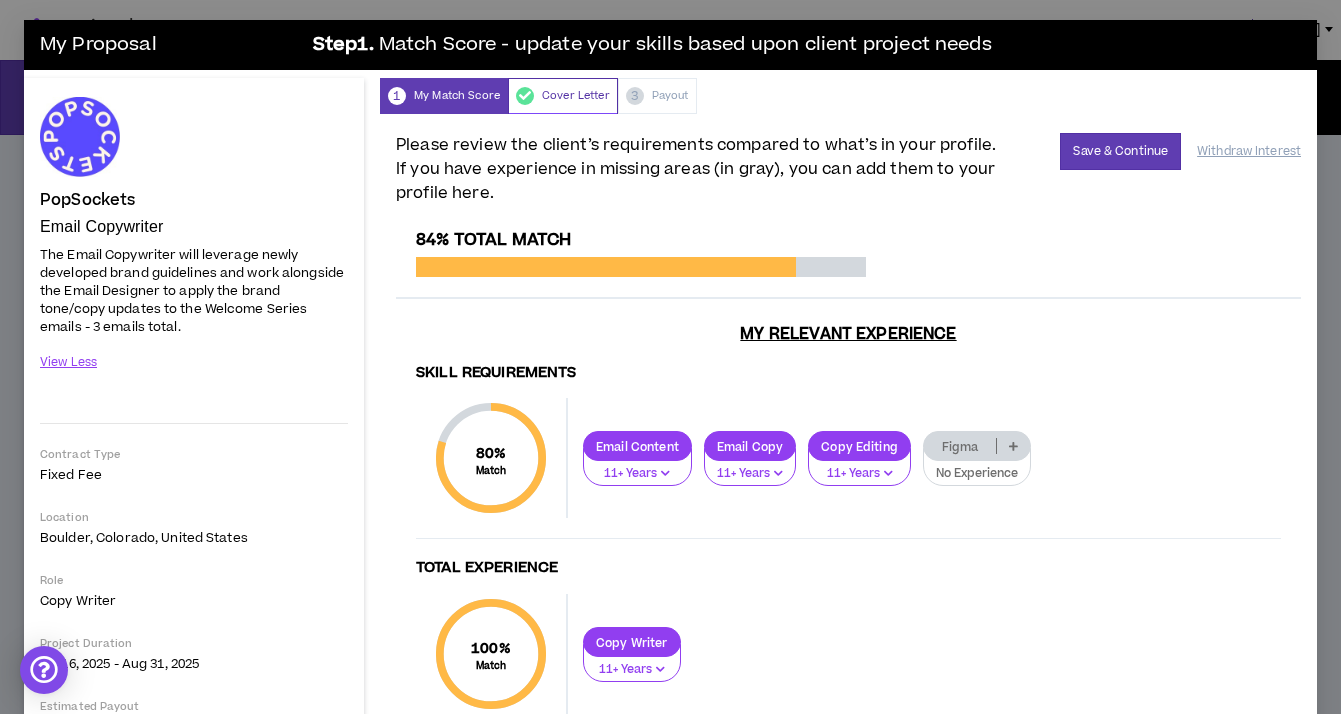 click on "Cover Letter" at bounding box center (563, 96) 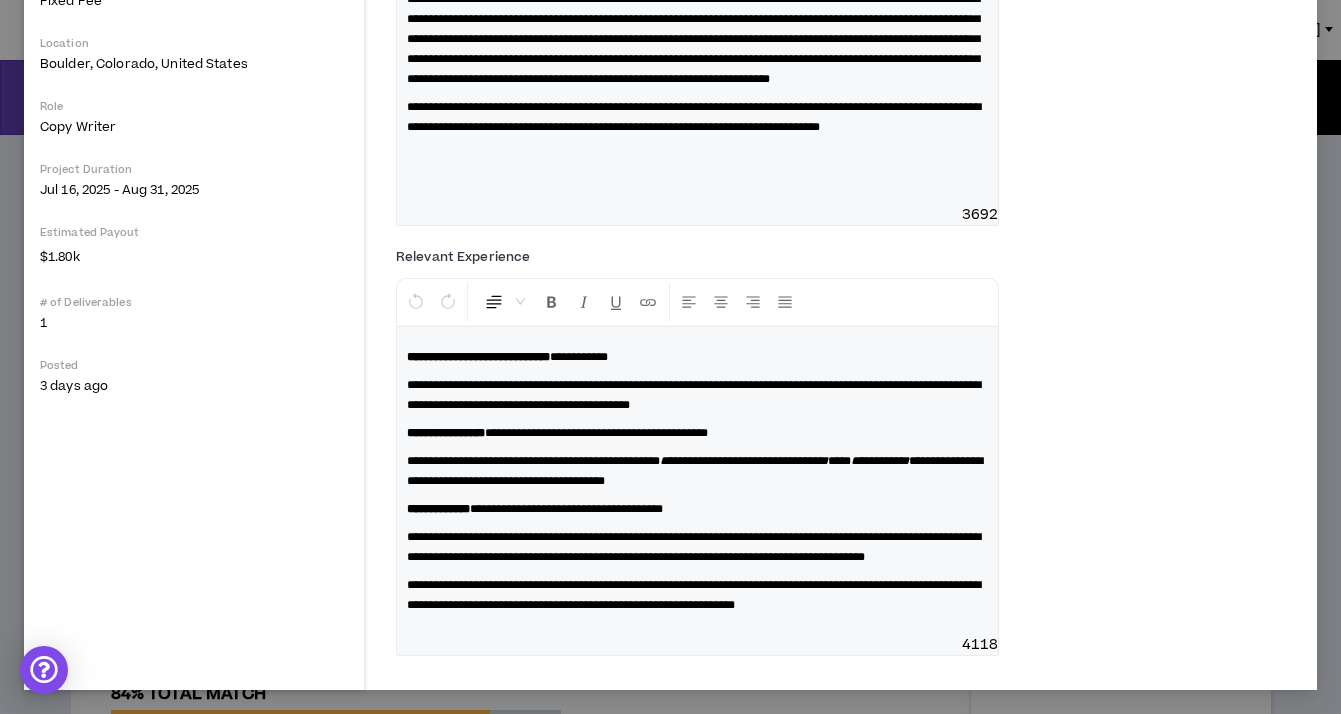 scroll, scrollTop: 541, scrollLeft: 0, axis: vertical 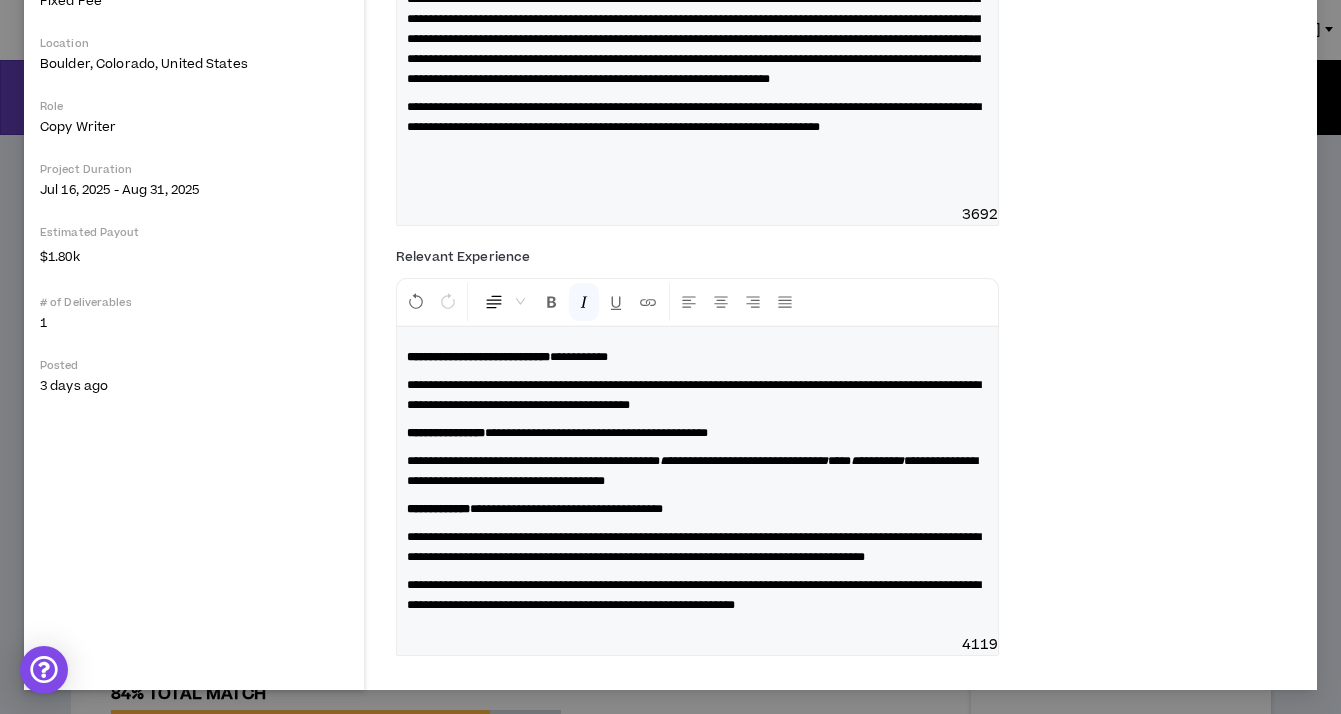 type 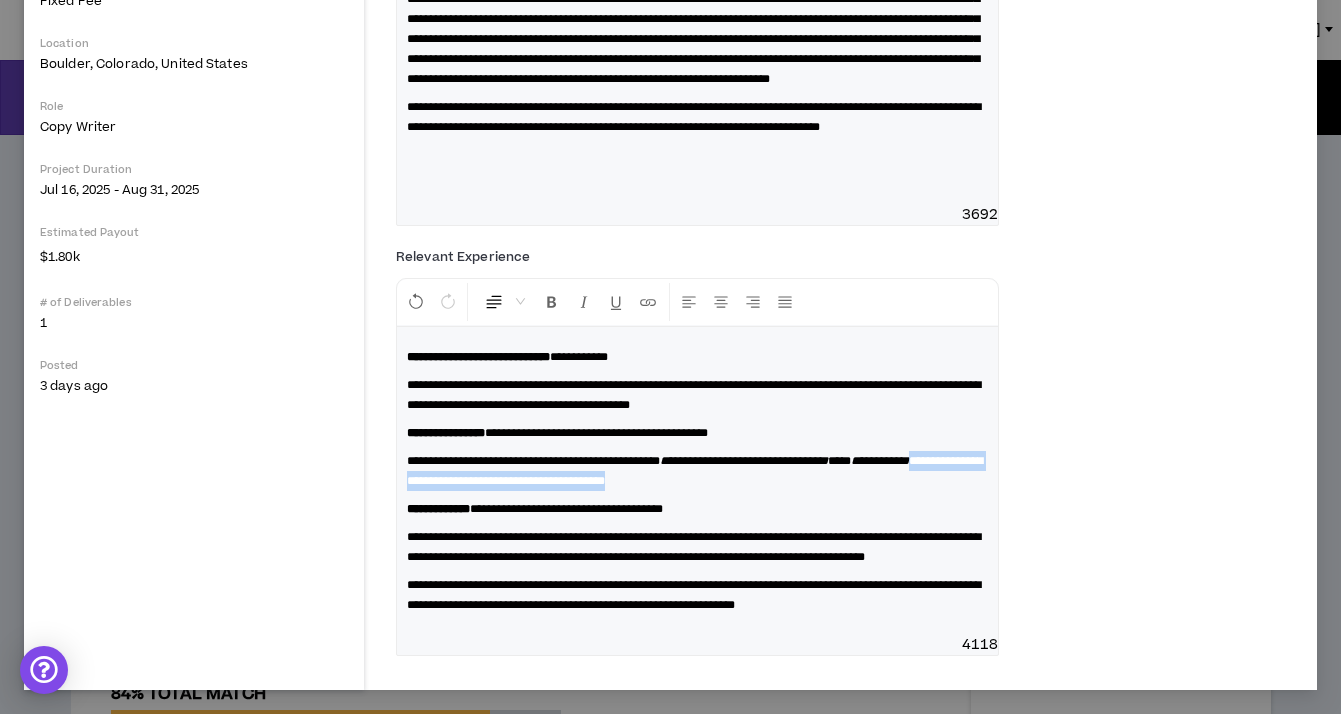 drag, startPoint x: 862, startPoint y: 519, endPoint x: 523, endPoint y: 522, distance: 339.01328 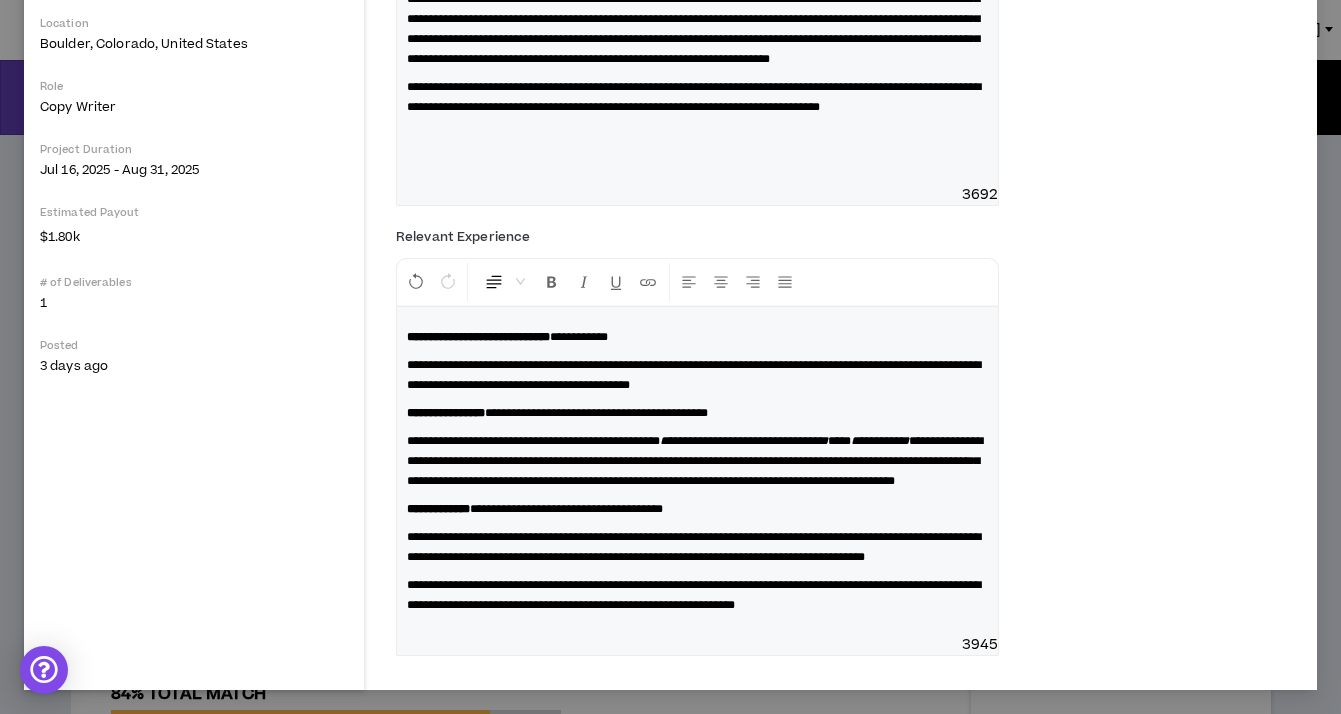 scroll, scrollTop: 634, scrollLeft: 0, axis: vertical 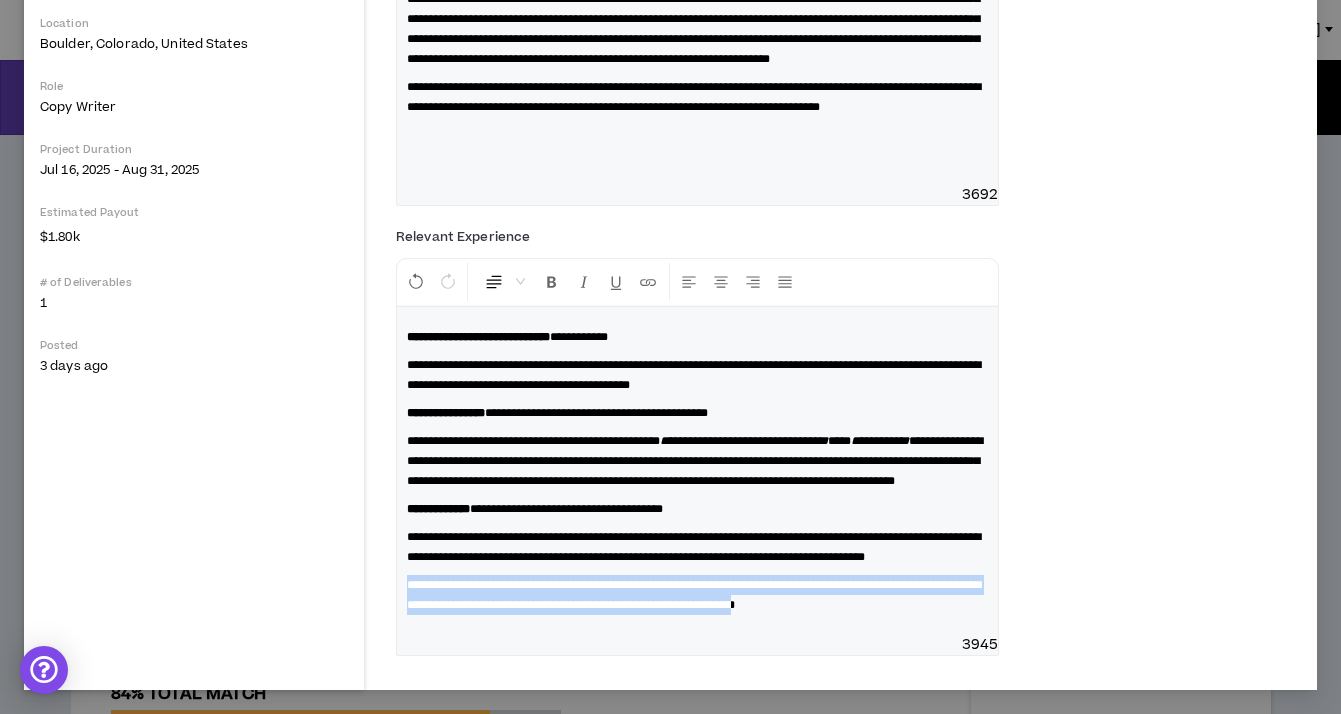 drag, startPoint x: 986, startPoint y: 606, endPoint x: 408, endPoint y: 588, distance: 578.2802 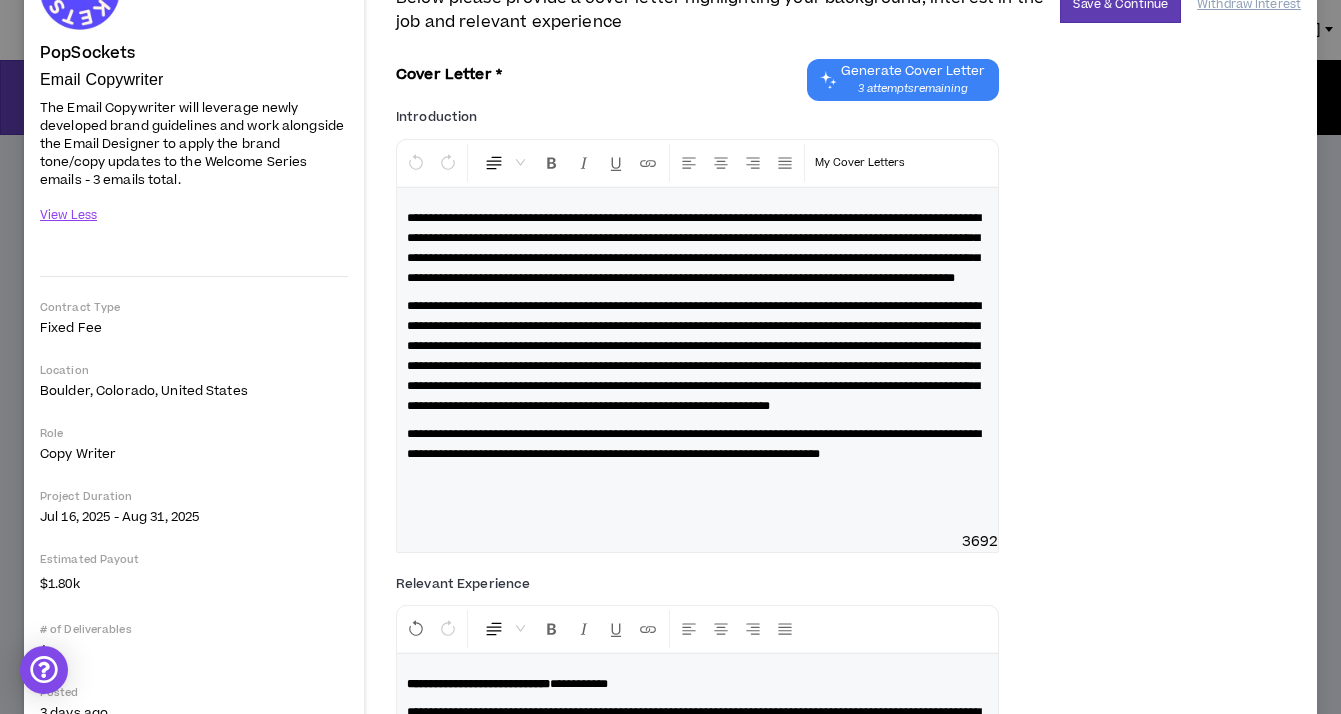 scroll, scrollTop: 0, scrollLeft: 0, axis: both 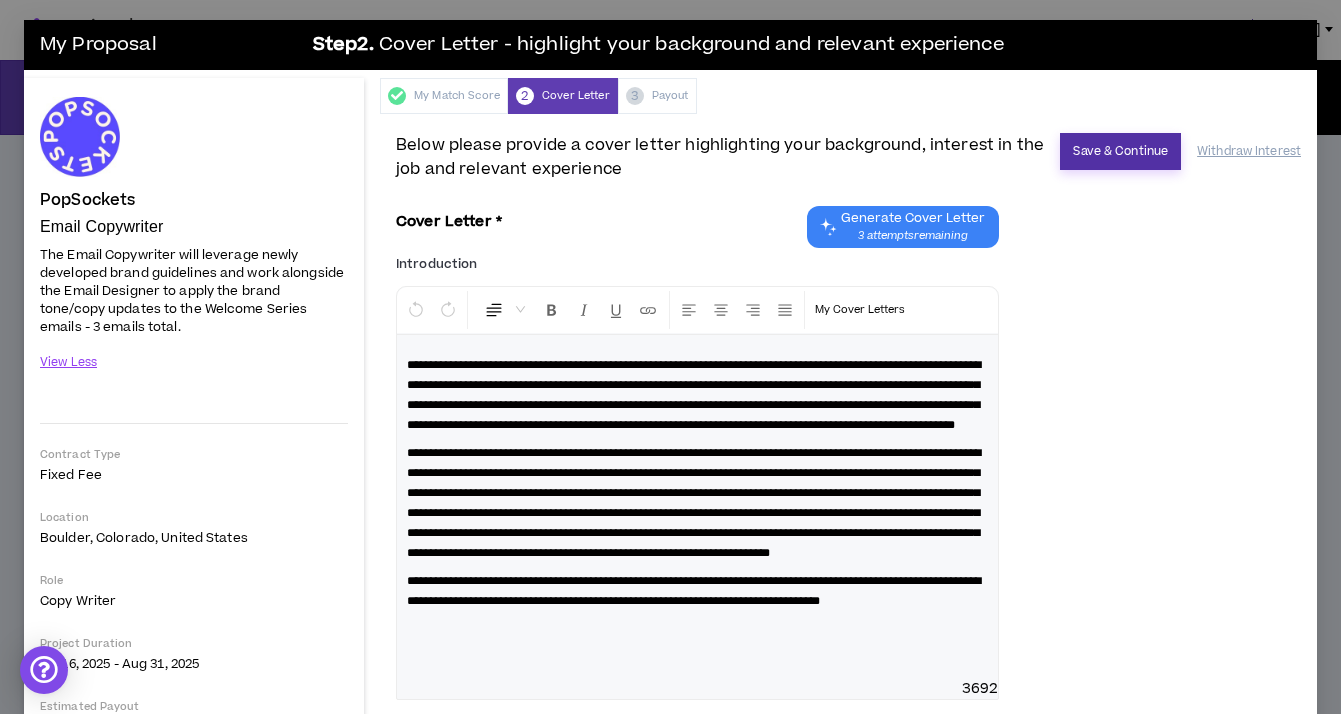 click on "Save & Continue" at bounding box center [1120, 151] 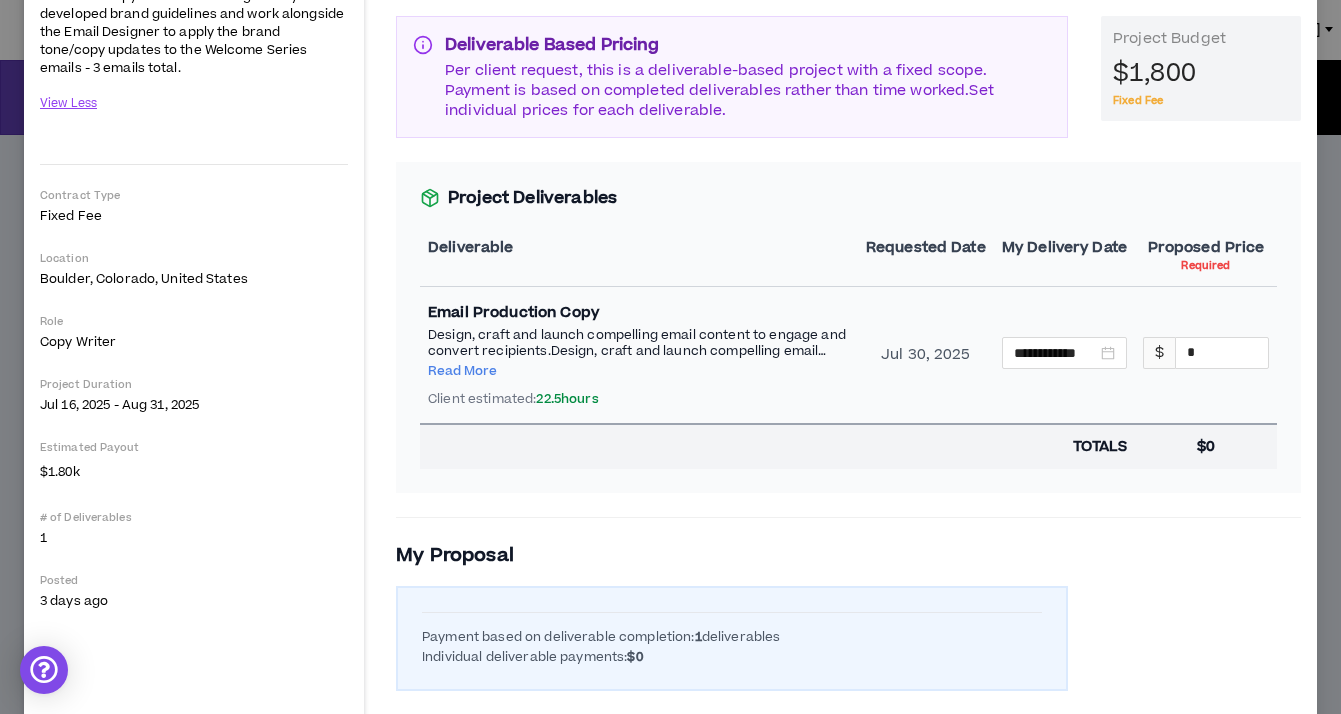 scroll, scrollTop: 269, scrollLeft: 0, axis: vertical 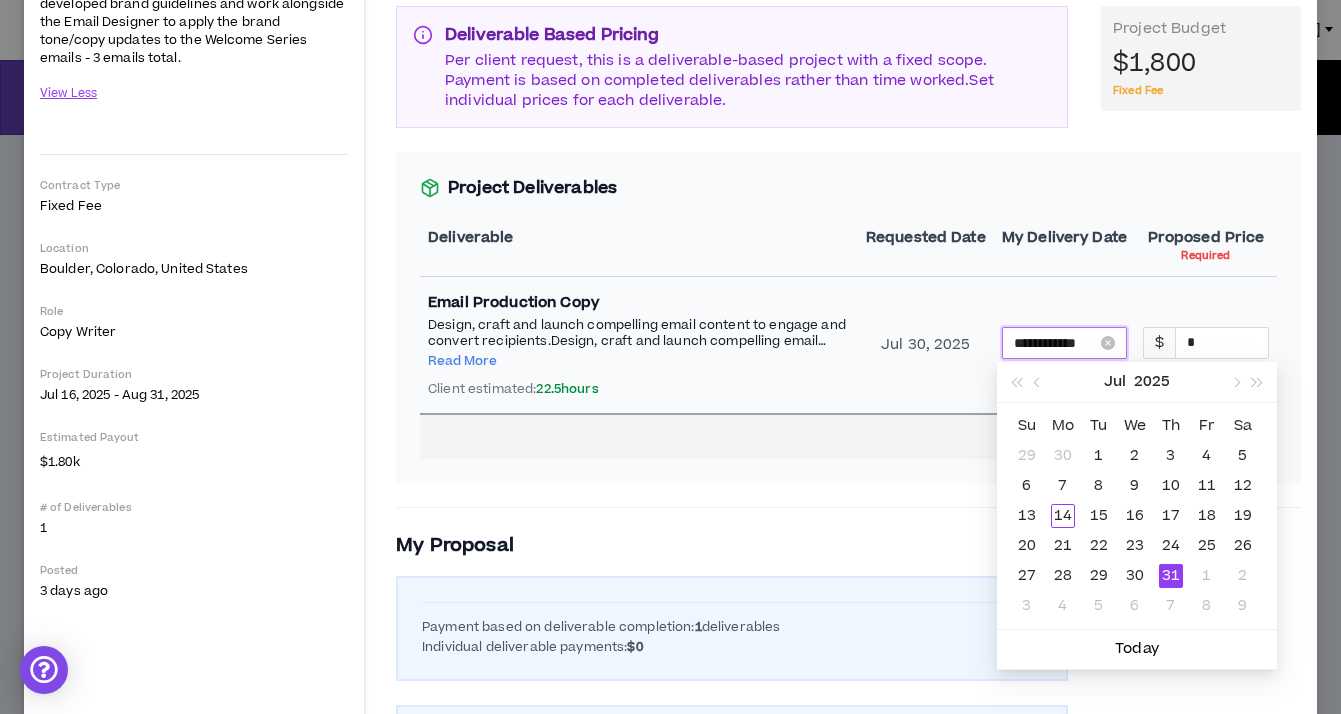 click on "**********" at bounding box center [1055, 343] 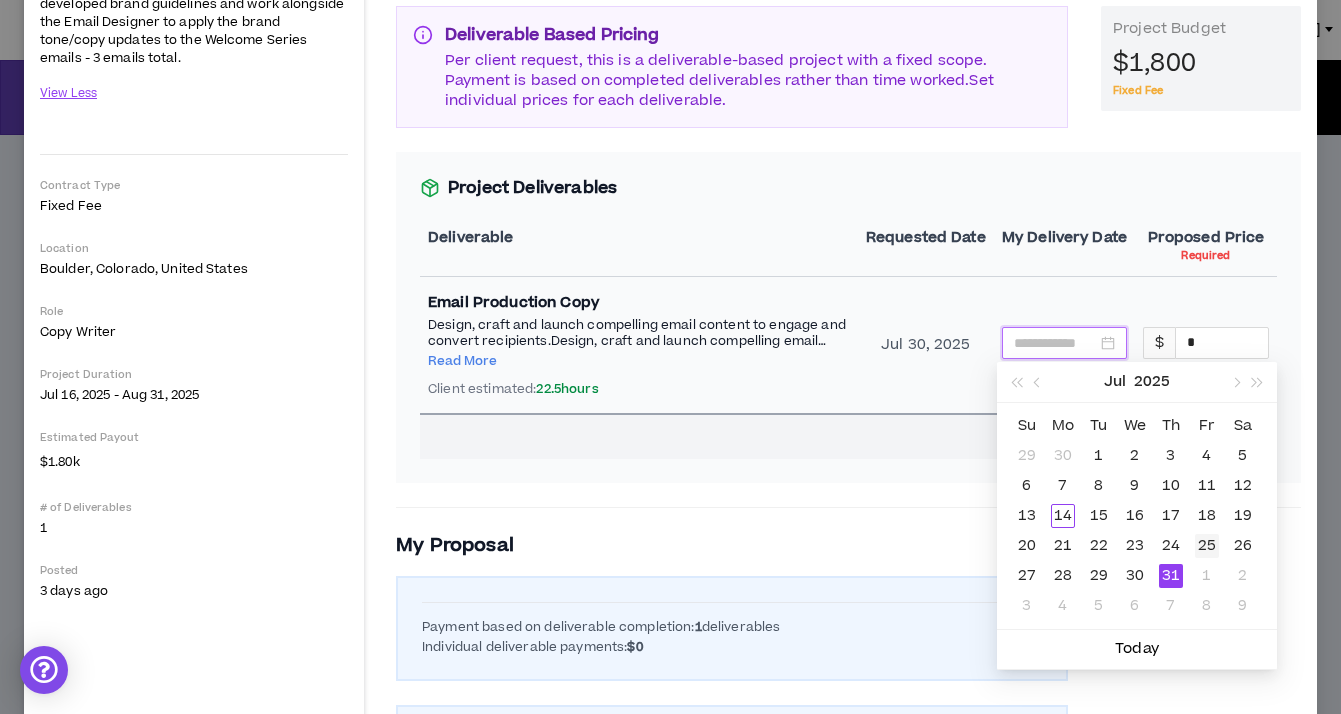 type on "**********" 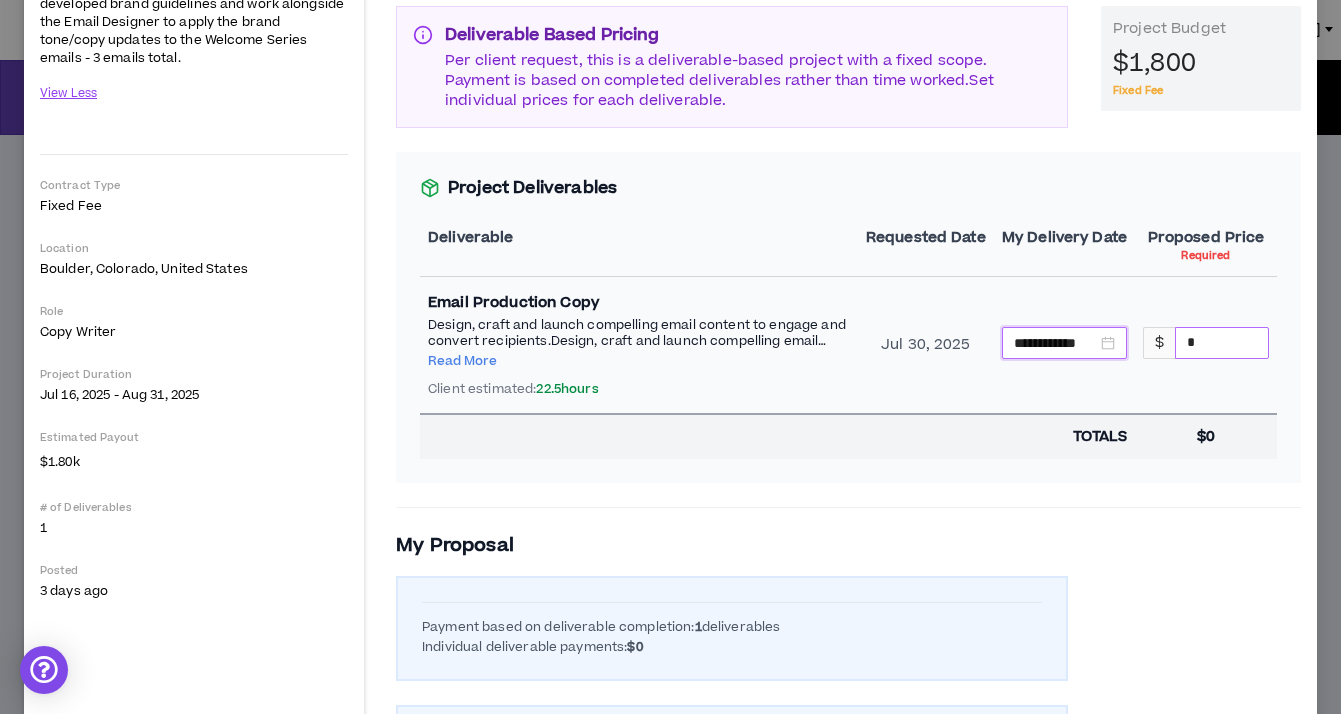 click on "*" at bounding box center (1222, 343) 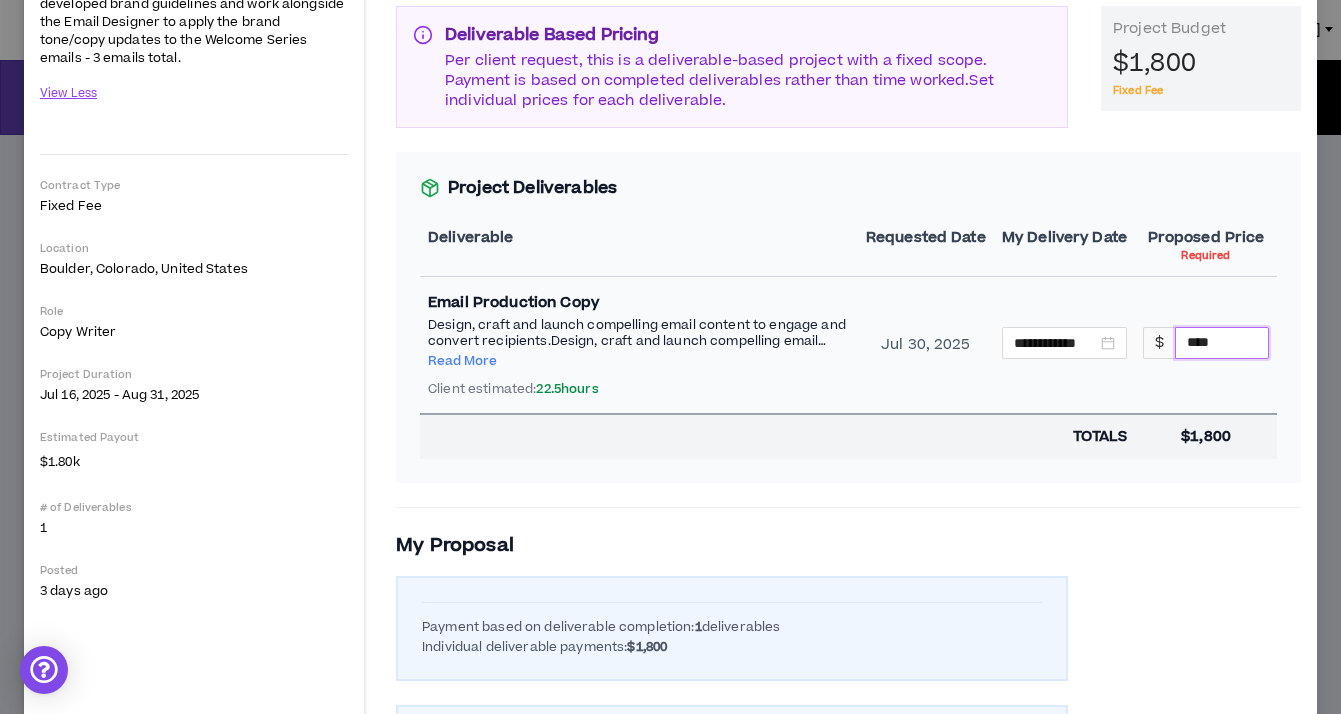 type on "****" 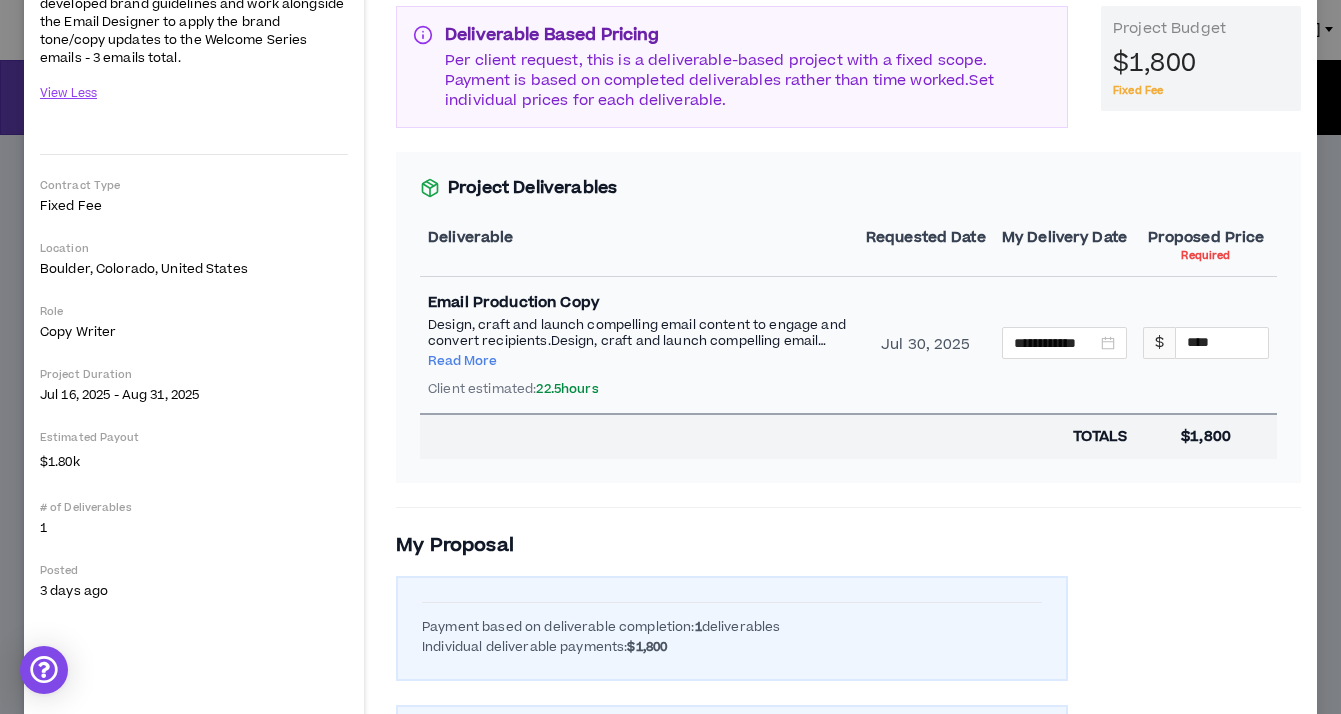 click on "My Proposal" at bounding box center (848, 546) 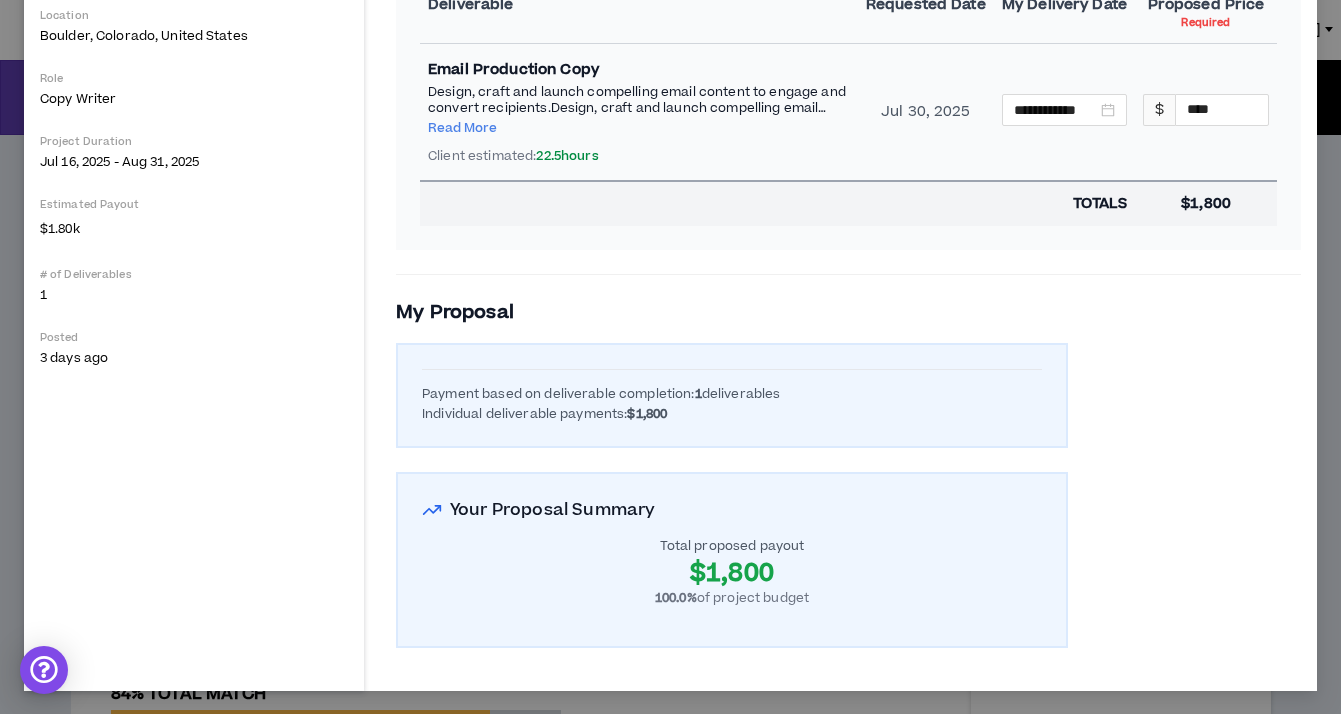 scroll, scrollTop: 0, scrollLeft: 0, axis: both 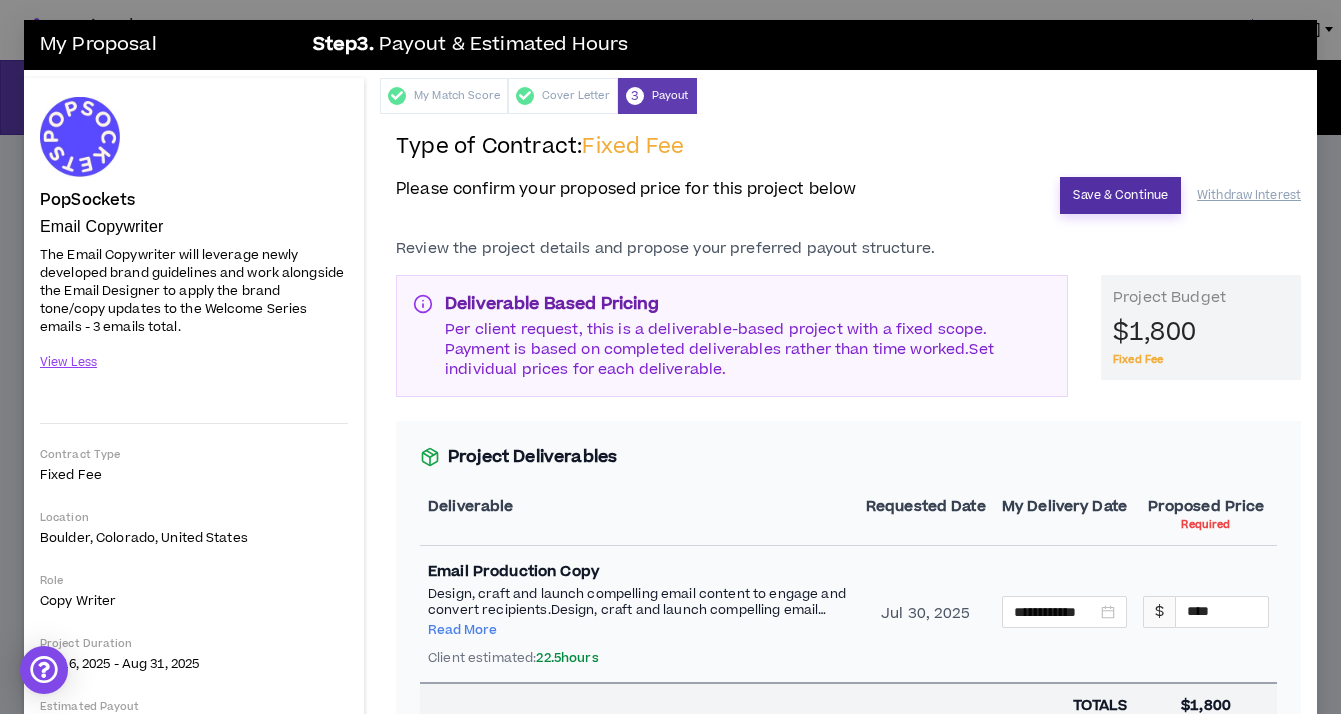 click on "Save & Continue" at bounding box center (1120, 195) 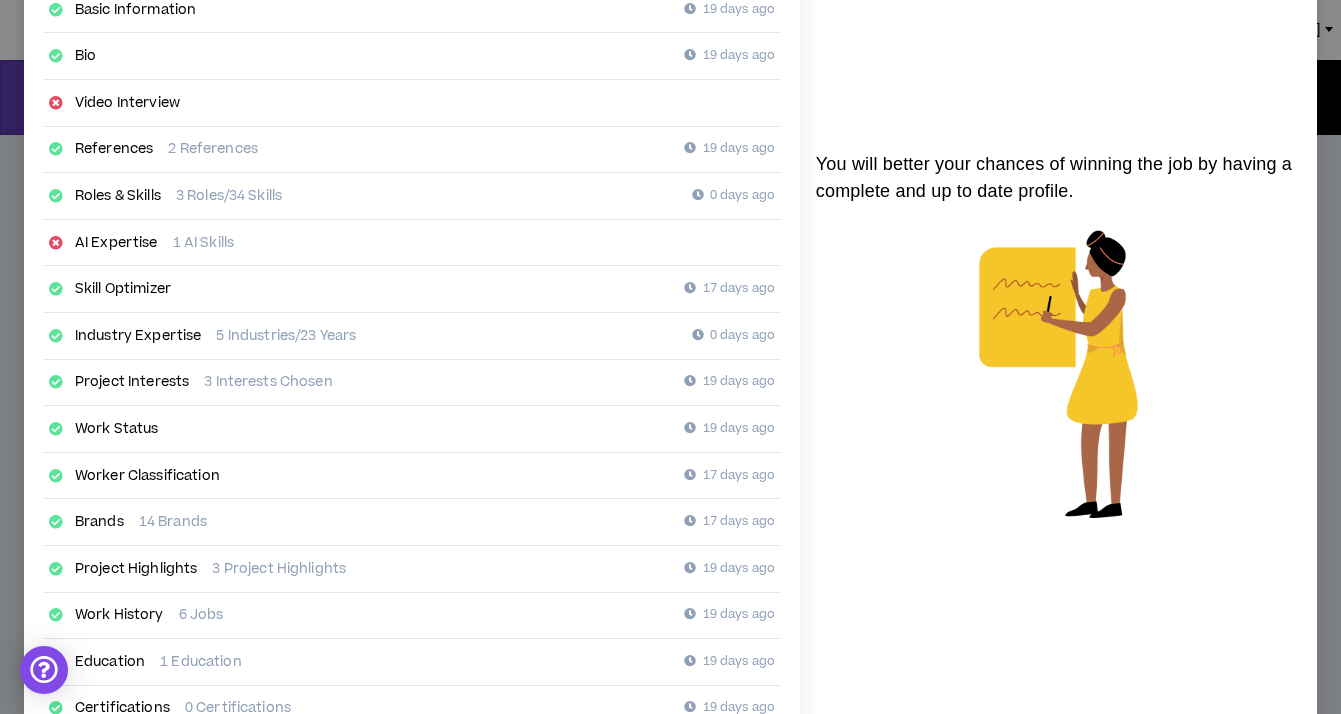 scroll, scrollTop: 172, scrollLeft: 0, axis: vertical 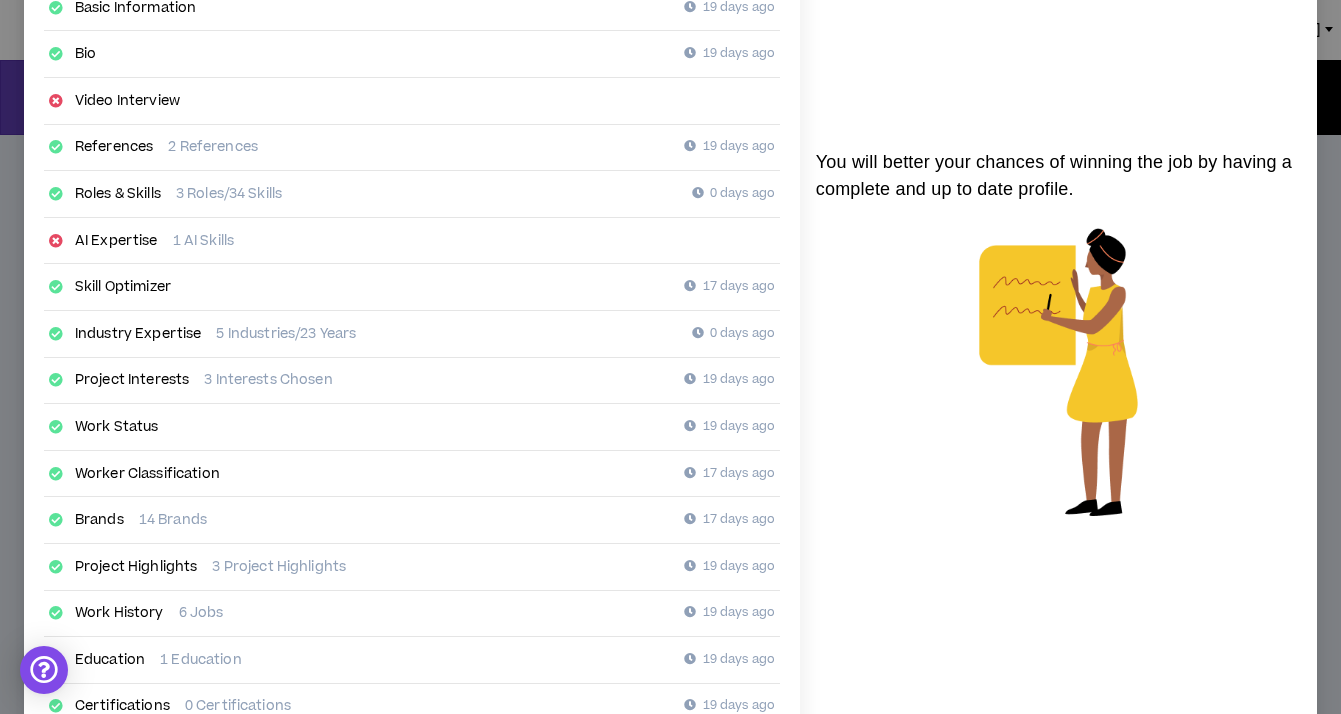click on "1 AI Skills" at bounding box center (203, 241) 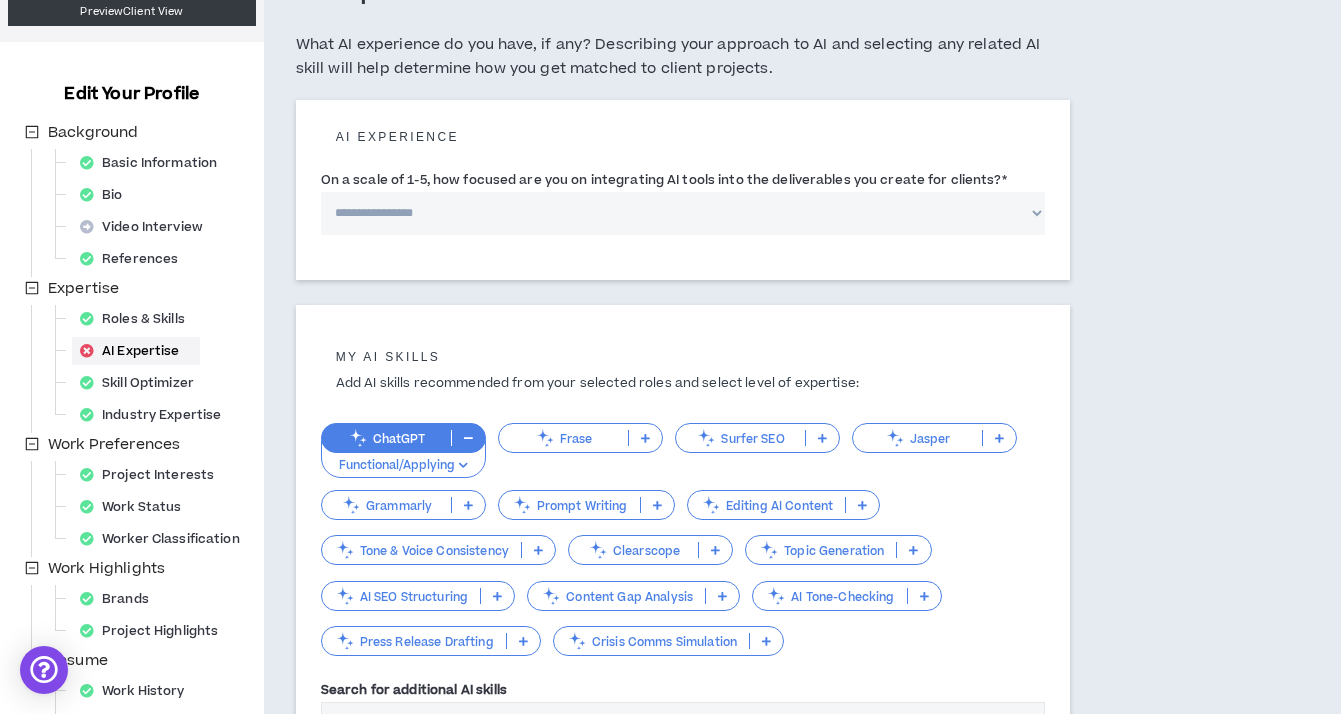 scroll, scrollTop: 368, scrollLeft: 0, axis: vertical 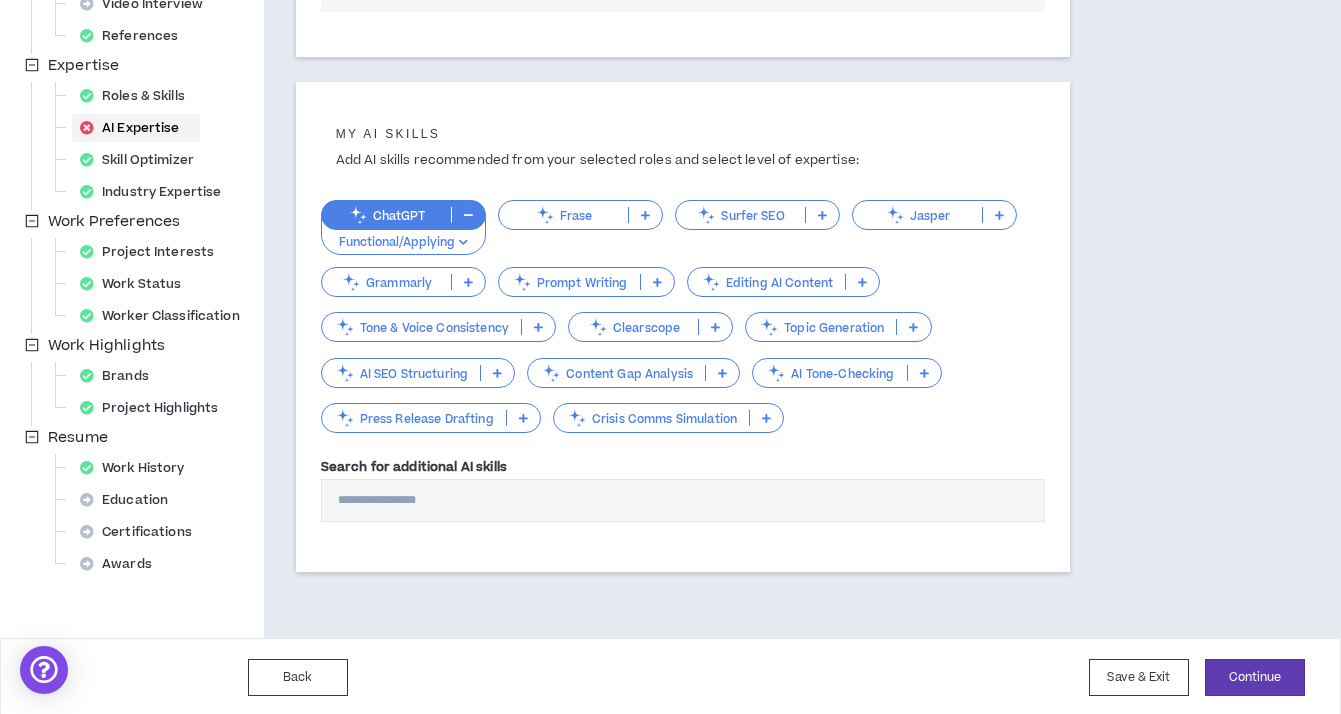 click at bounding box center [468, 282] 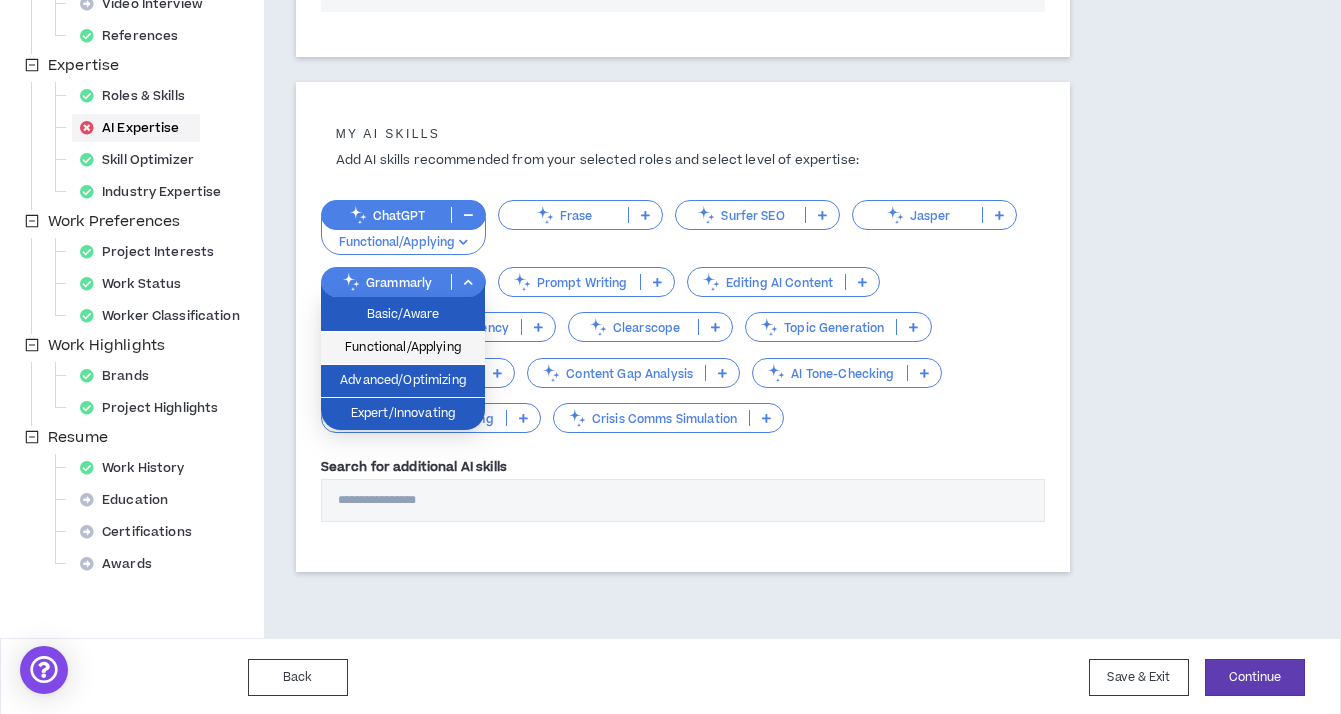 click on "Functional/Applying" at bounding box center [403, 348] 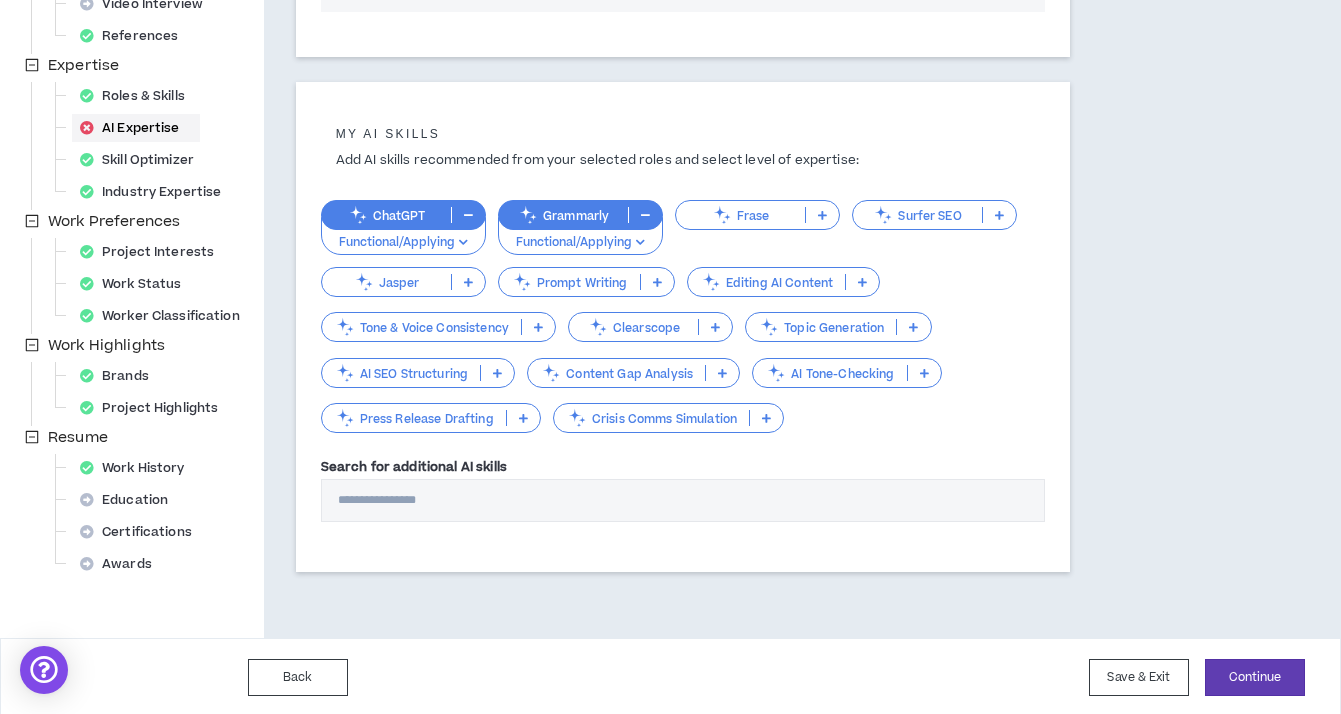 click at bounding box center (657, 282) 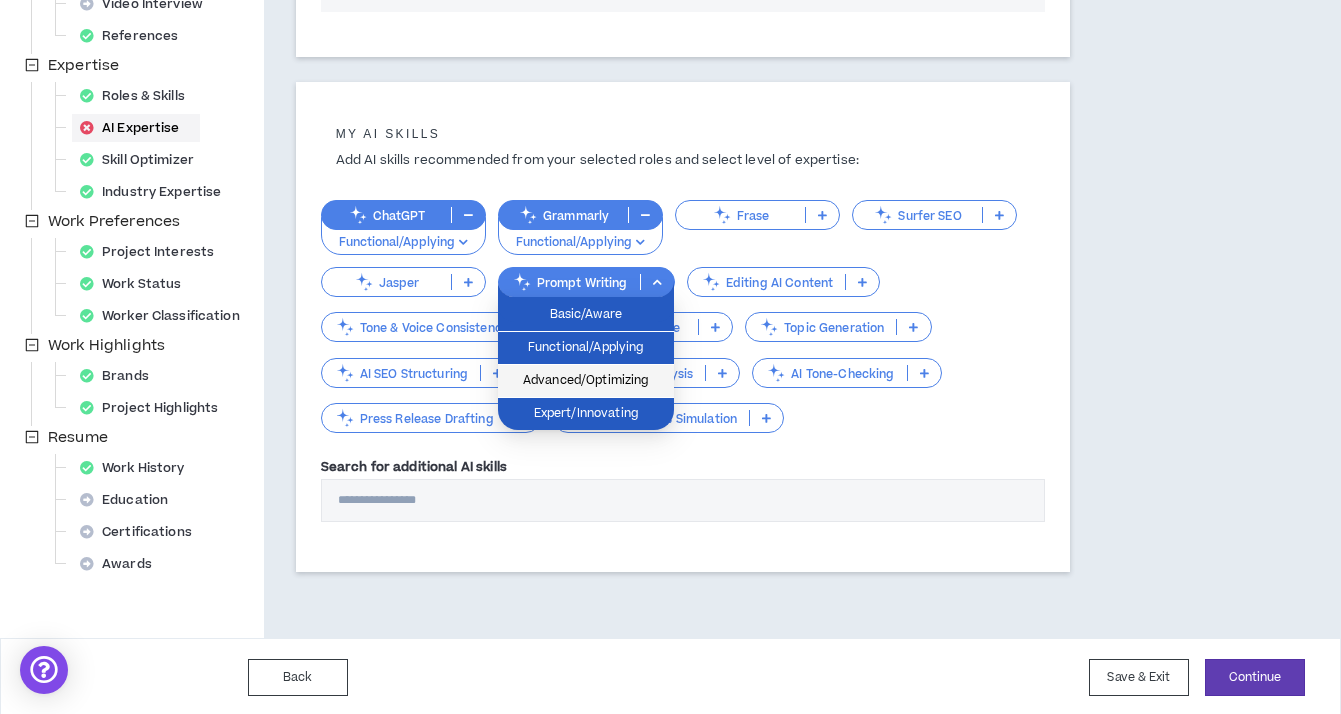 click on "Advanced/Optimizing" at bounding box center [586, 381] 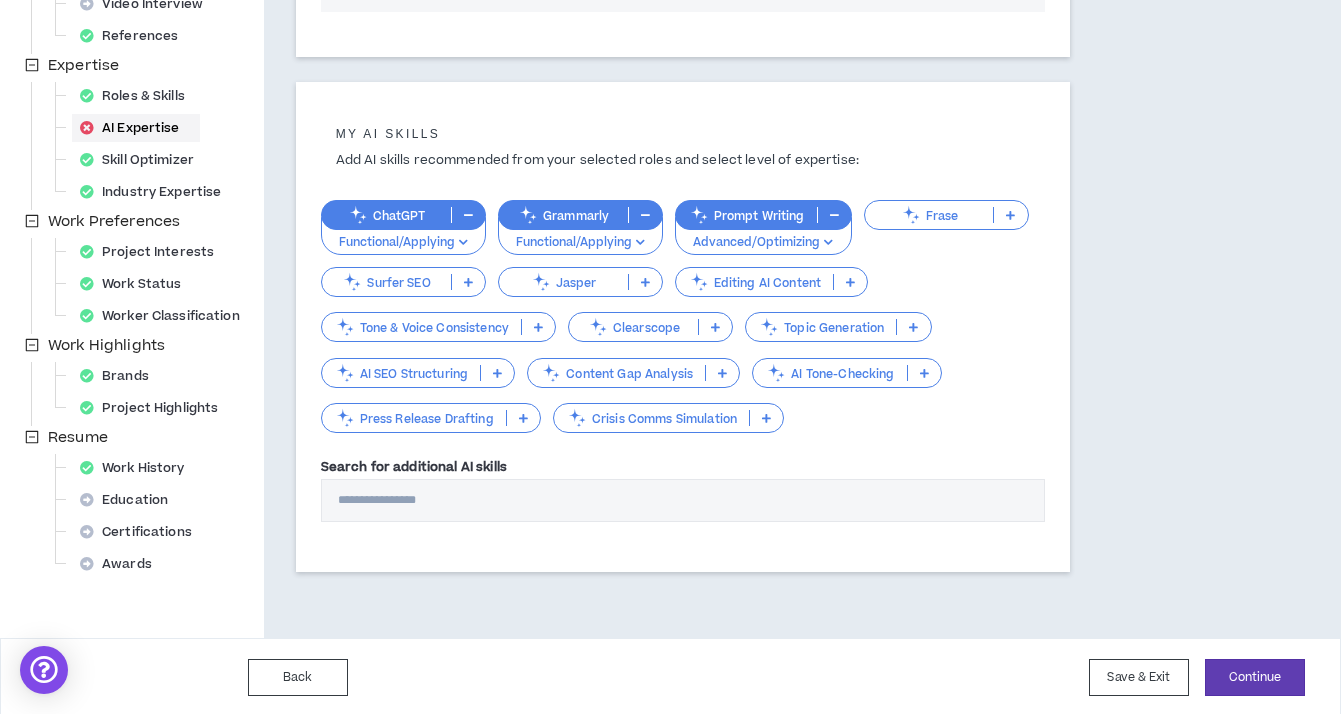 click at bounding box center [850, 282] 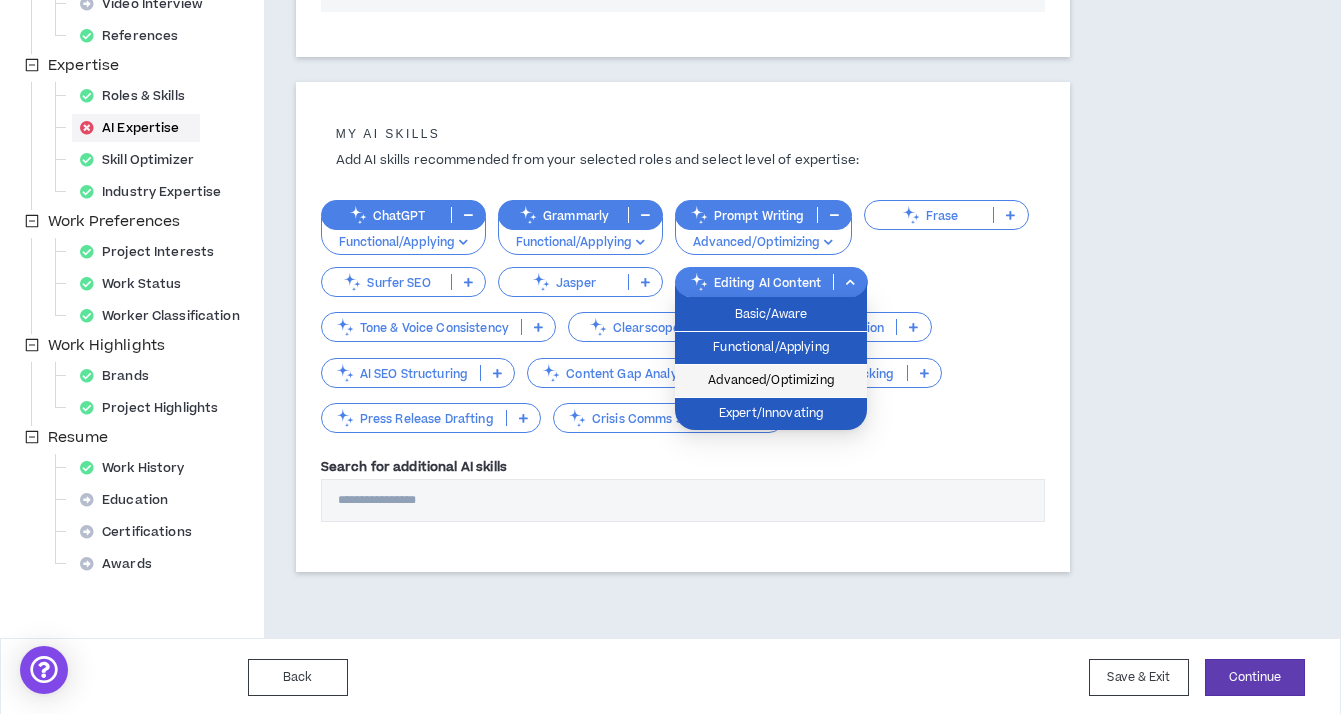 click on "Advanced/Optimizing" at bounding box center (771, 381) 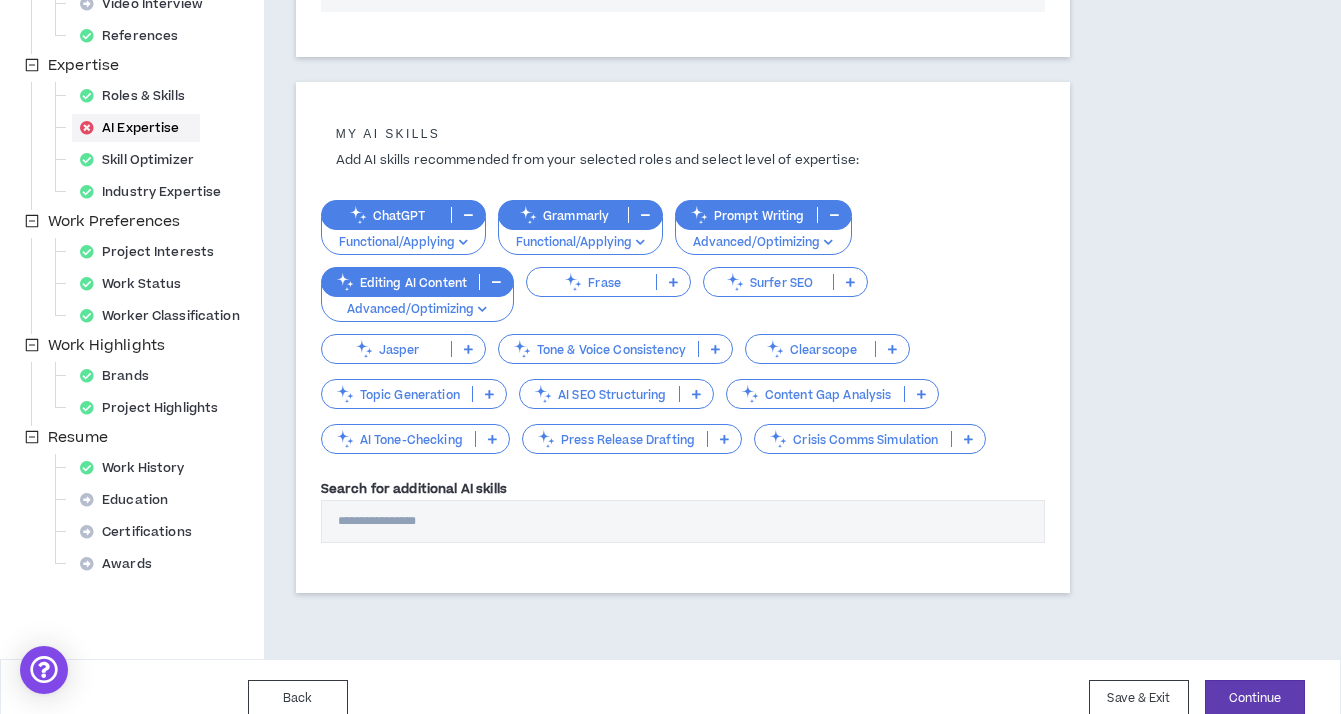 click at bounding box center (715, 349) 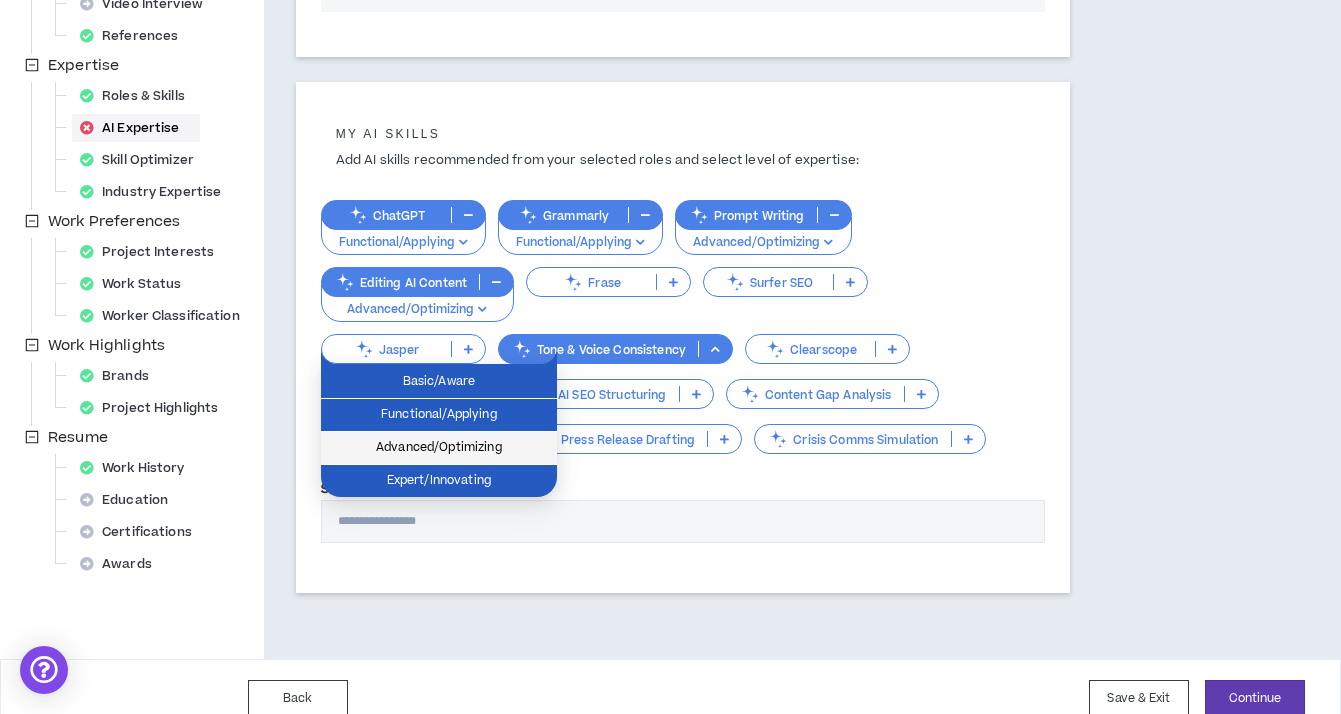 click on "Advanced/Optimizing" at bounding box center (439, 448) 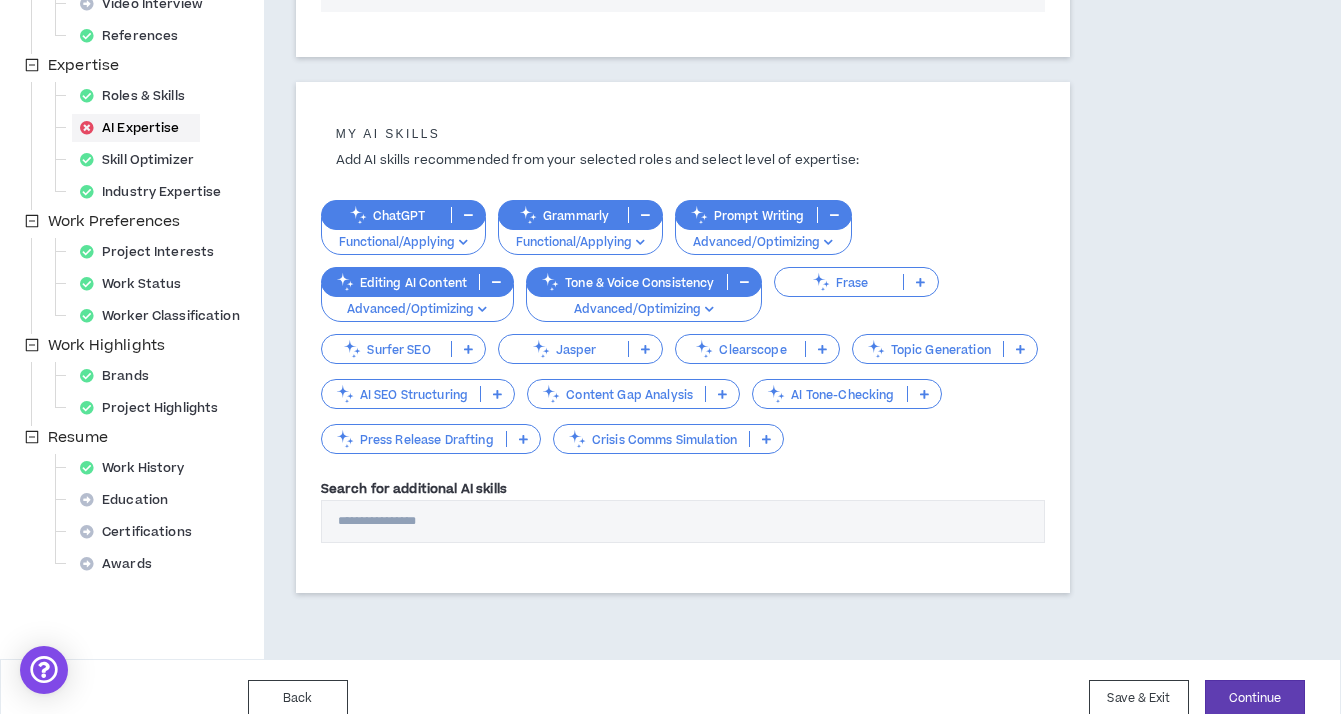 click at bounding box center (1020, 349) 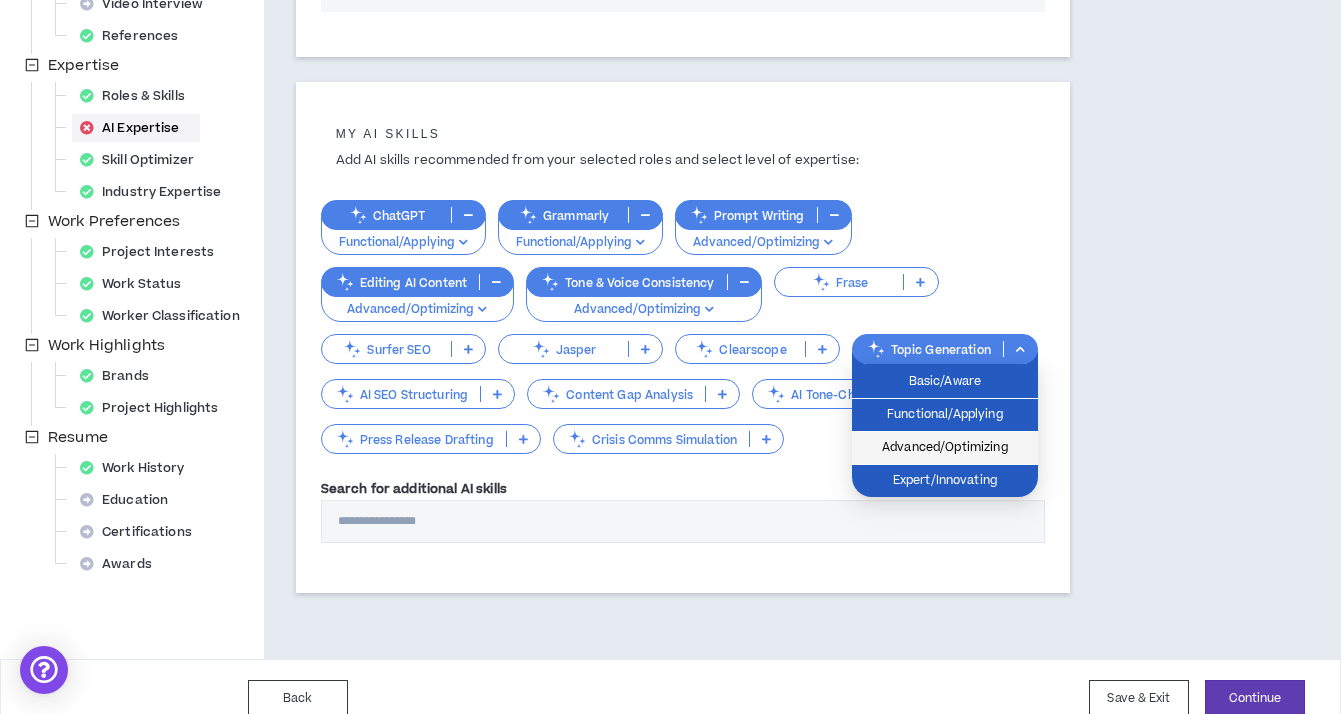 click on "Advanced/Optimizing" at bounding box center [945, 448] 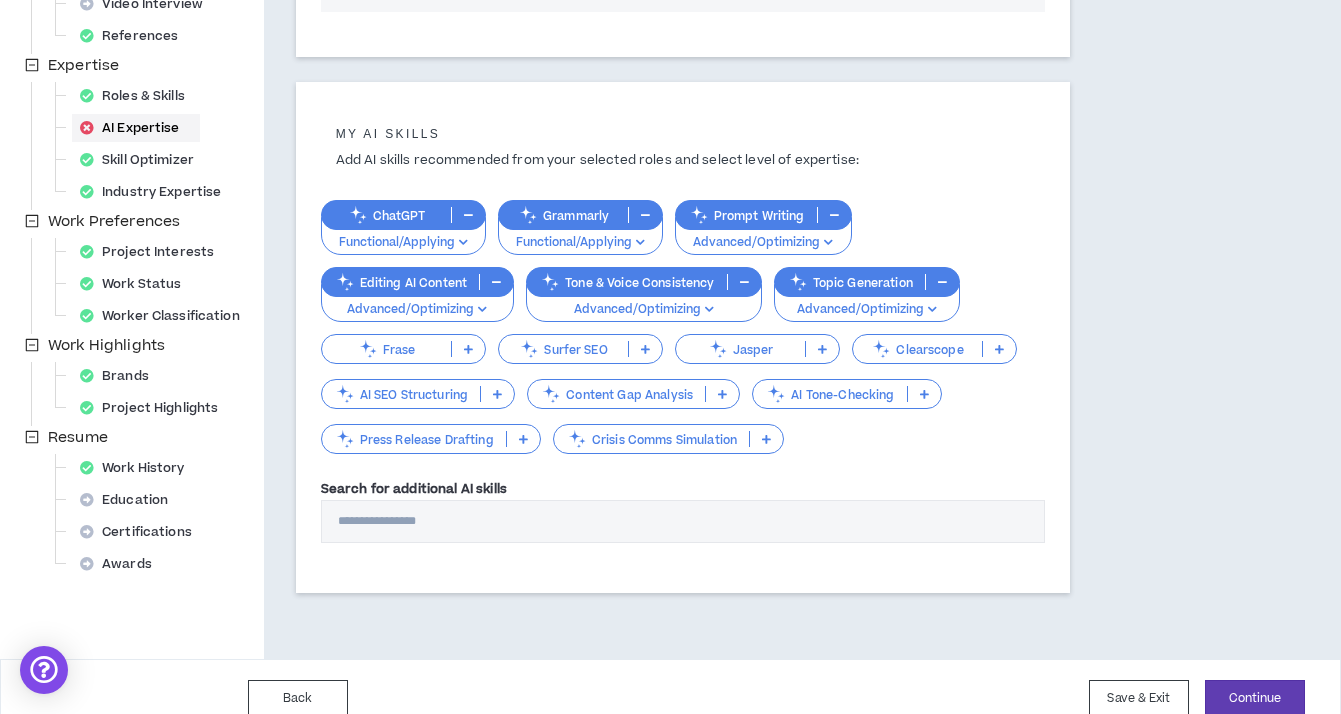 click at bounding box center [497, 394] 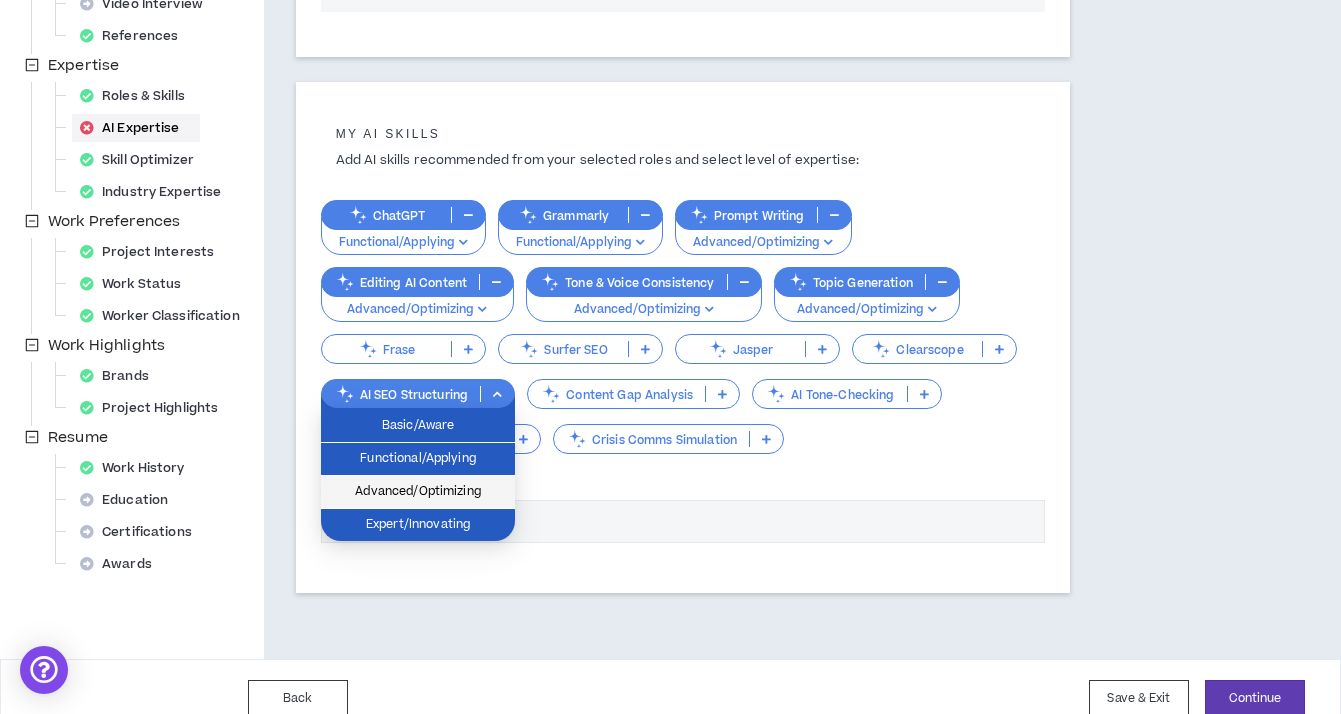 click on "Advanced/Optimizing" at bounding box center [418, 492] 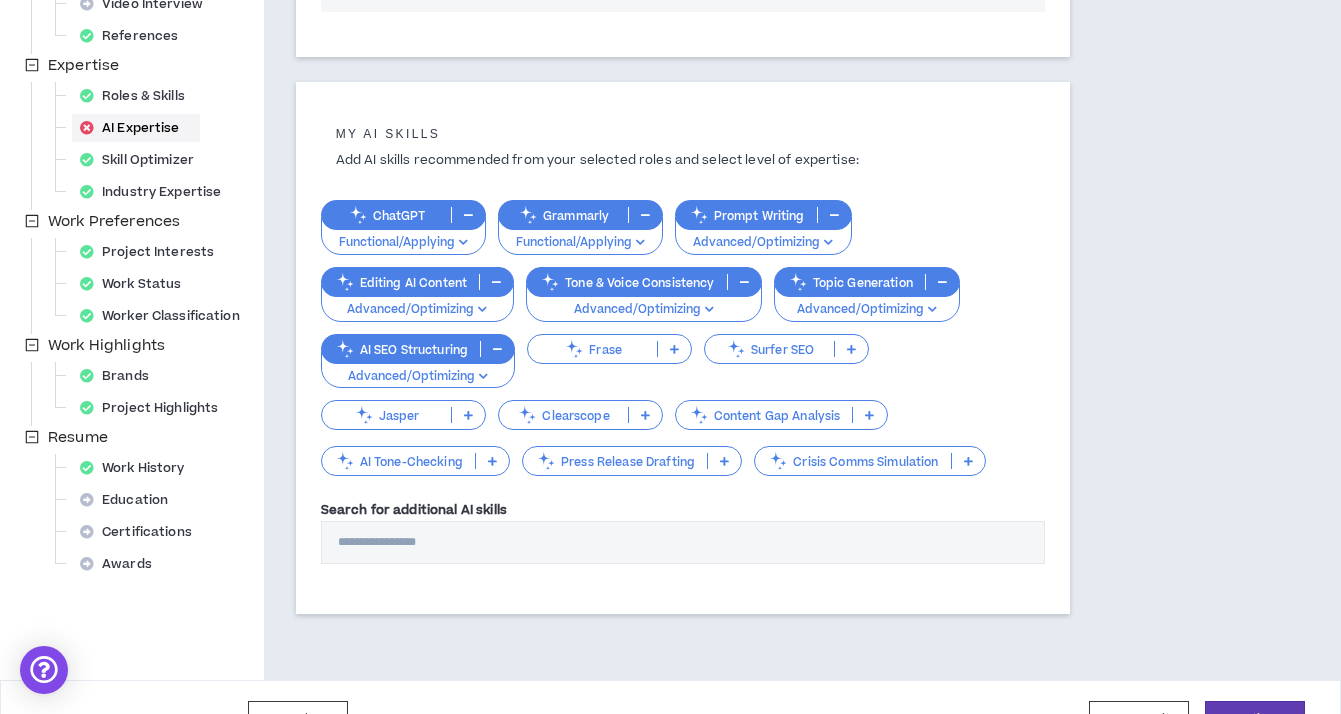 click at bounding box center [869, 415] 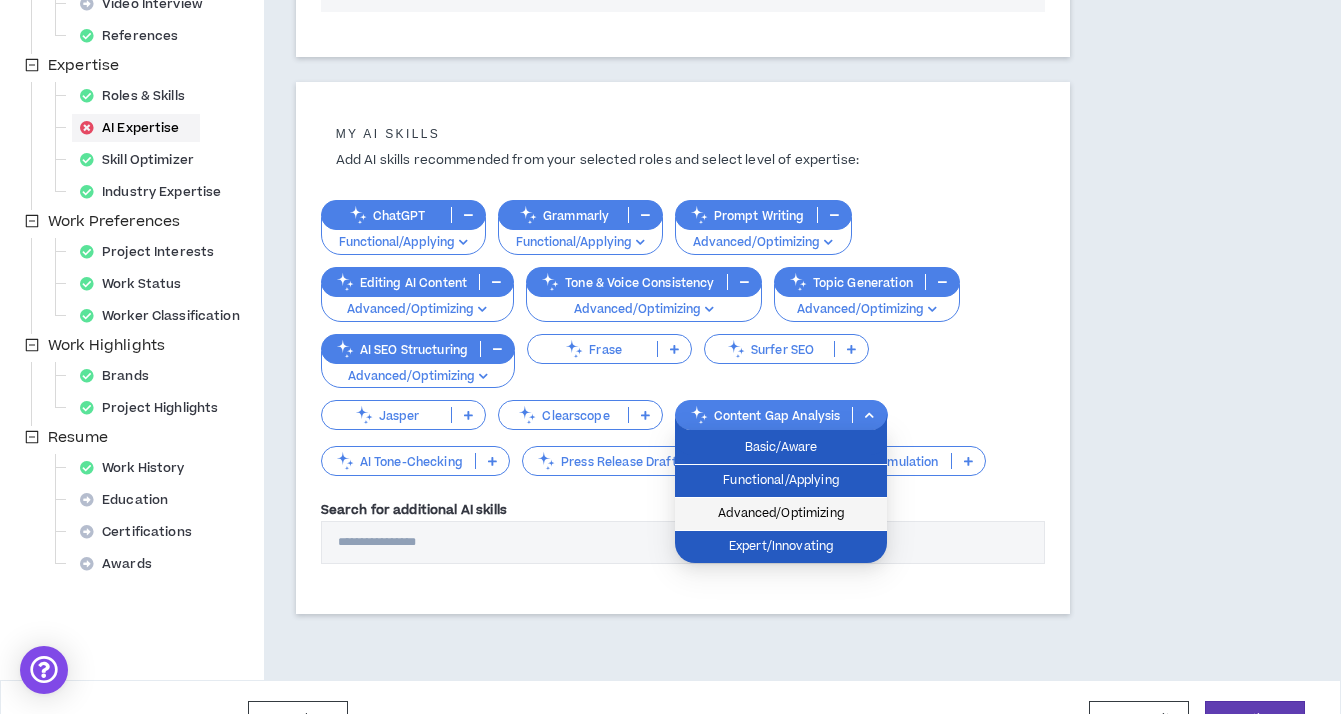 click on "Advanced/Optimizing" at bounding box center [781, 514] 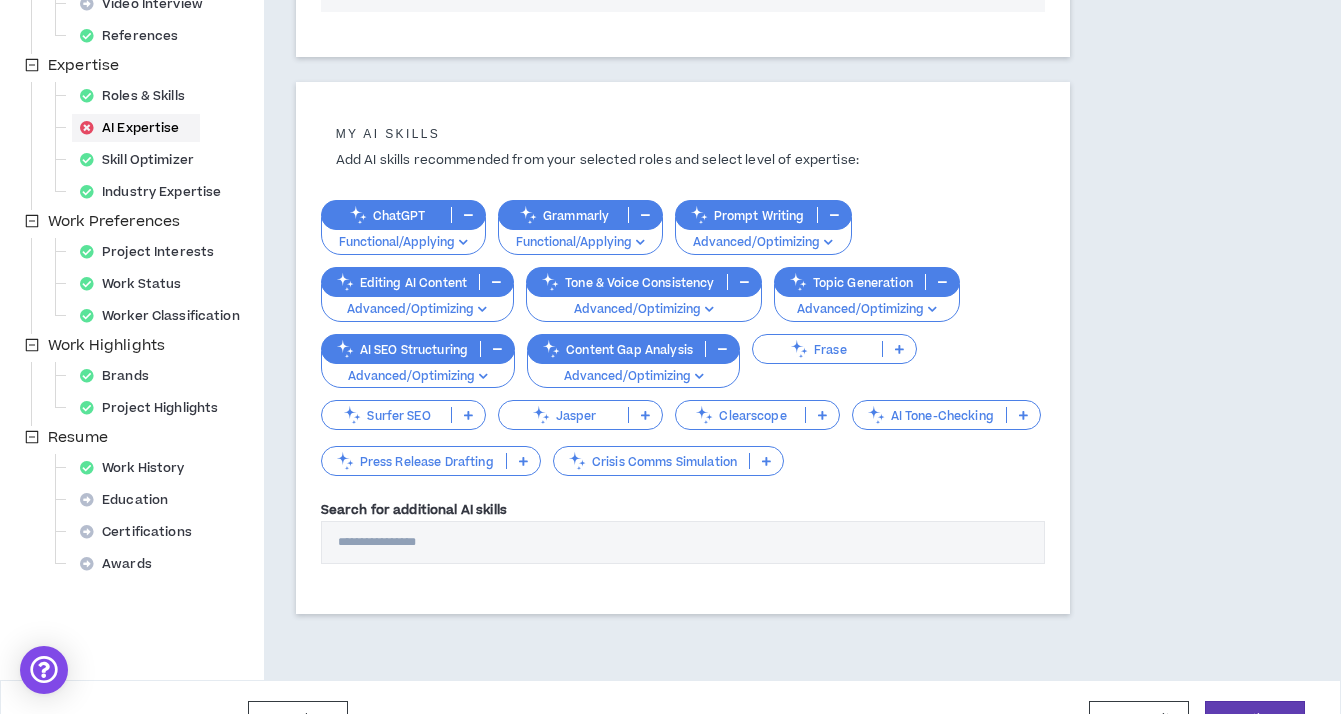 click at bounding box center (1023, 415) 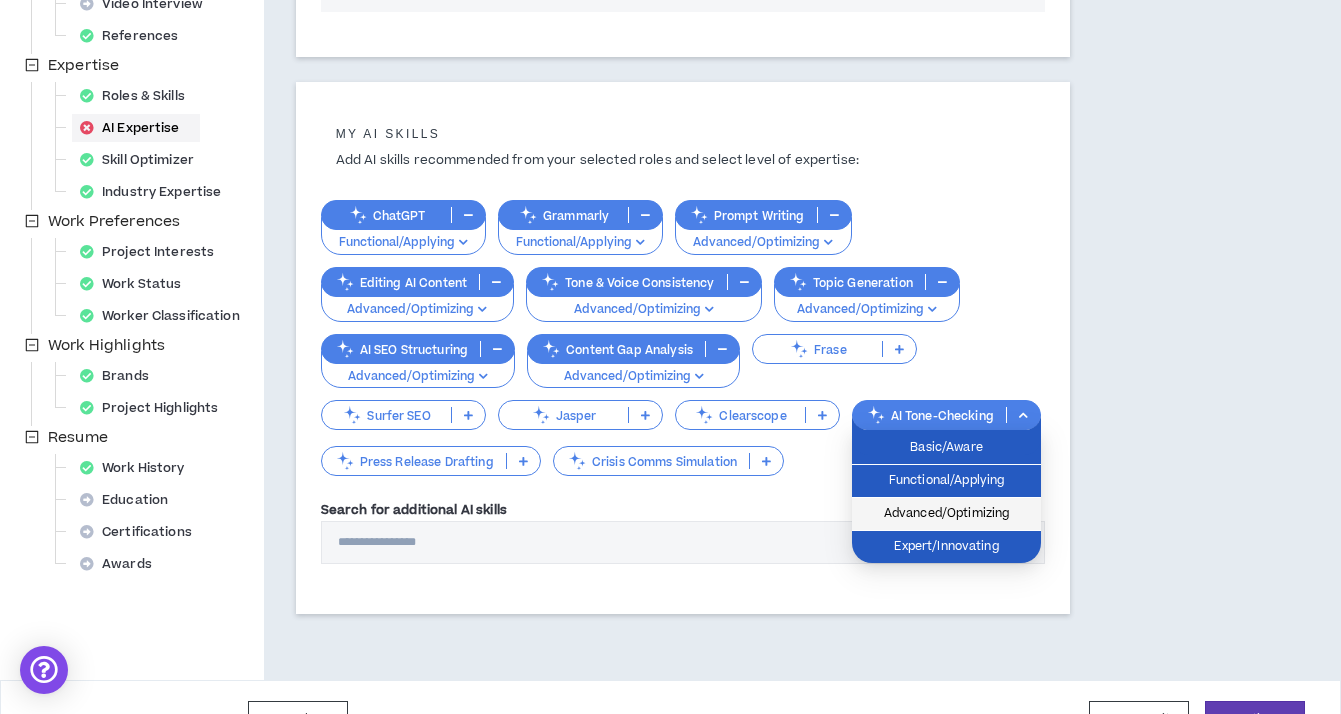 click on "Advanced/Optimizing" at bounding box center (946, 514) 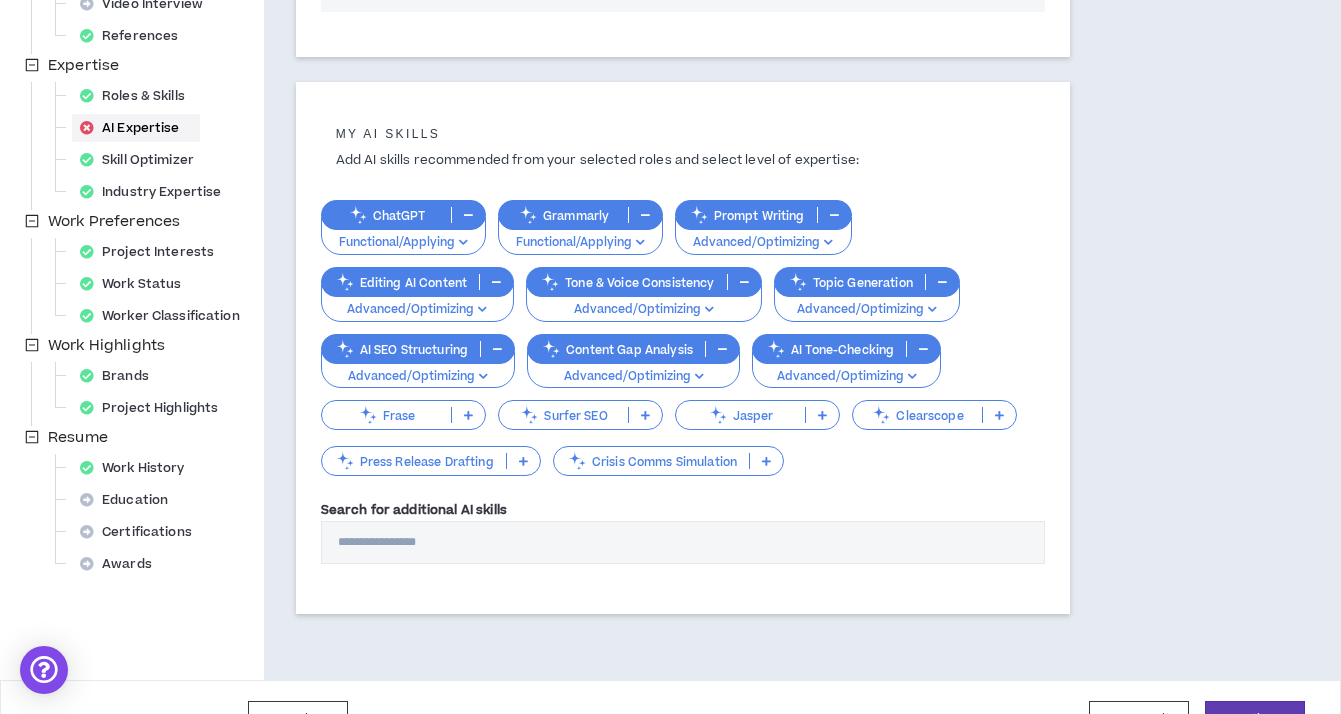click at bounding box center (523, 461) 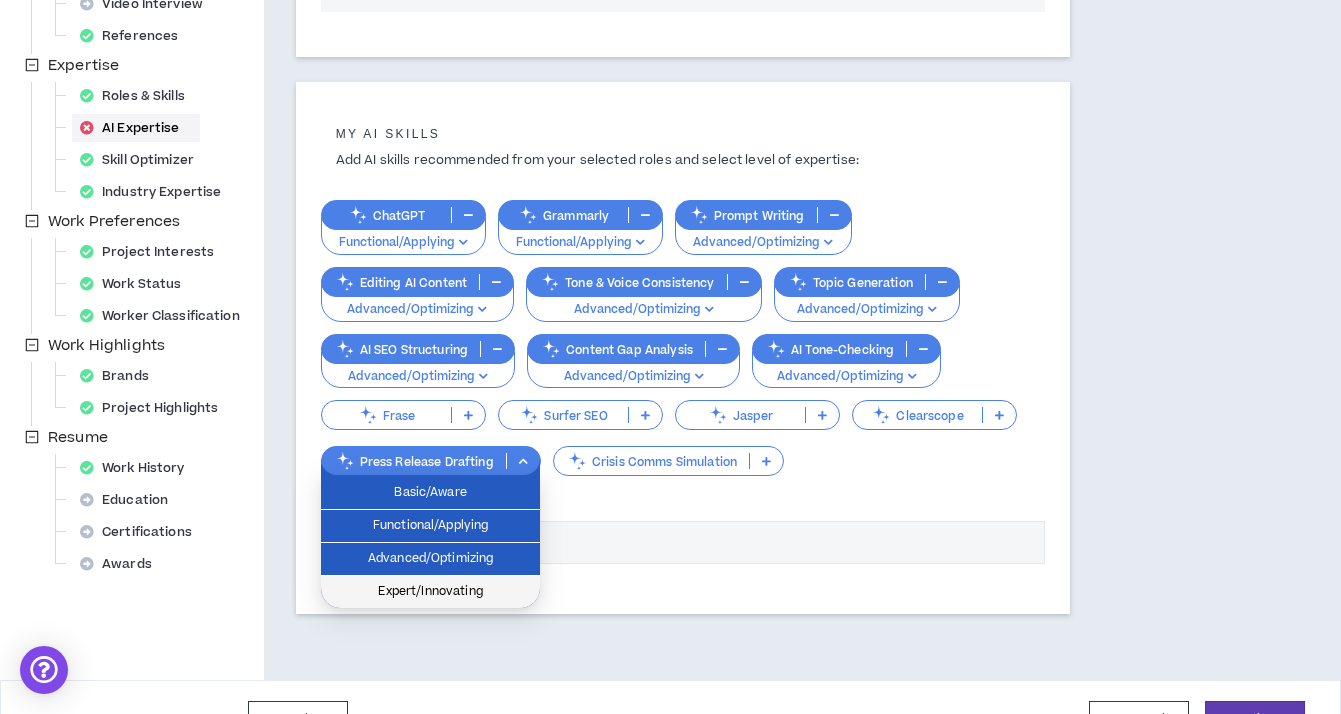 click on "Expert/Innovating" at bounding box center (430, 592) 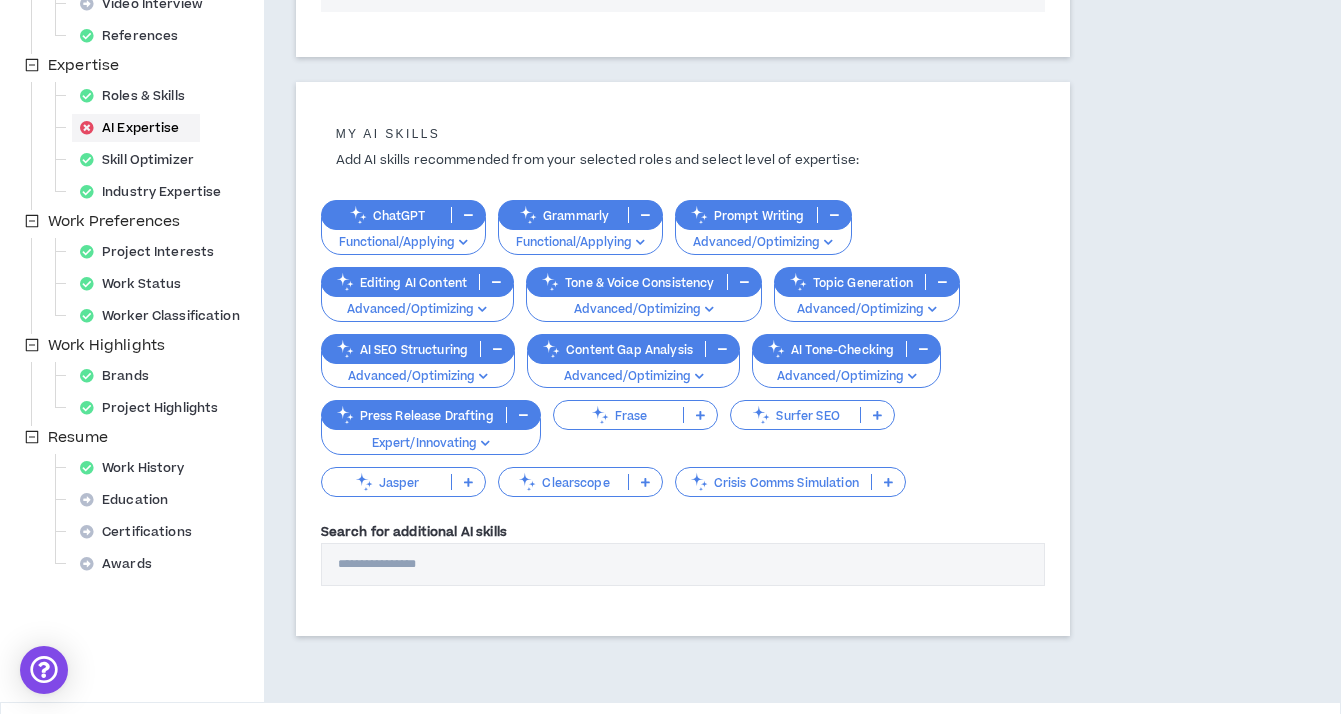 scroll, scrollTop: 434, scrollLeft: 0, axis: vertical 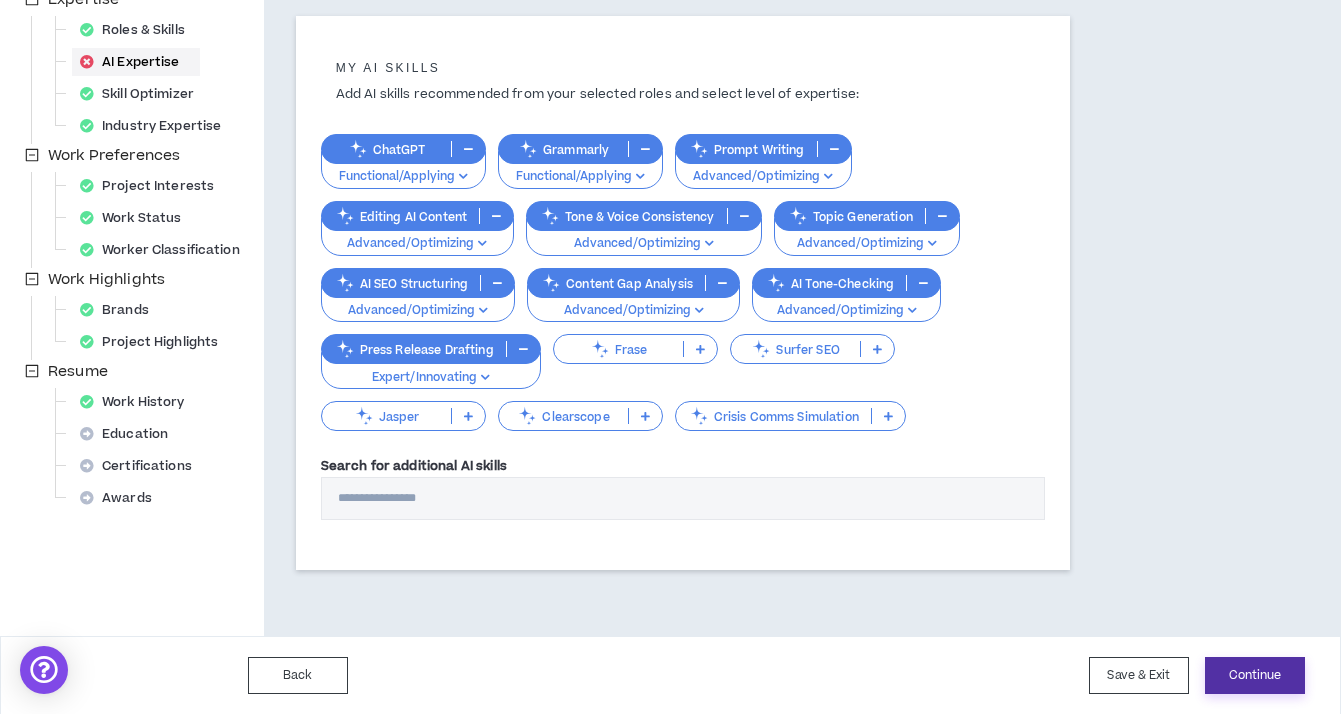 click on "Continue" at bounding box center (1255, 675) 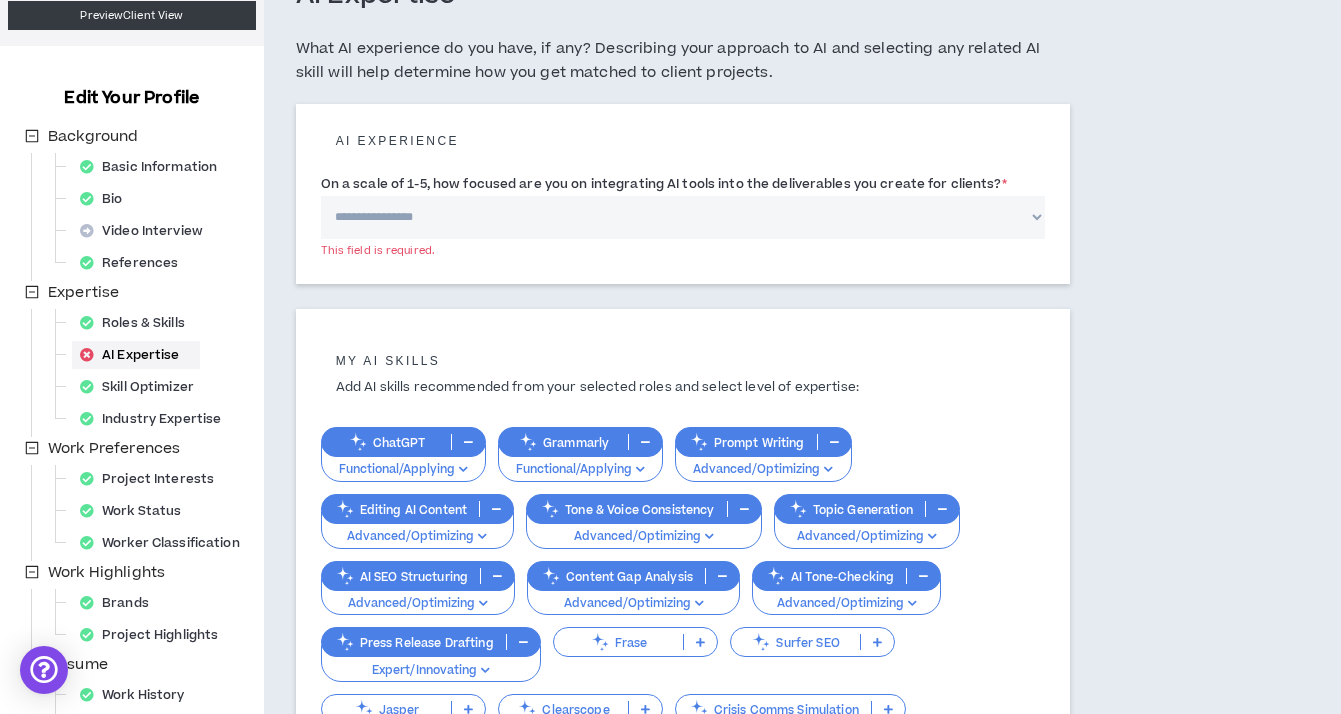 scroll, scrollTop: 108, scrollLeft: 0, axis: vertical 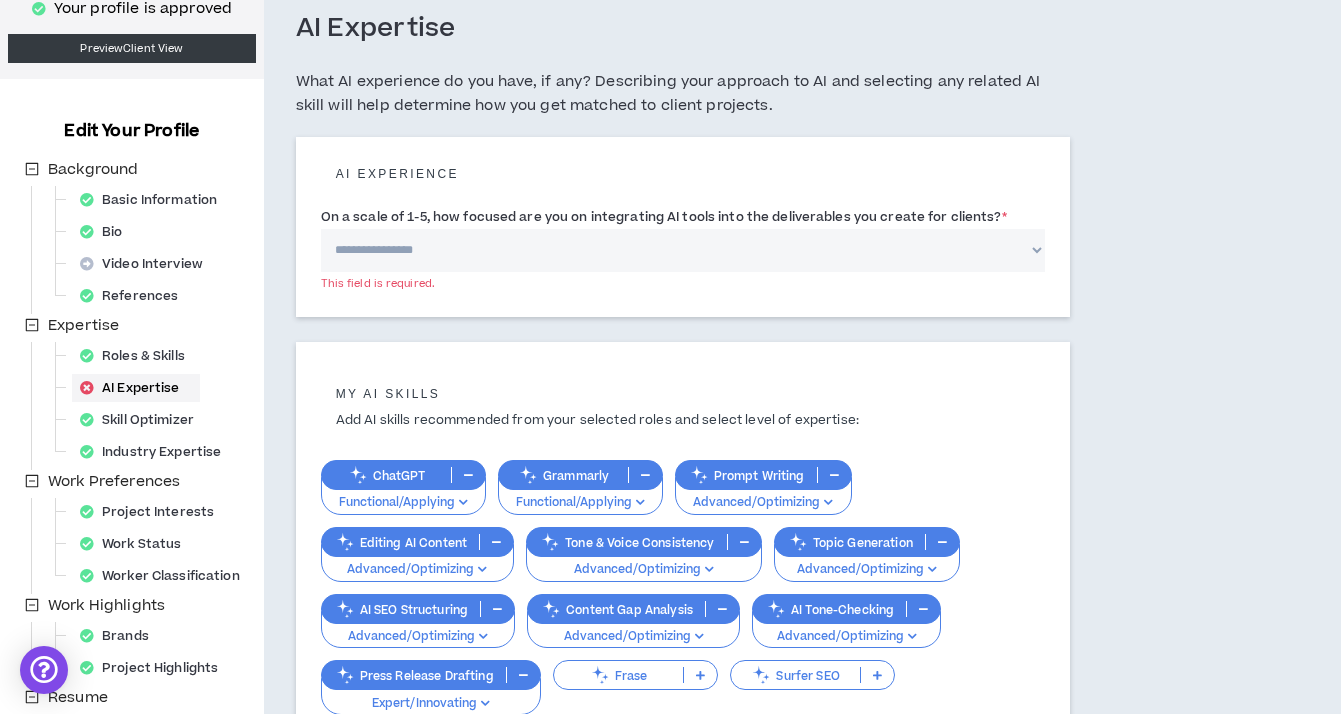 click on "**********" at bounding box center [683, 250] 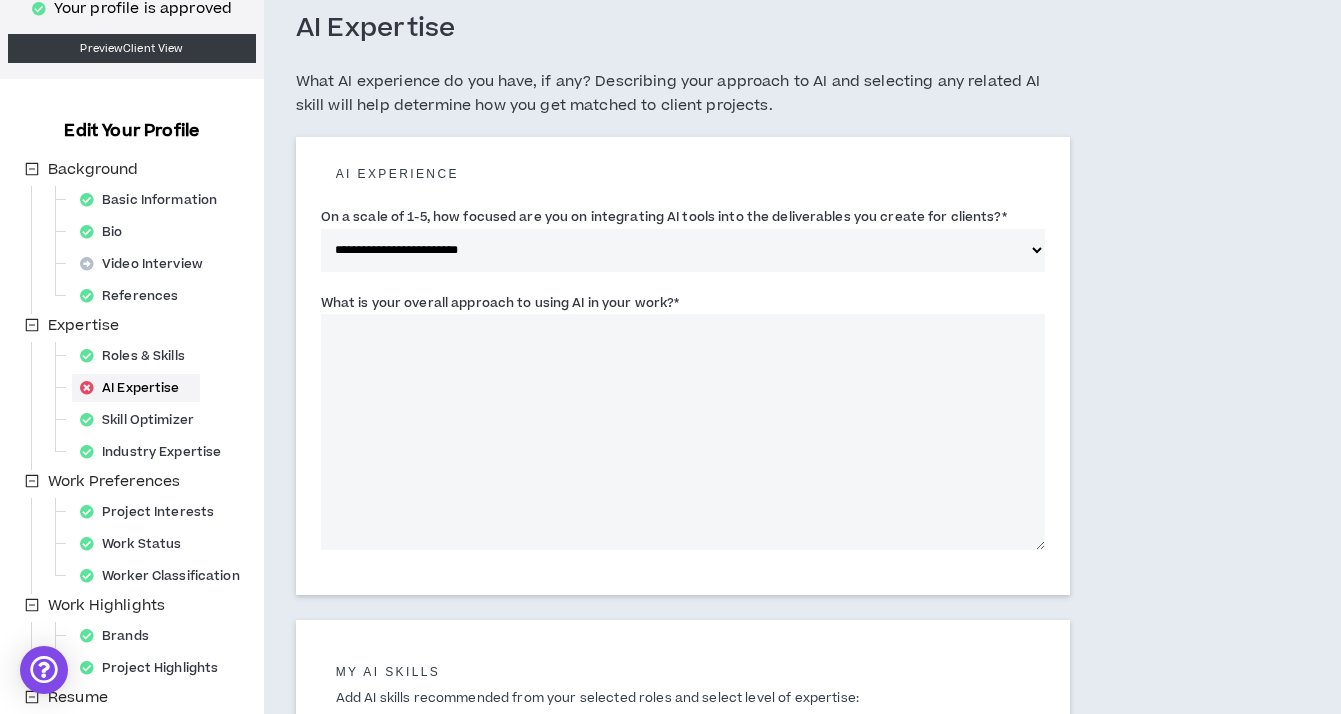 click on "**********" at bounding box center [683, 250] 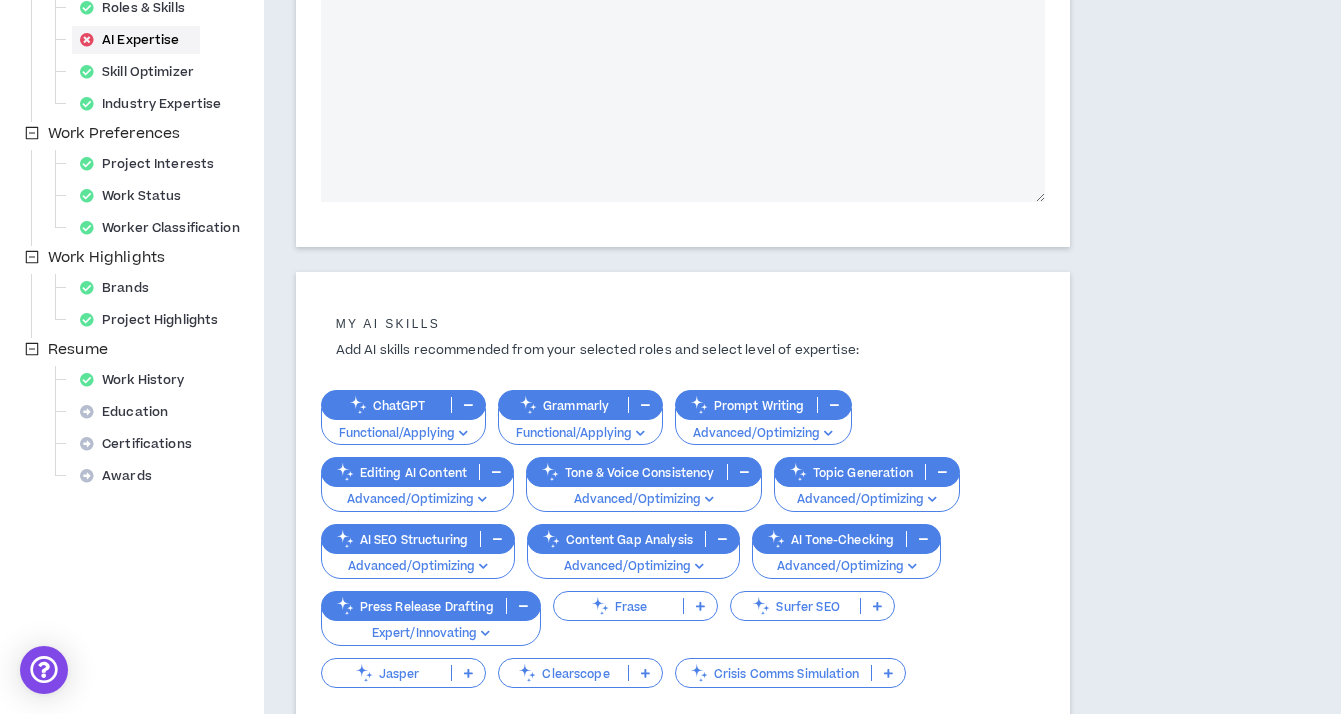 scroll, scrollTop: 157, scrollLeft: 0, axis: vertical 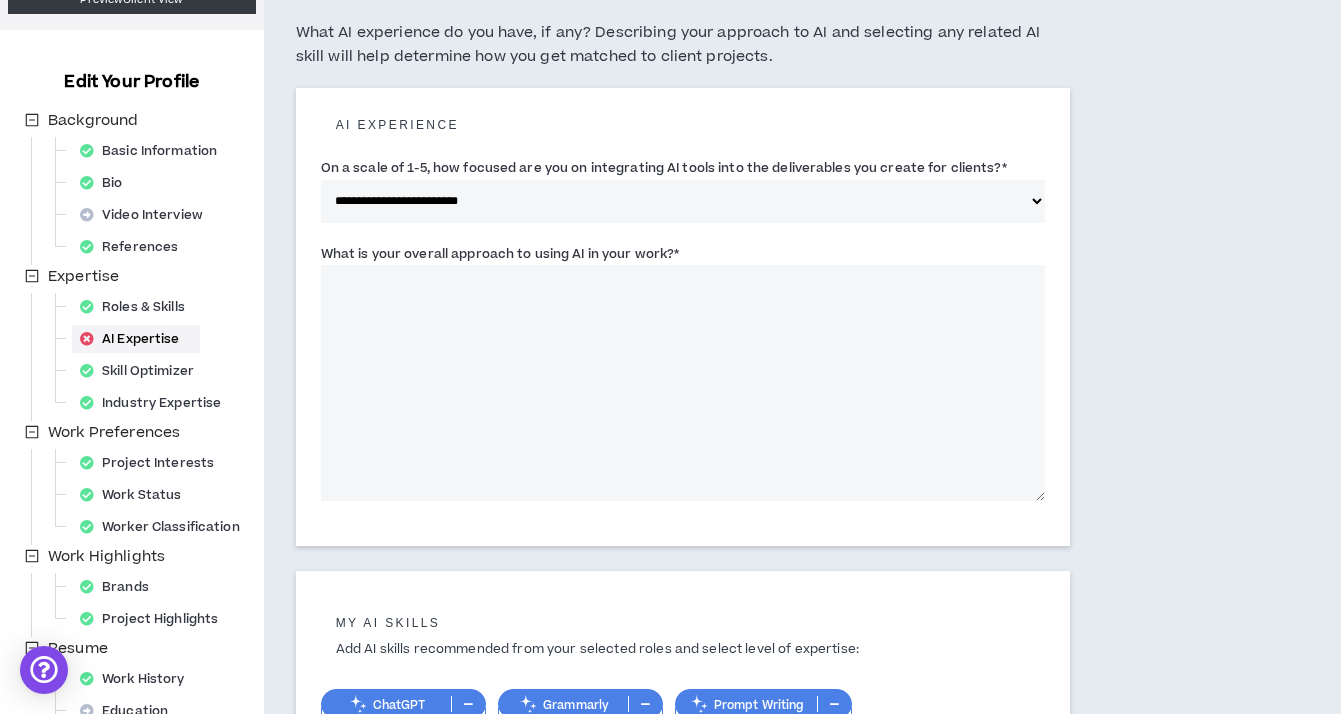 click on "What is your overall approach to using AI in your work?  *" at bounding box center (683, 383) 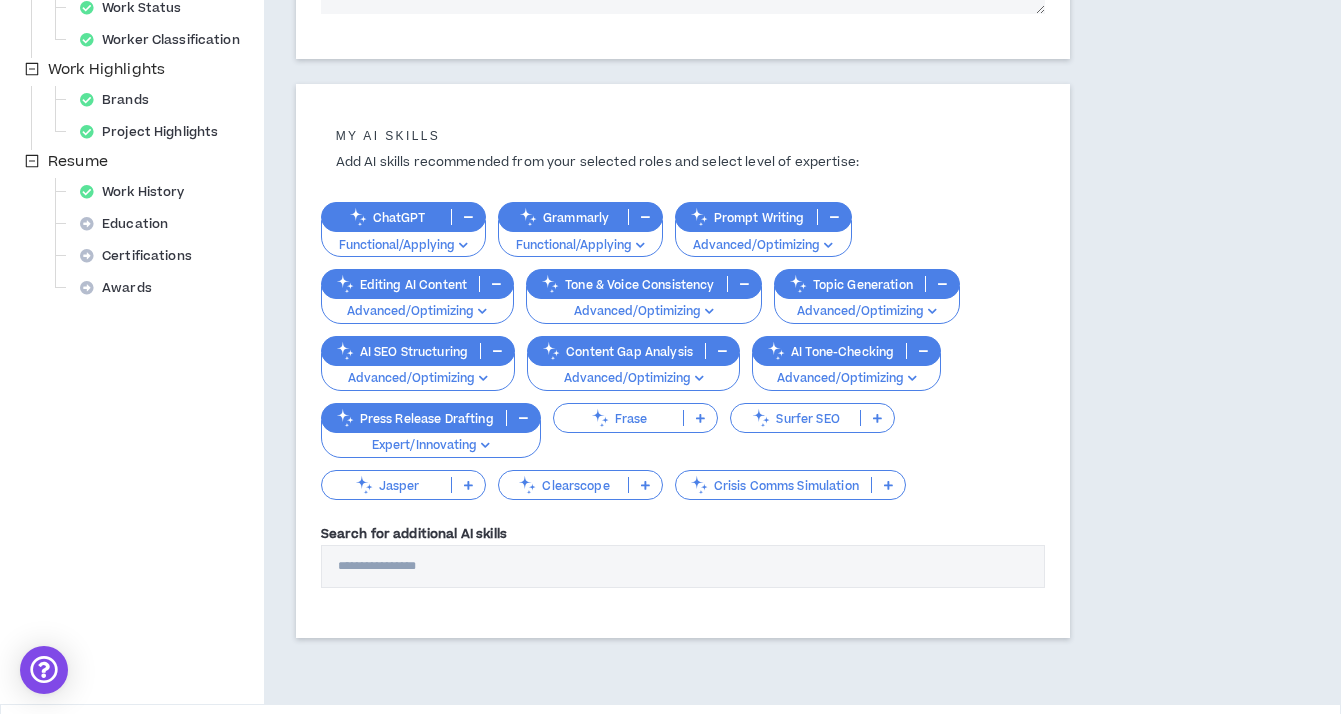 scroll, scrollTop: 713, scrollLeft: 0, axis: vertical 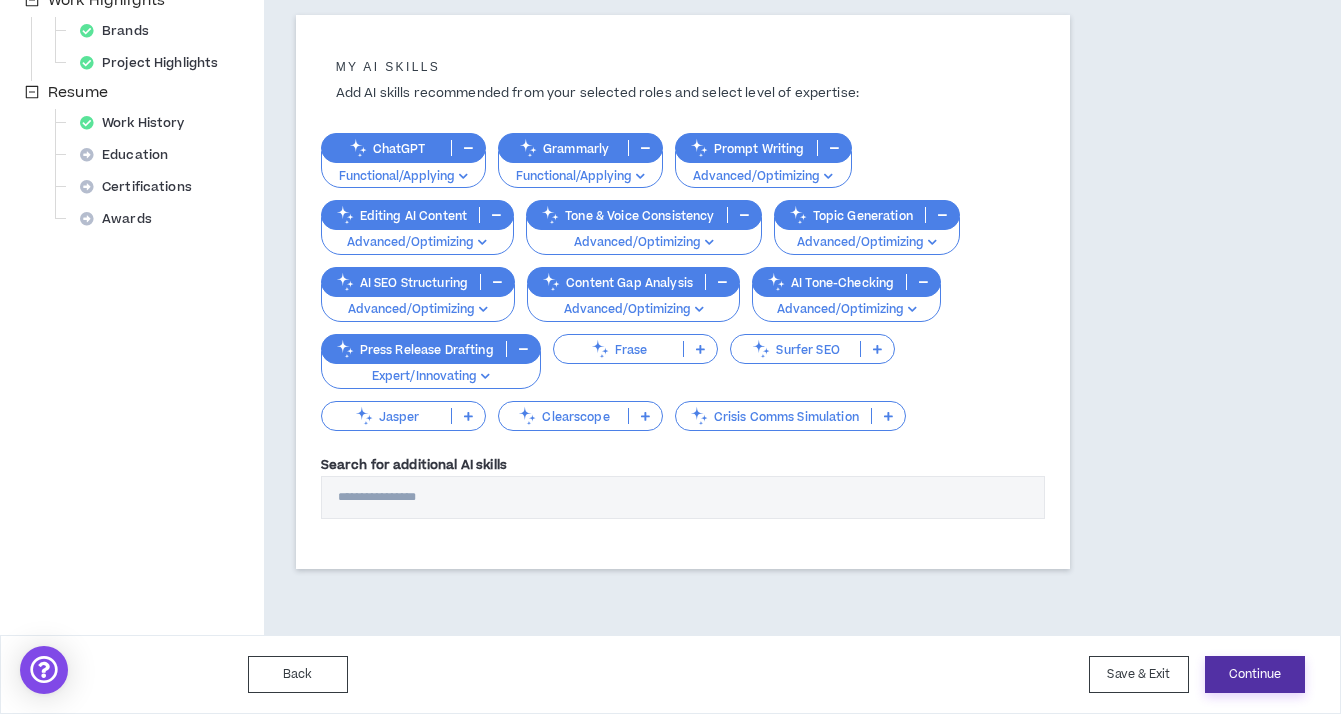 type on "**********" 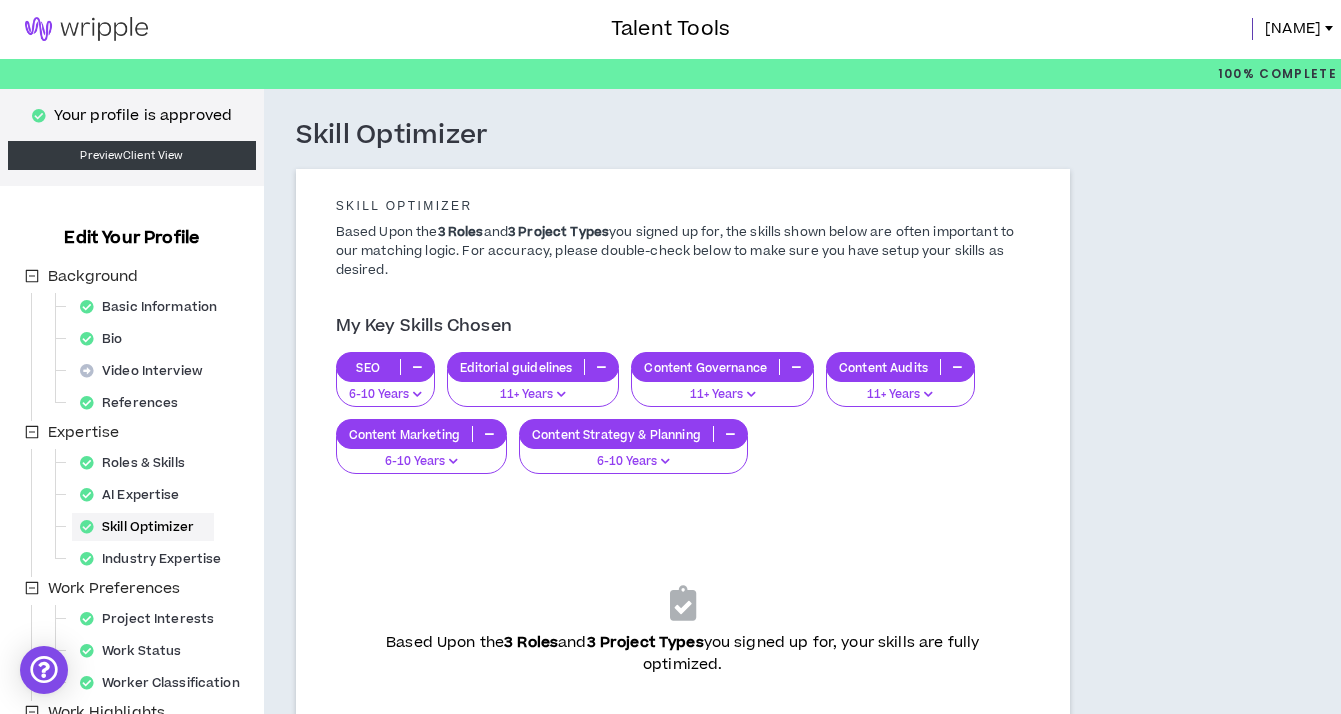 scroll, scrollTop: 0, scrollLeft: 0, axis: both 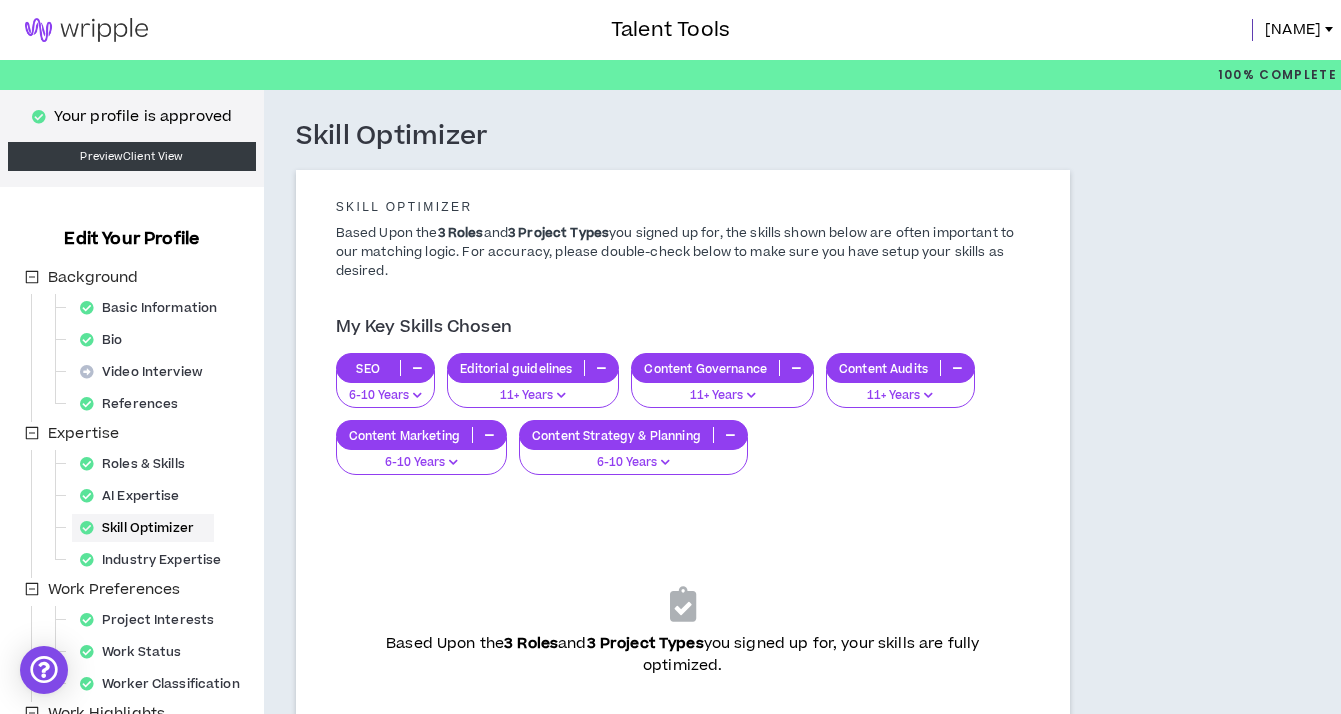 click at bounding box center [86, 30] 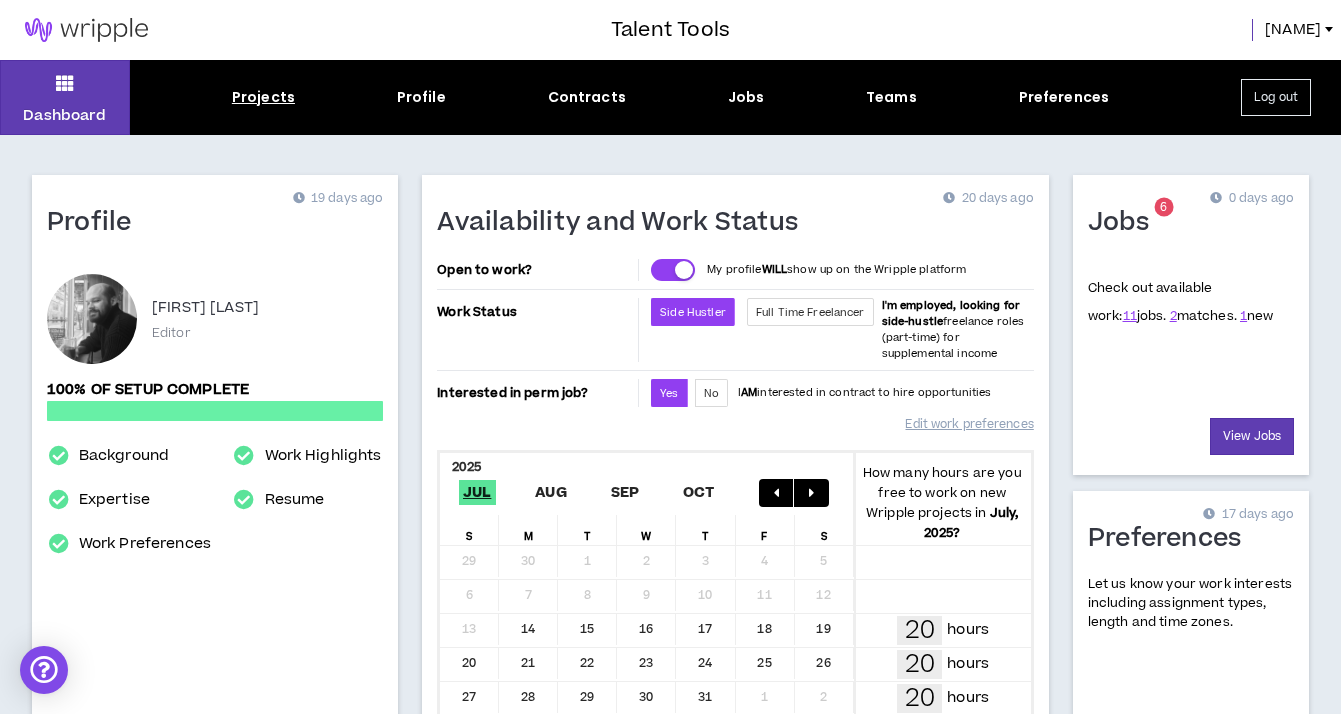 click on "Projects" at bounding box center [263, 97] 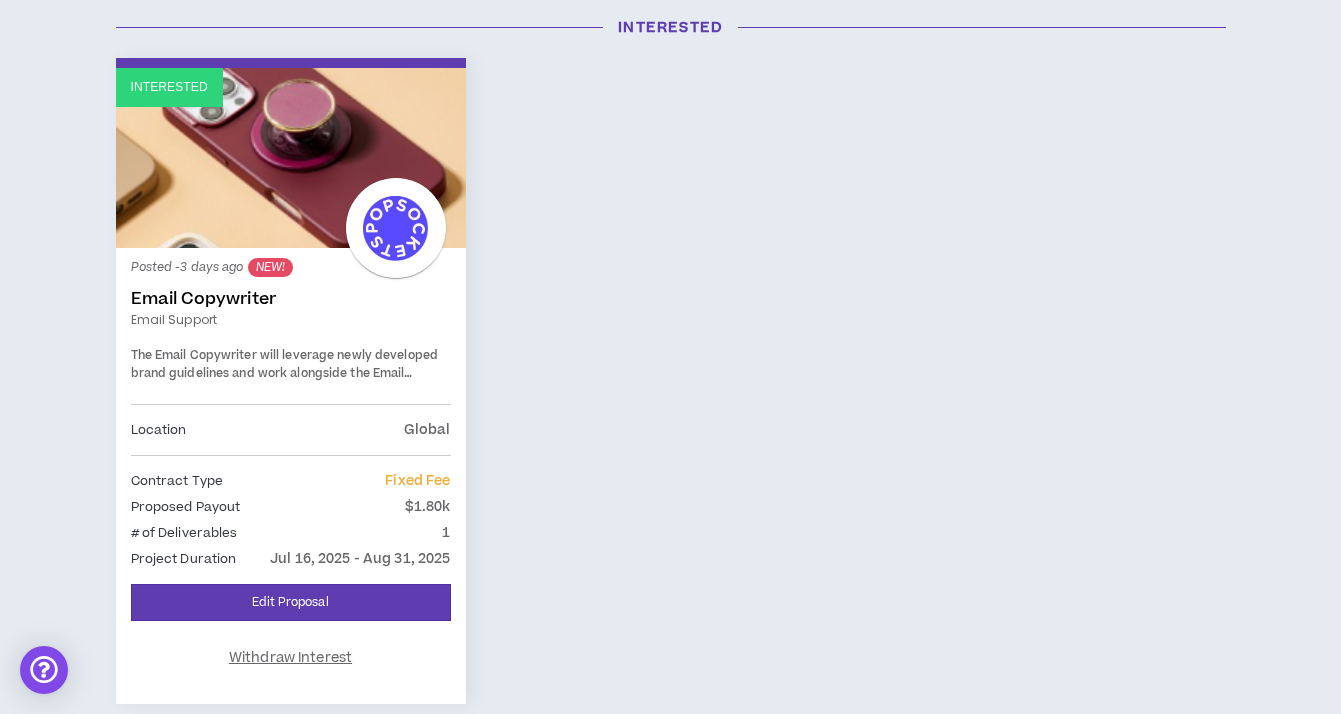 scroll, scrollTop: 377, scrollLeft: 0, axis: vertical 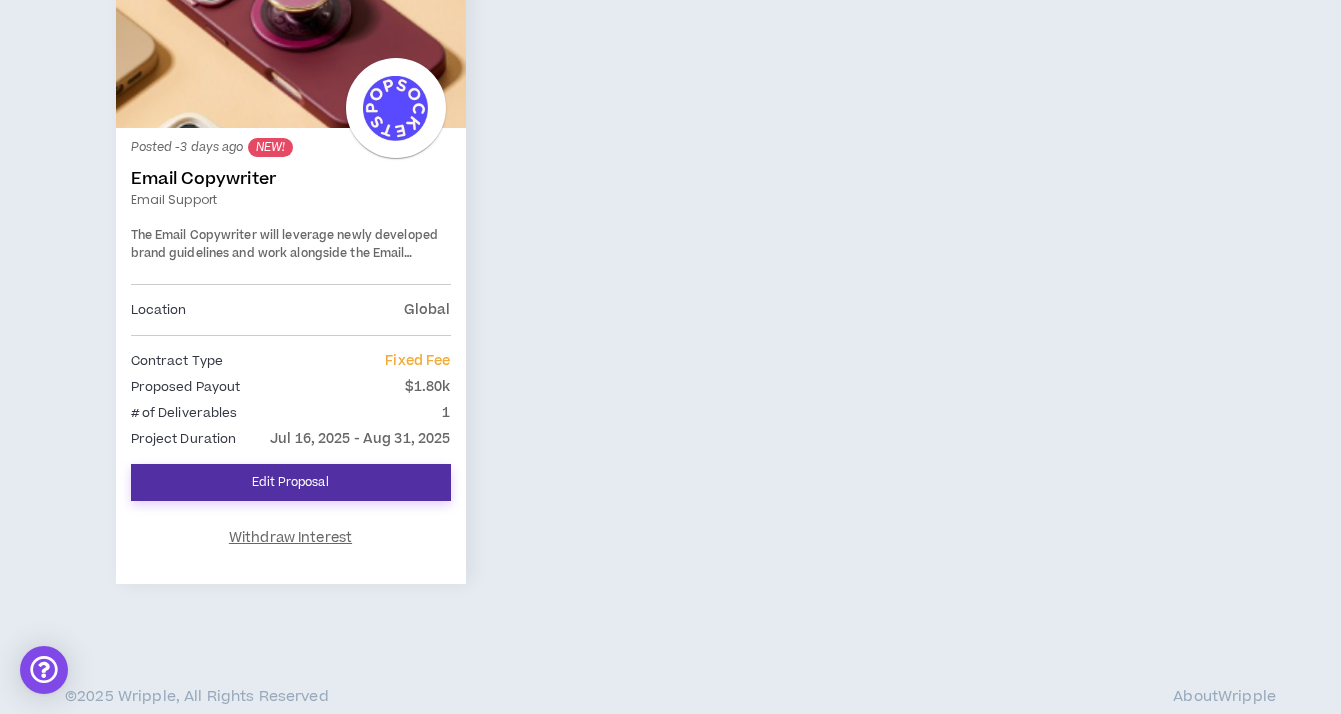 click on "Edit Proposal" at bounding box center [291, 482] 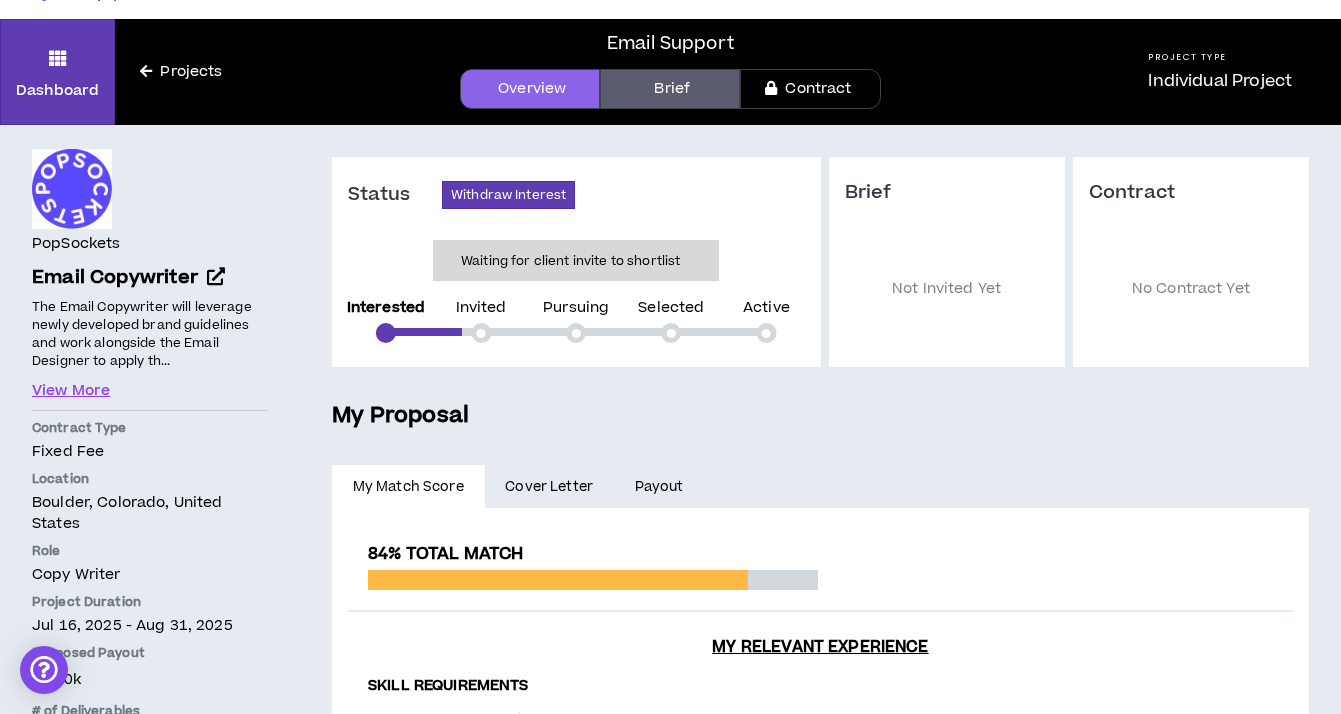 scroll, scrollTop: 0, scrollLeft: 0, axis: both 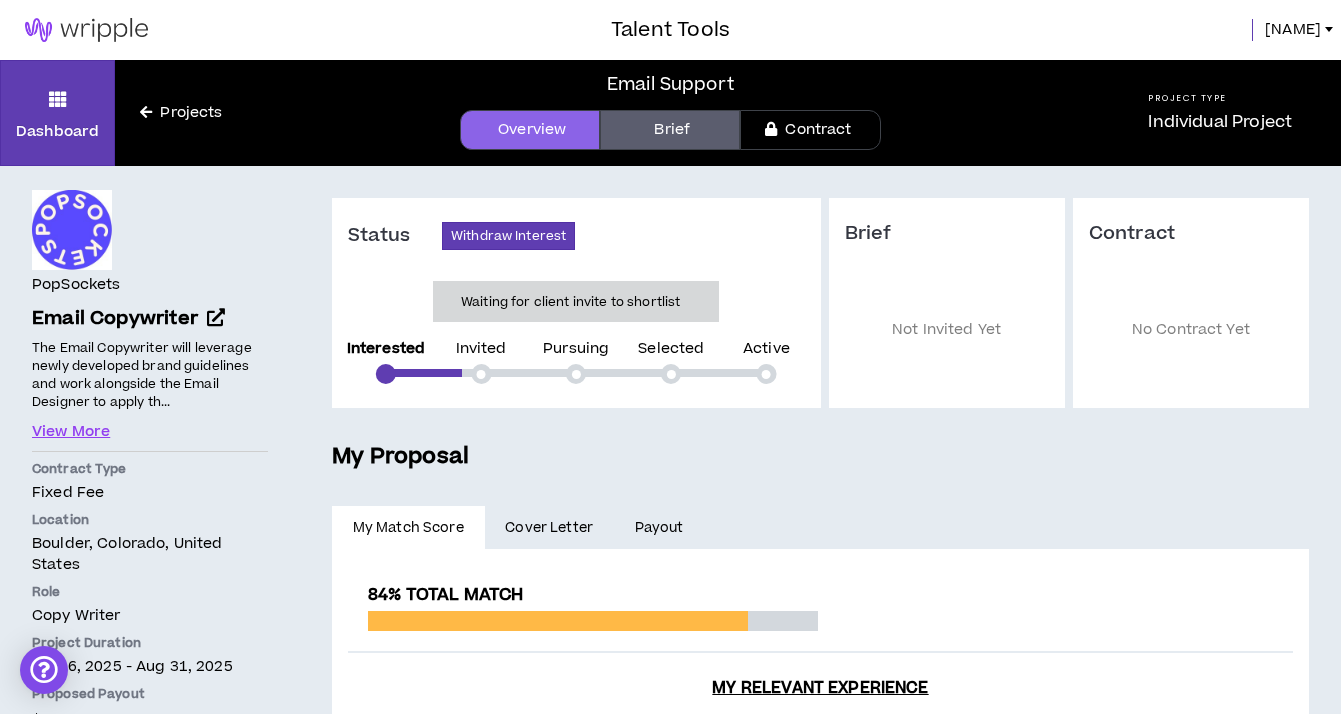 click on "Brief" at bounding box center (670, 130) 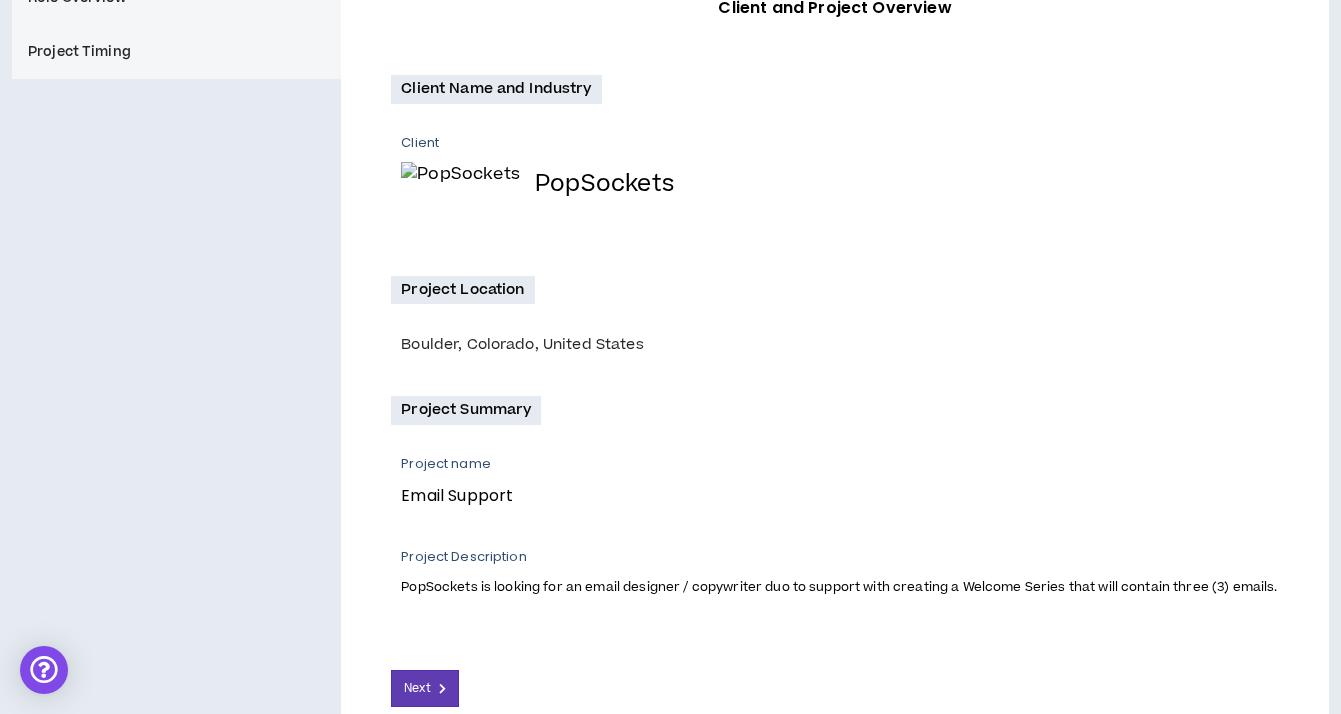 scroll, scrollTop: 446, scrollLeft: 0, axis: vertical 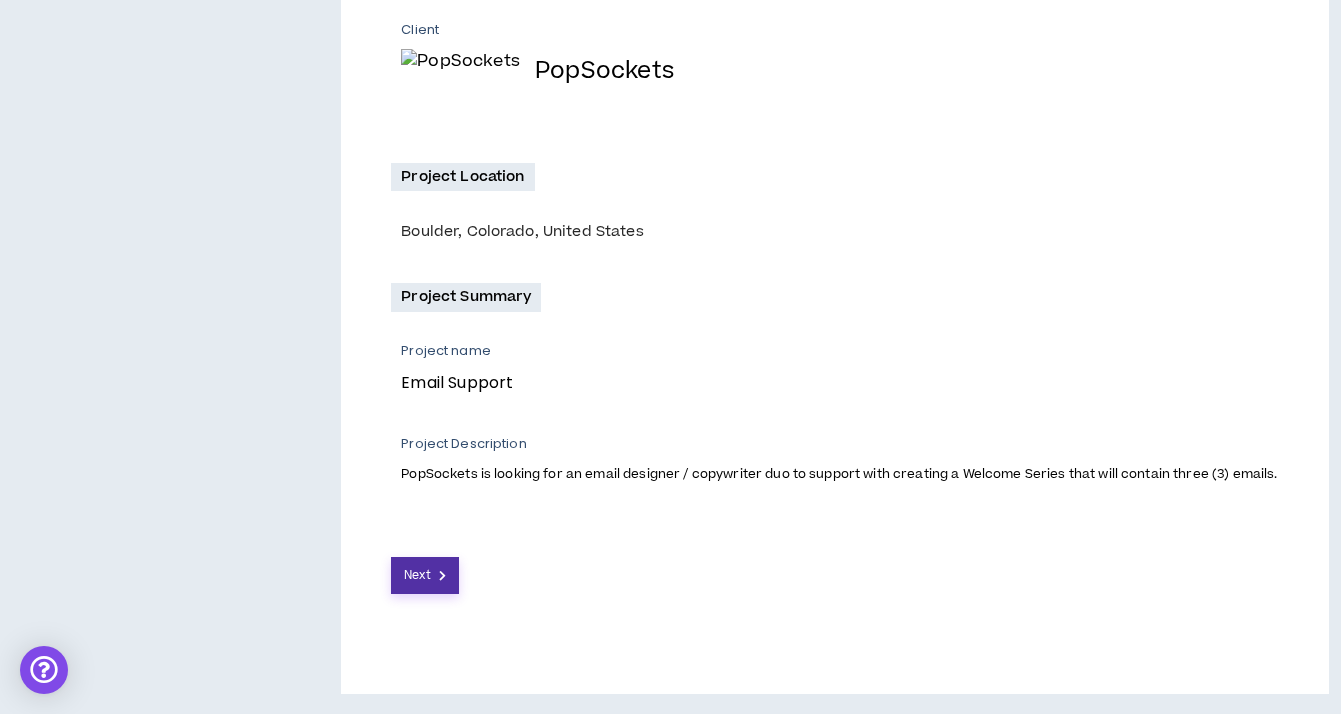 click on "Next" at bounding box center (417, 575) 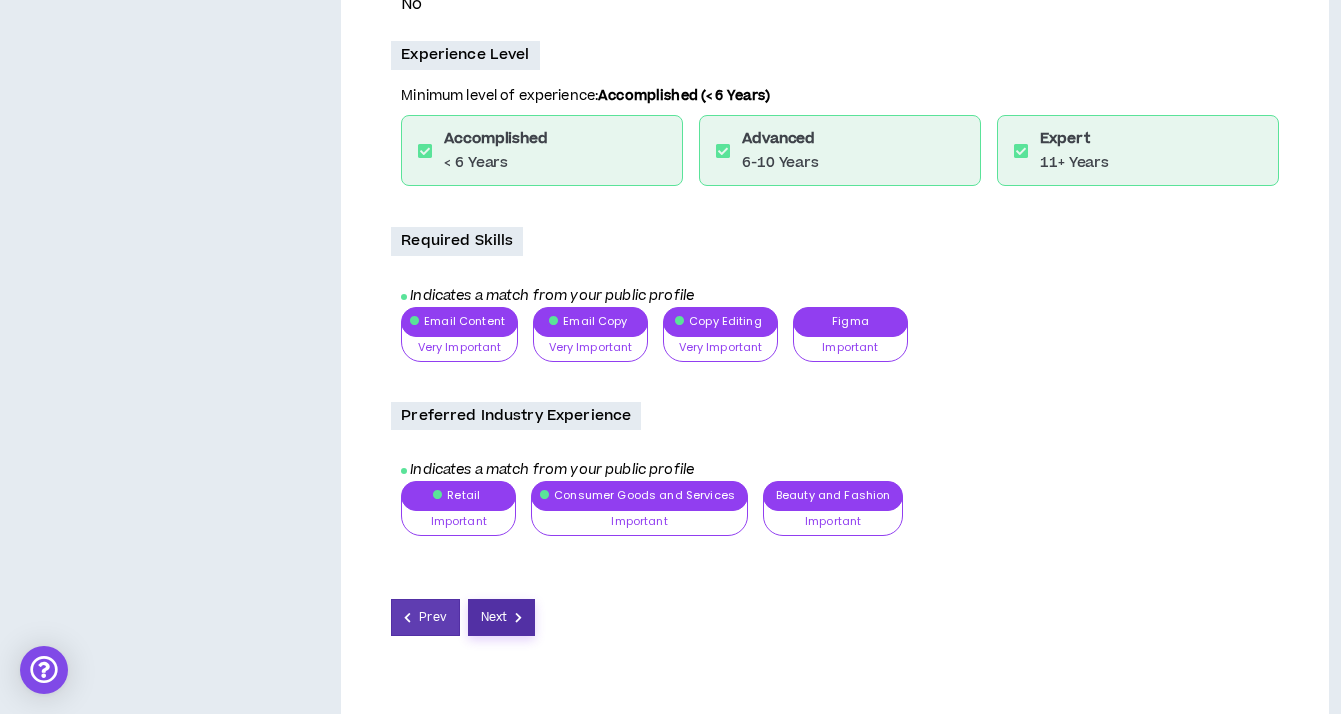 scroll, scrollTop: 730, scrollLeft: 0, axis: vertical 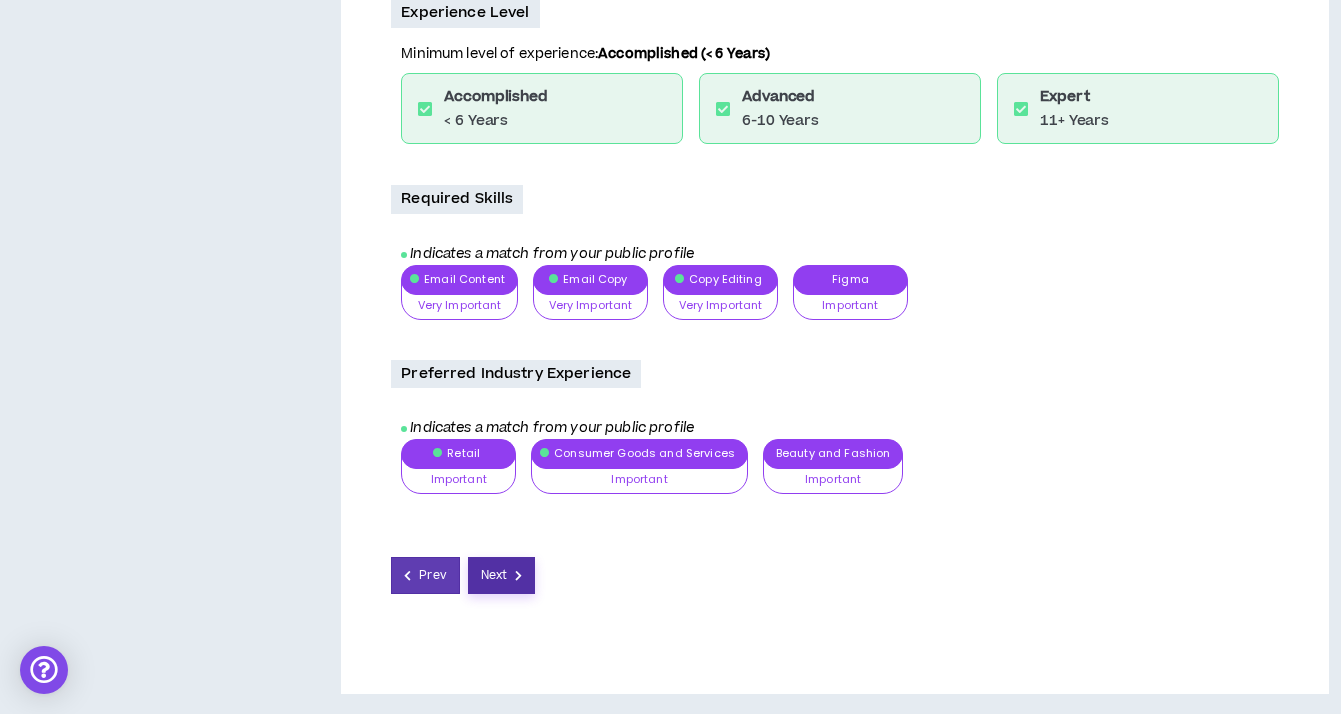click at bounding box center (518, 575) 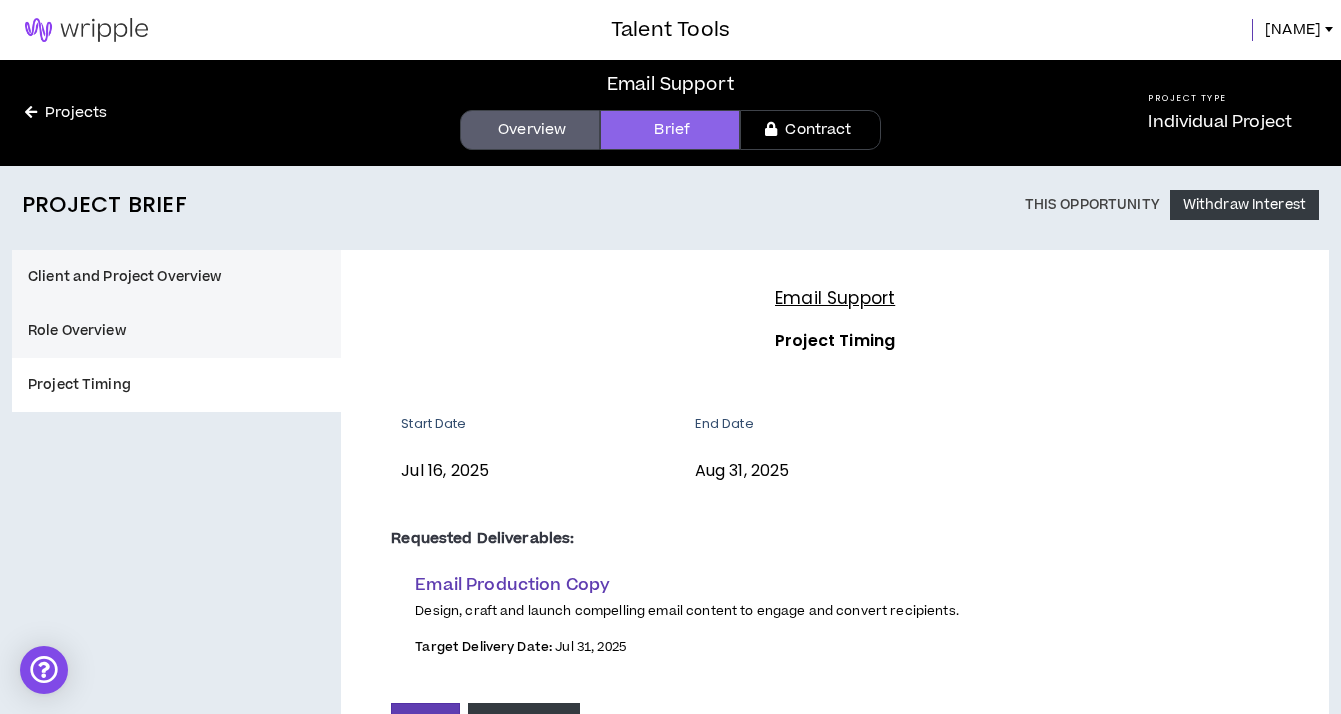 scroll, scrollTop: 146, scrollLeft: 0, axis: vertical 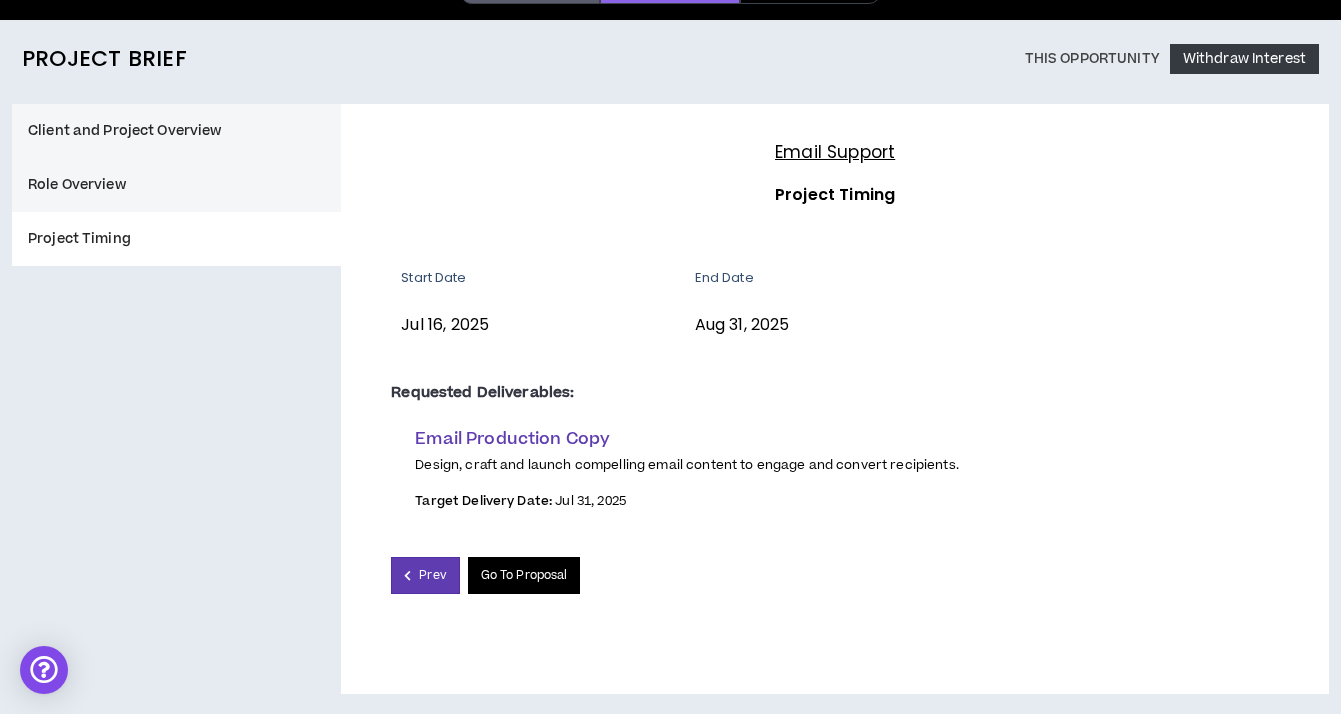 click on "Go To Proposal" at bounding box center [524, 575] 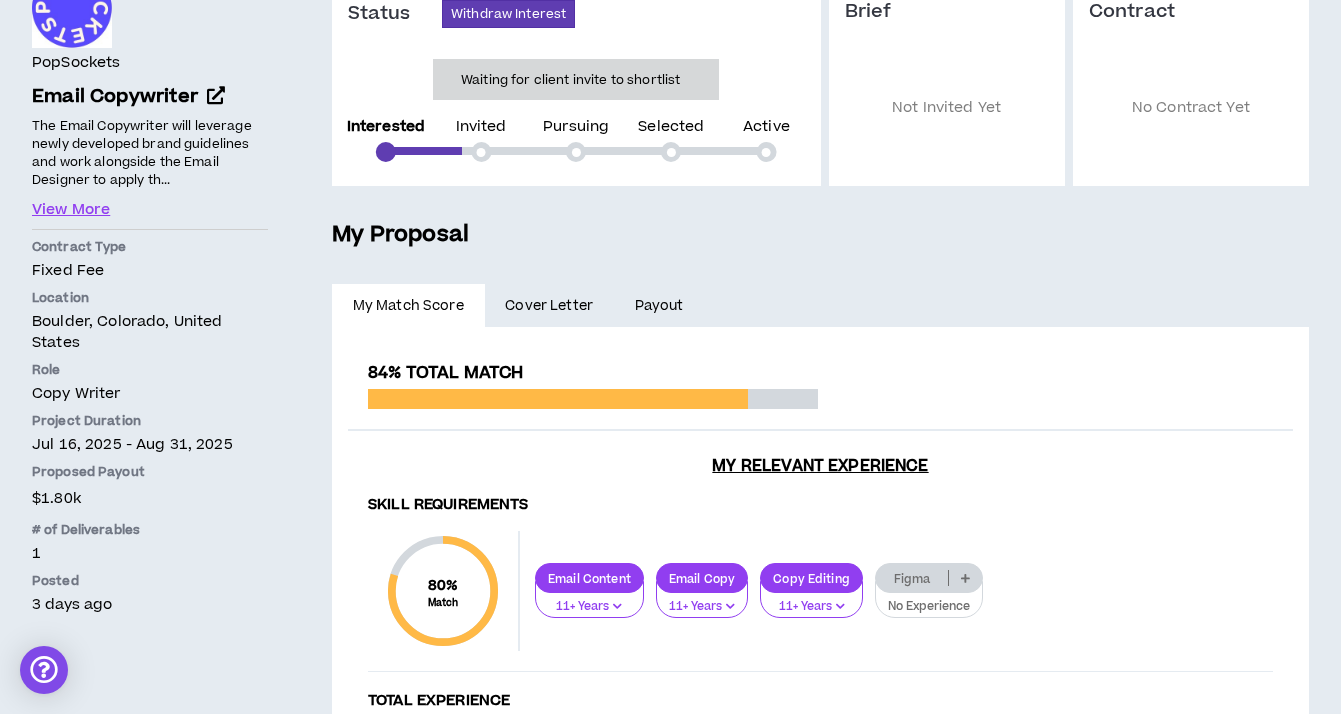 scroll, scrollTop: 62, scrollLeft: 0, axis: vertical 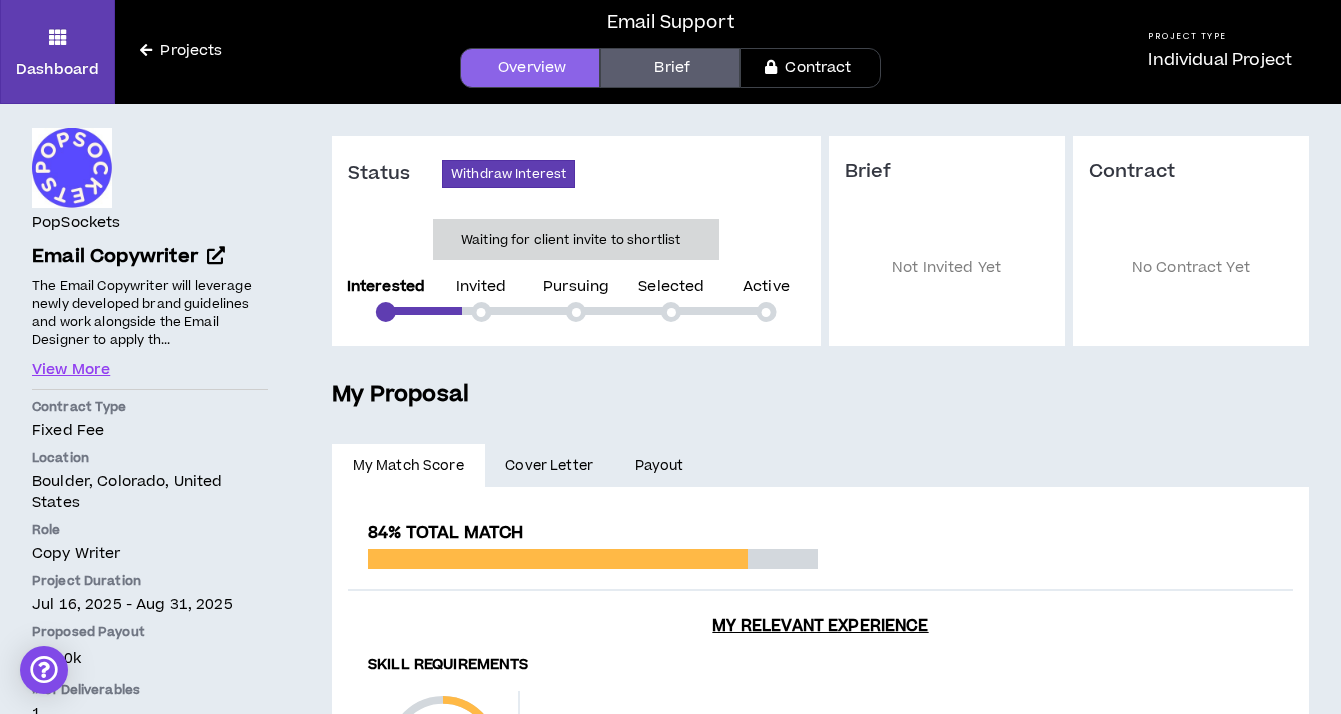 click on "**********" at bounding box center (820, 882) 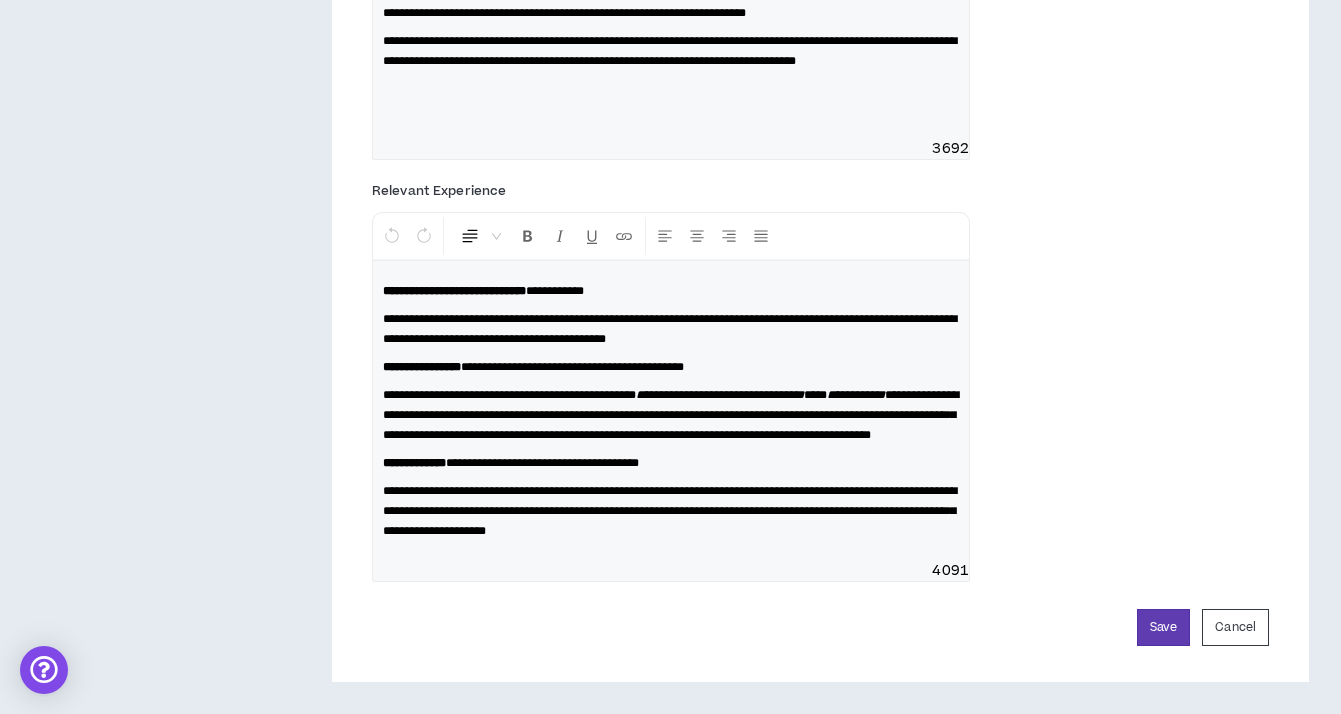 scroll, scrollTop: 1037, scrollLeft: 0, axis: vertical 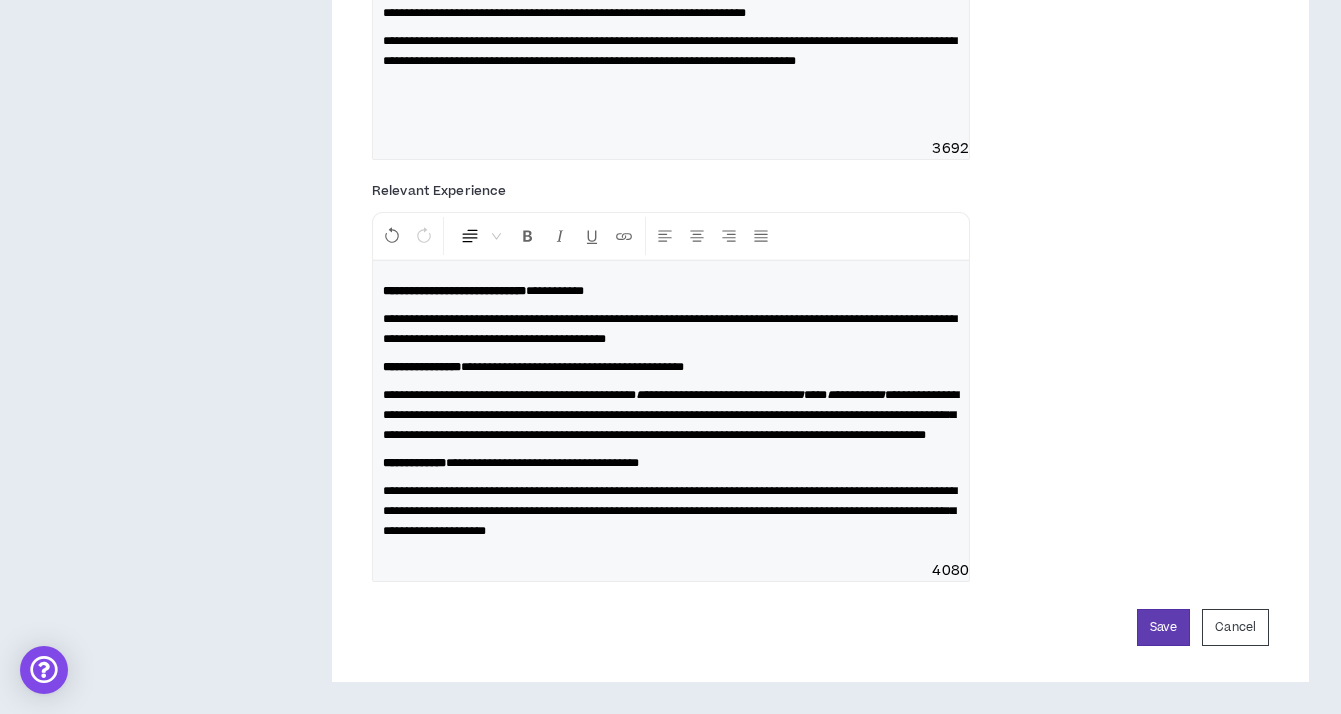 click on "**********" at bounding box center [671, 415] 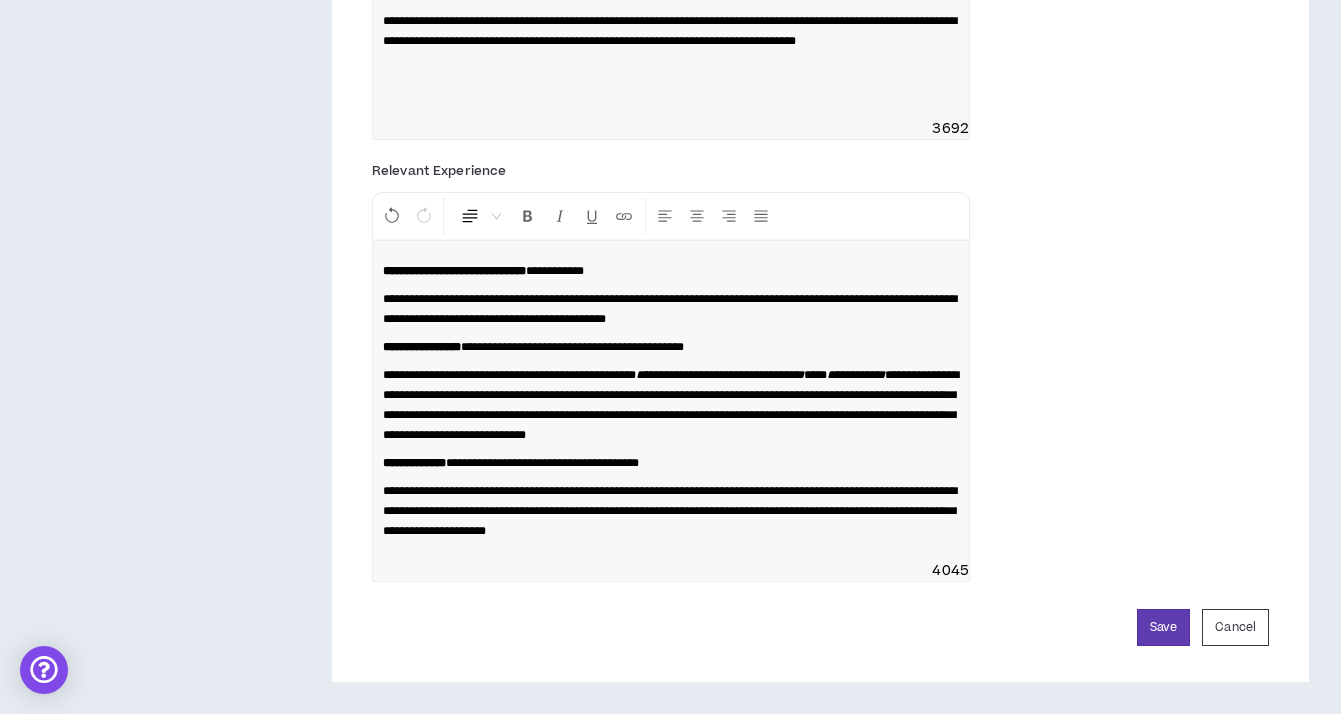 click on "**********" at bounding box center [671, 405] 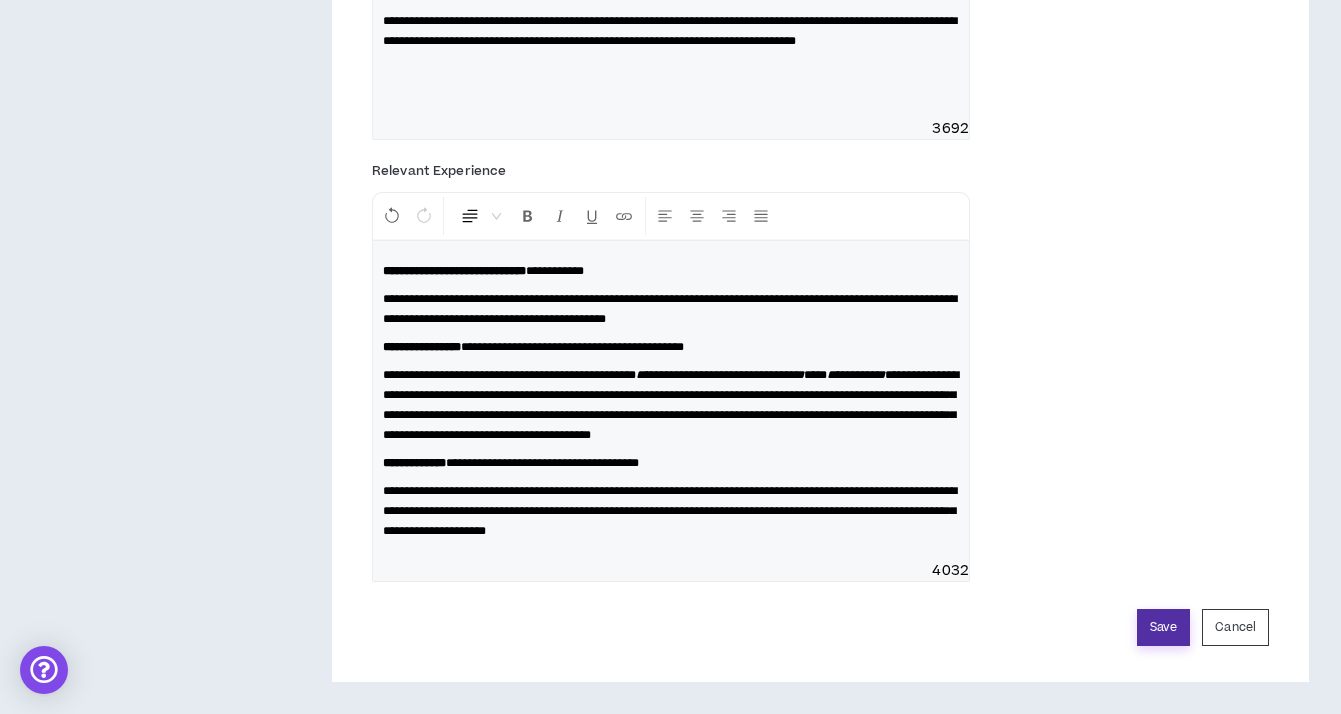 click on "Save" at bounding box center [1163, 627] 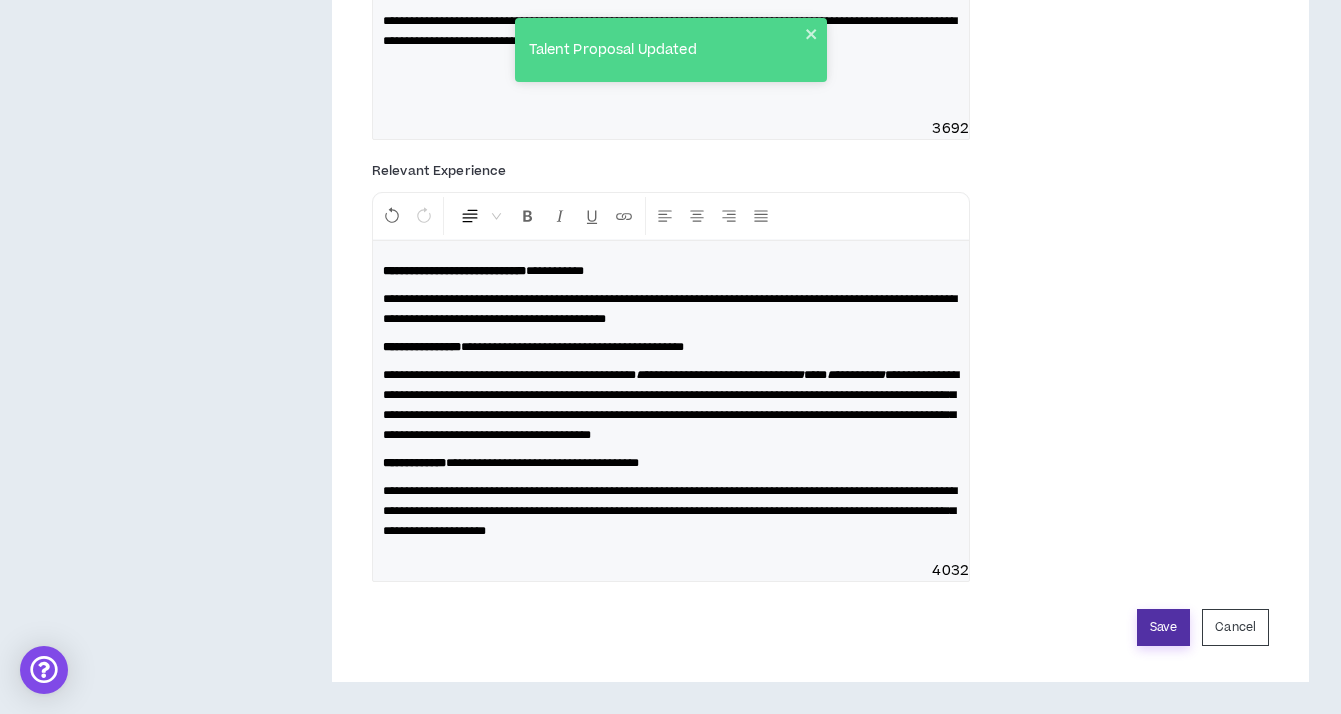 click on "Save" at bounding box center (1163, 627) 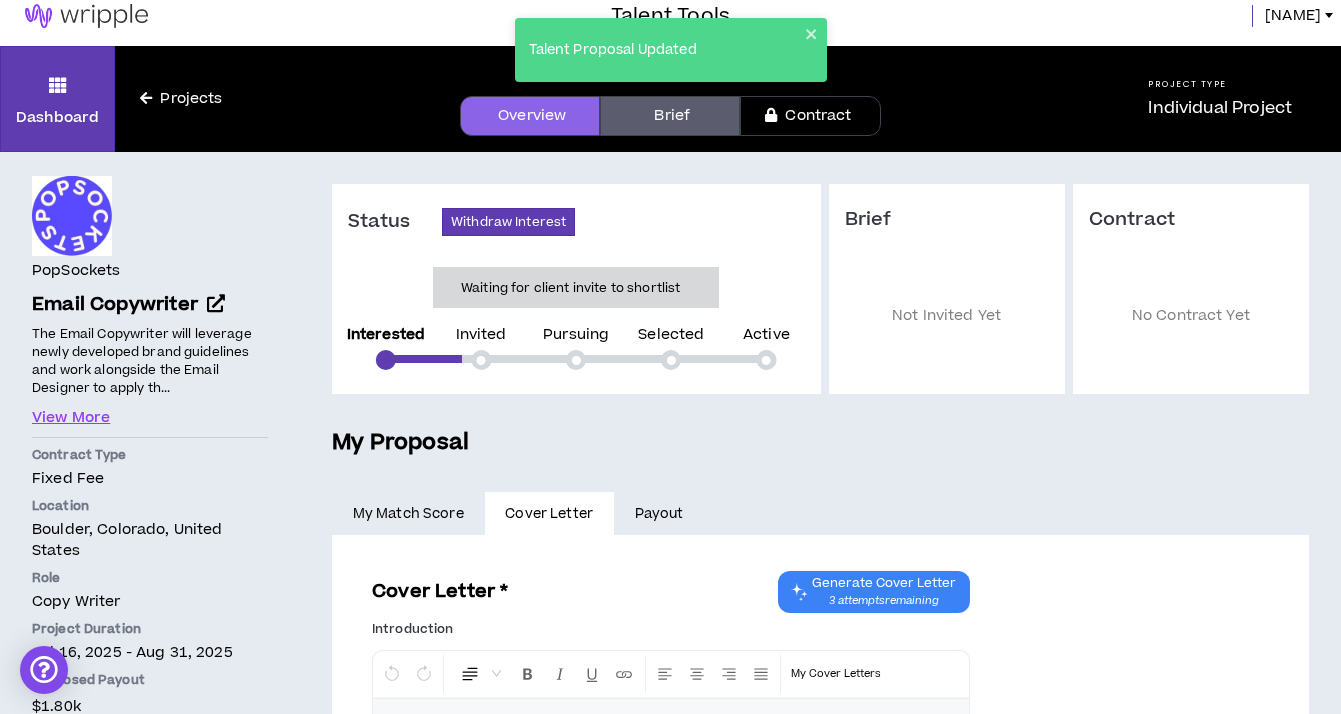 scroll, scrollTop: 0, scrollLeft: 0, axis: both 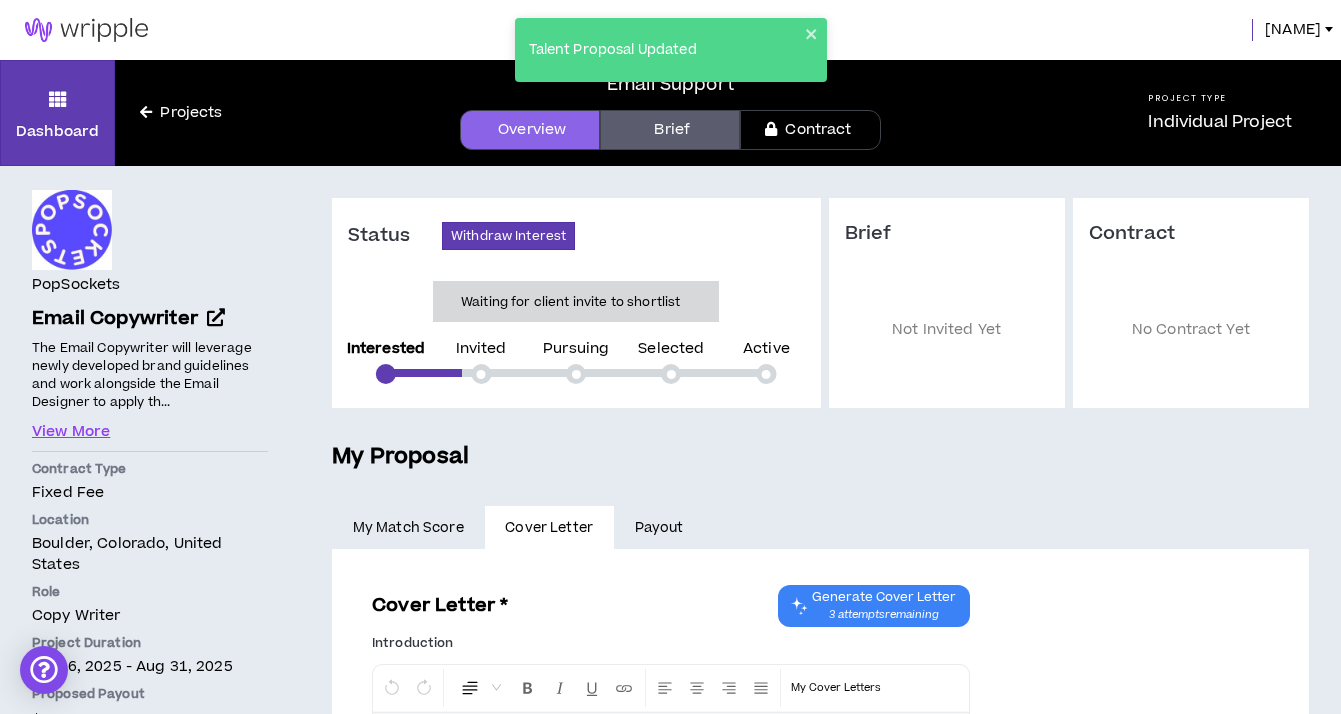 click on "Brief" at bounding box center (670, 130) 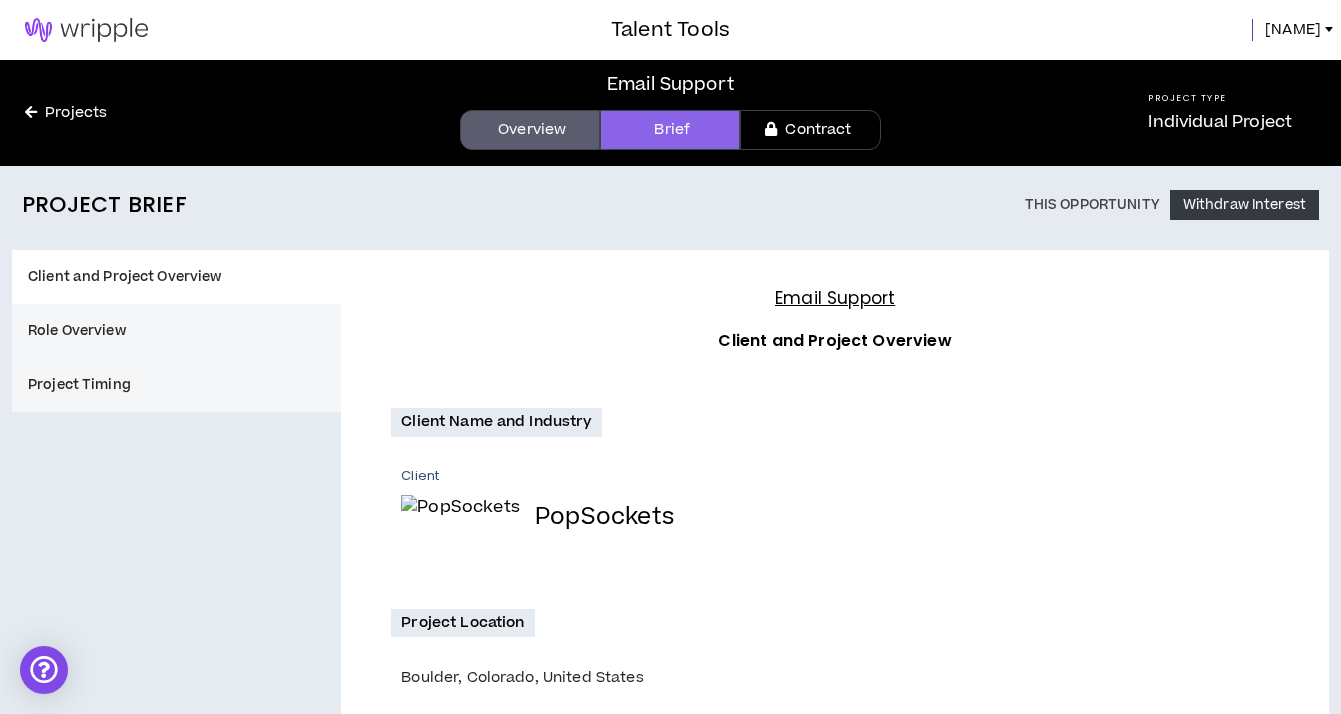 scroll, scrollTop: 446, scrollLeft: 0, axis: vertical 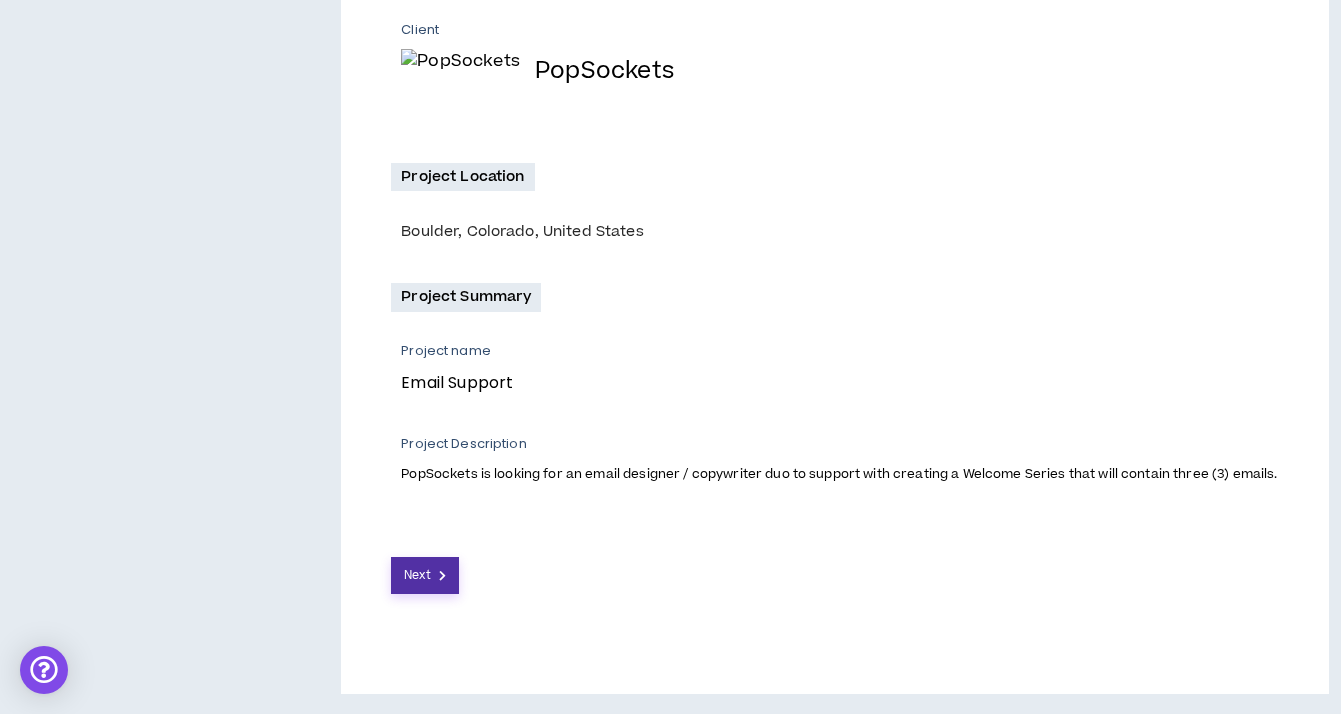 click on "Next" at bounding box center (425, 575) 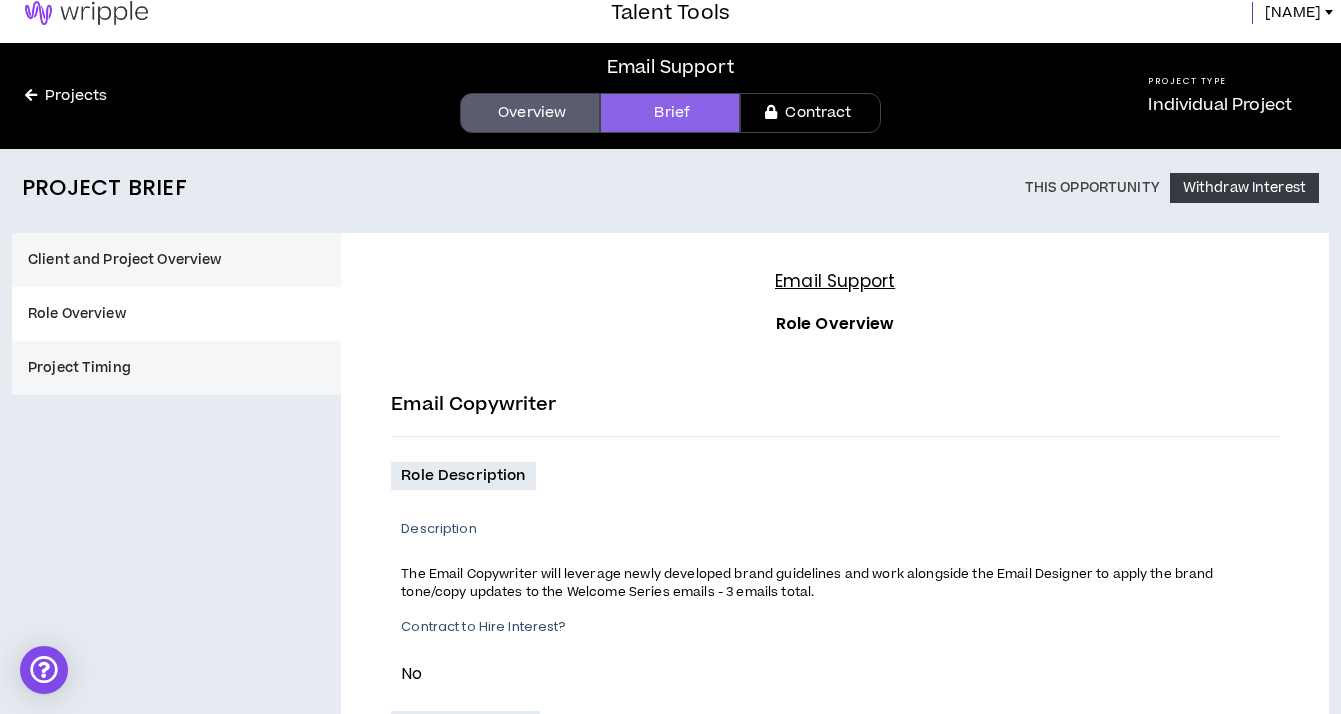 scroll, scrollTop: 0, scrollLeft: 0, axis: both 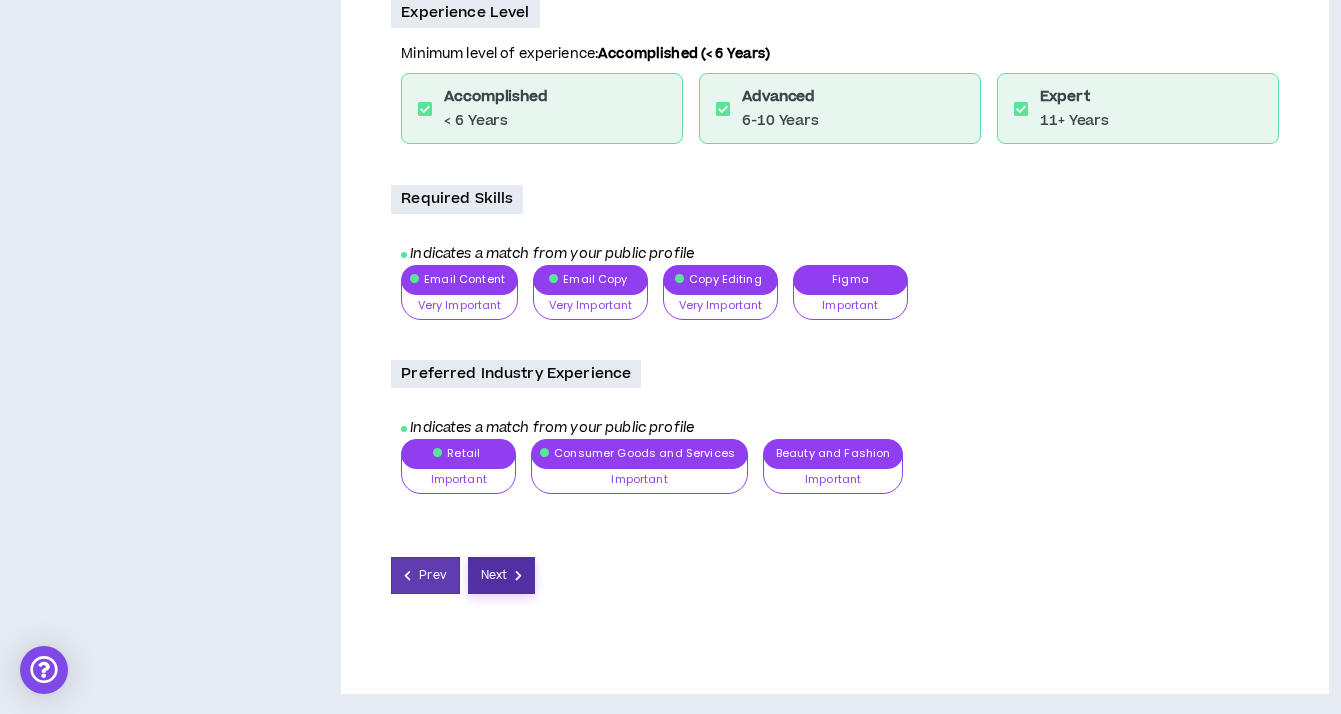 click on "Next" at bounding box center [494, 575] 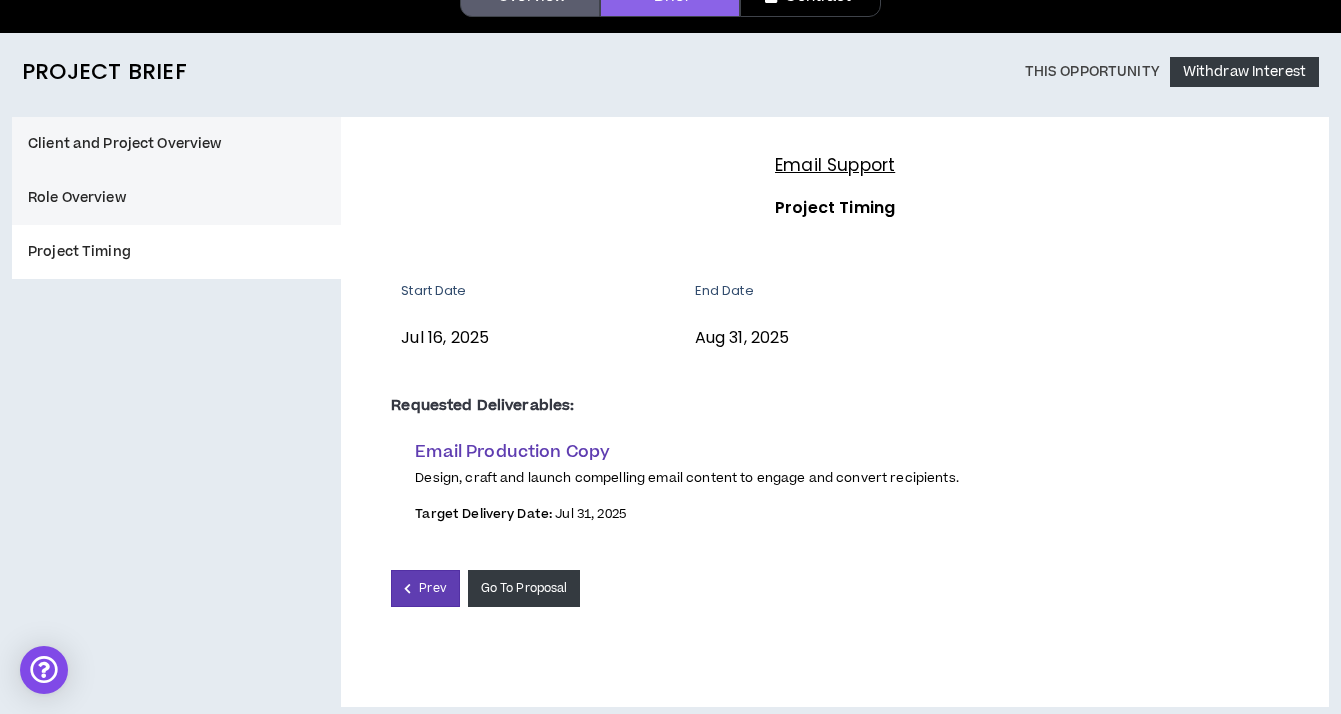 scroll, scrollTop: 146, scrollLeft: 0, axis: vertical 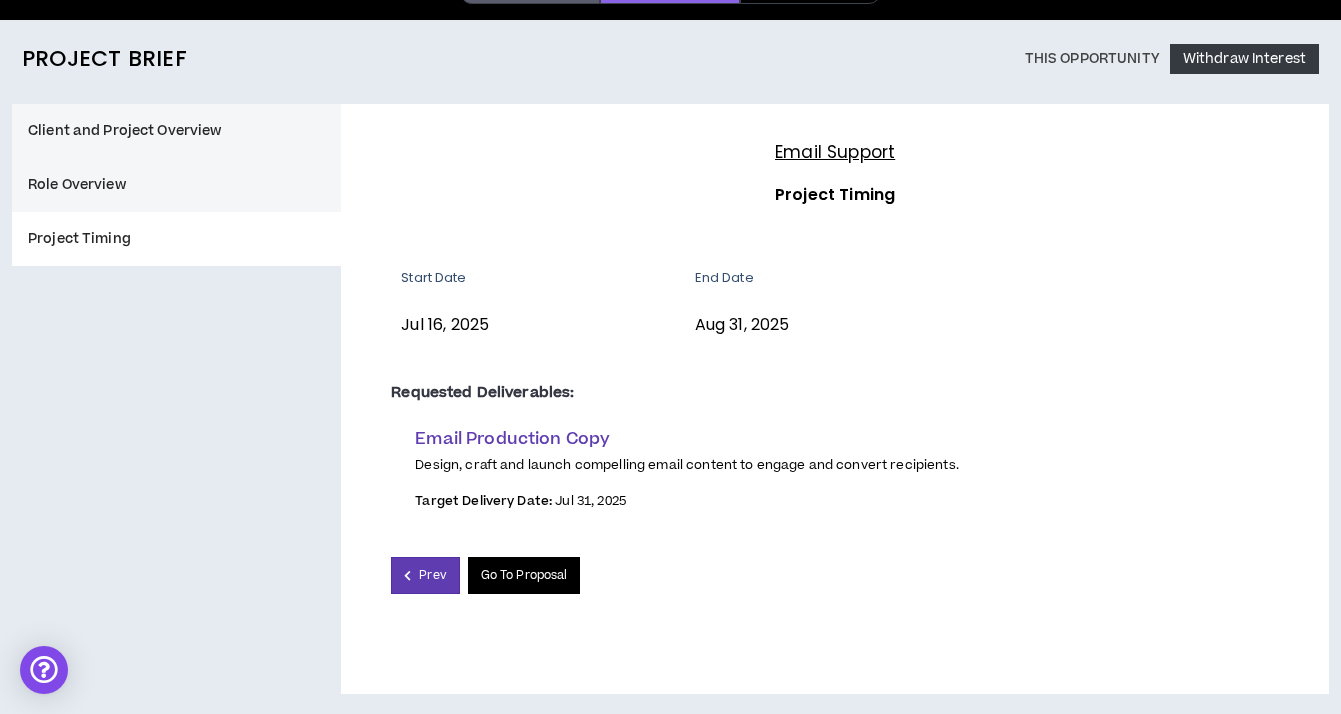 click on "Go To Proposal" at bounding box center [524, 575] 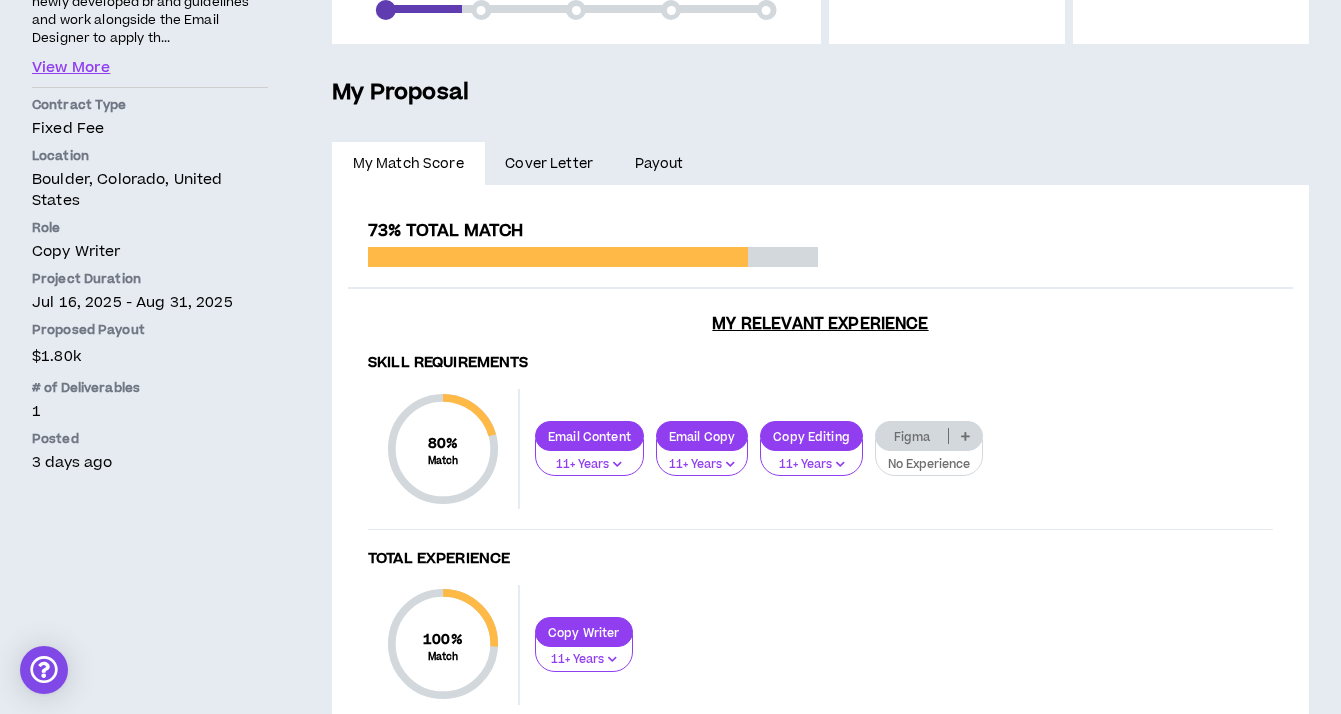 scroll, scrollTop: 468, scrollLeft: 0, axis: vertical 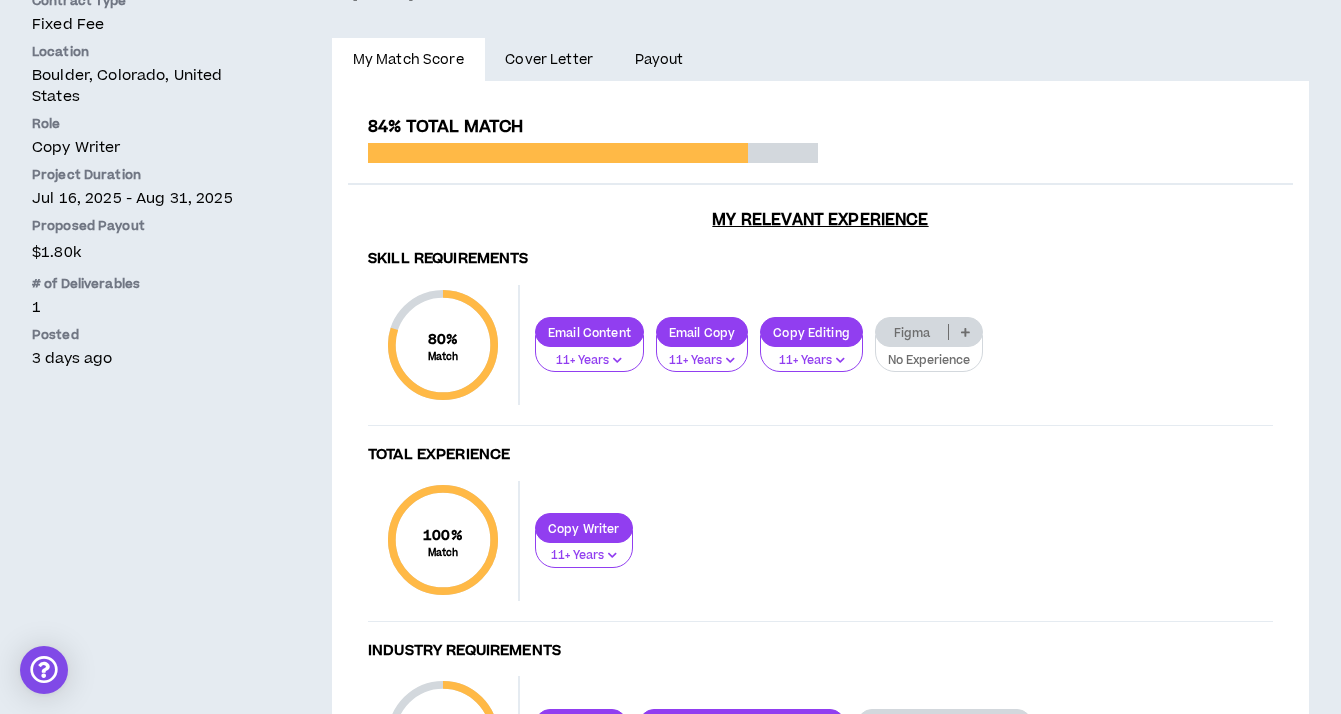 click on "Payout" at bounding box center (659, 60) 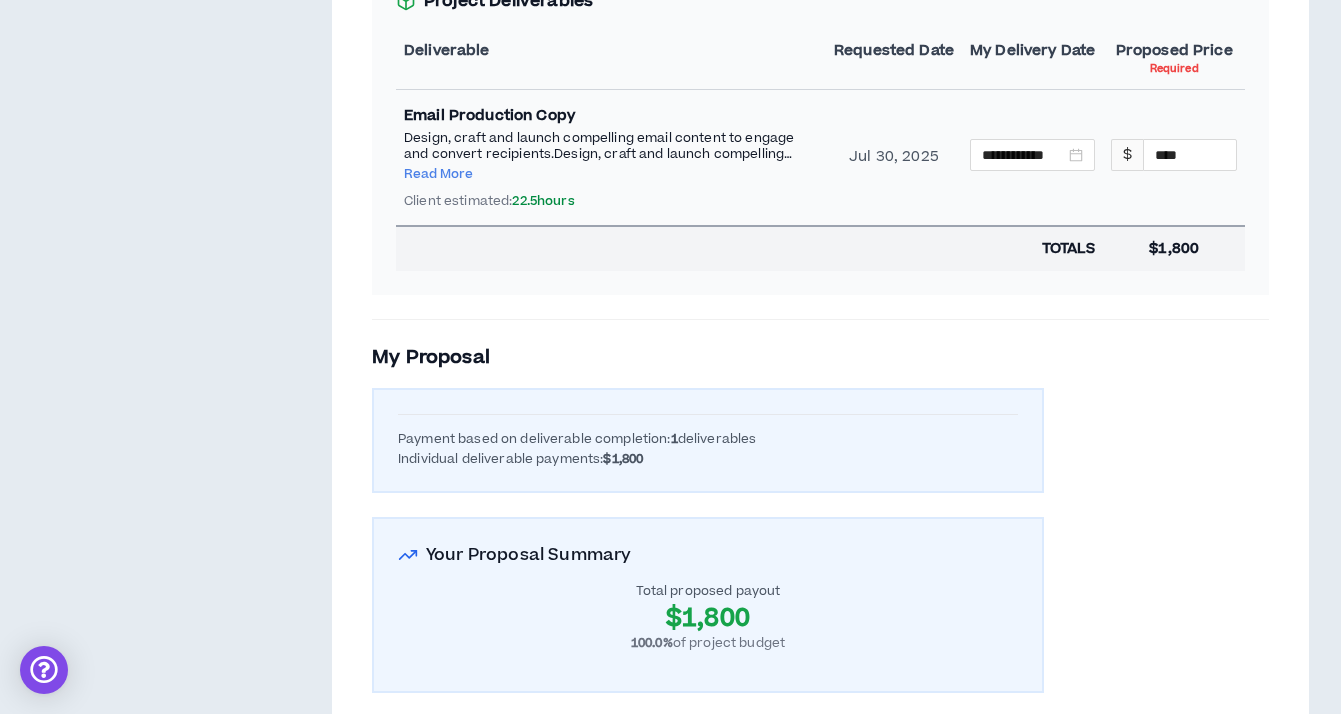 scroll, scrollTop: 952, scrollLeft: 0, axis: vertical 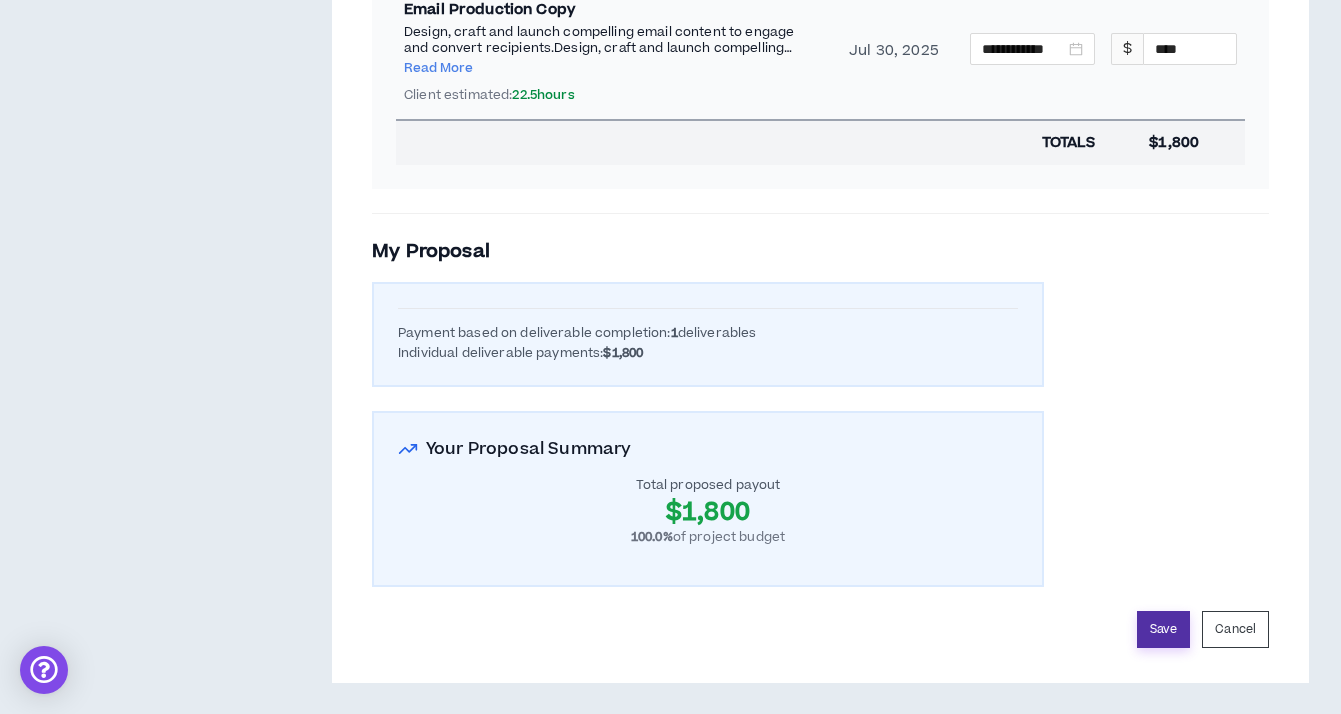 click on "Save" at bounding box center [1163, 629] 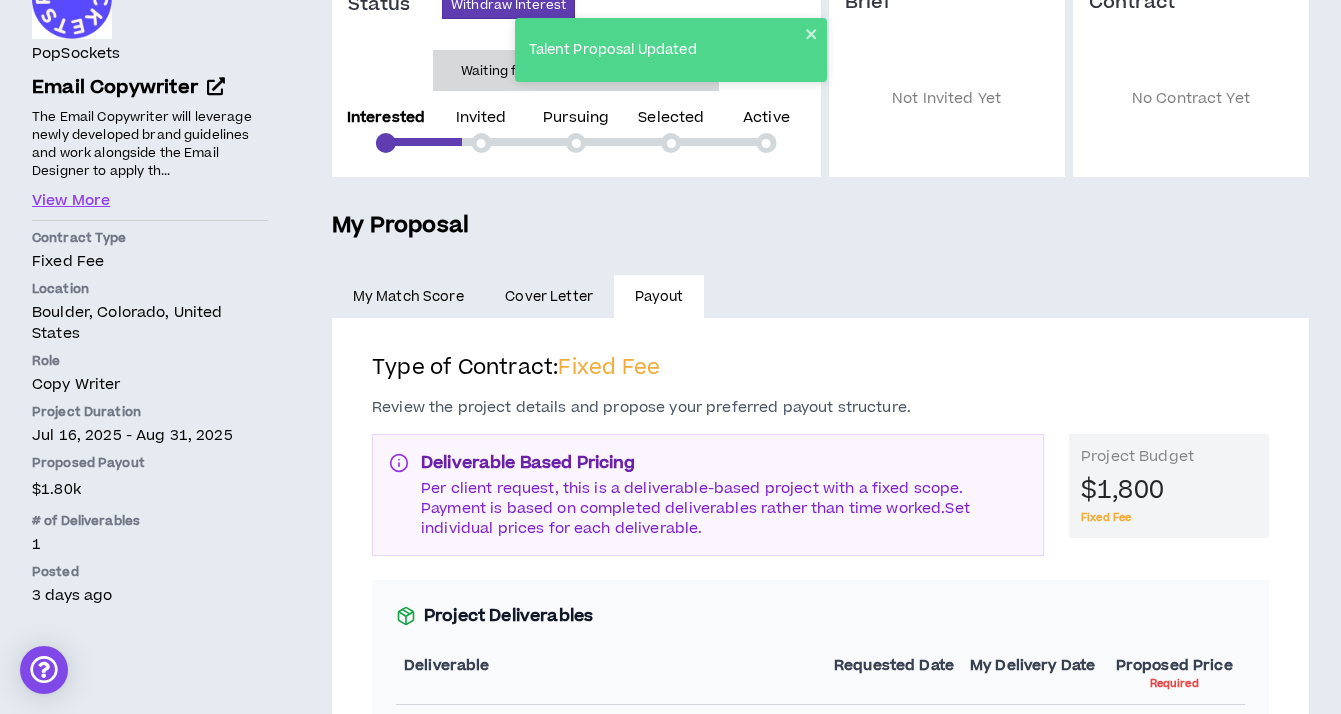 scroll, scrollTop: 0, scrollLeft: 0, axis: both 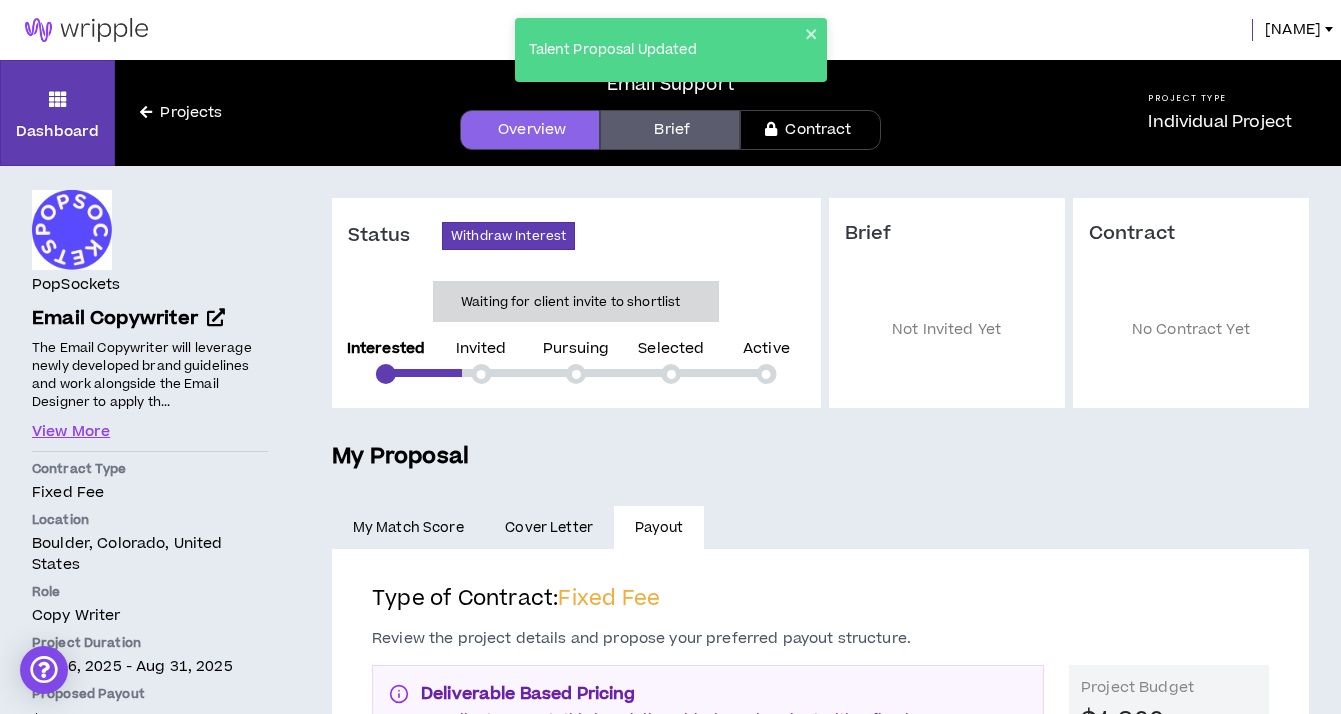 click at bounding box center [86, 30] 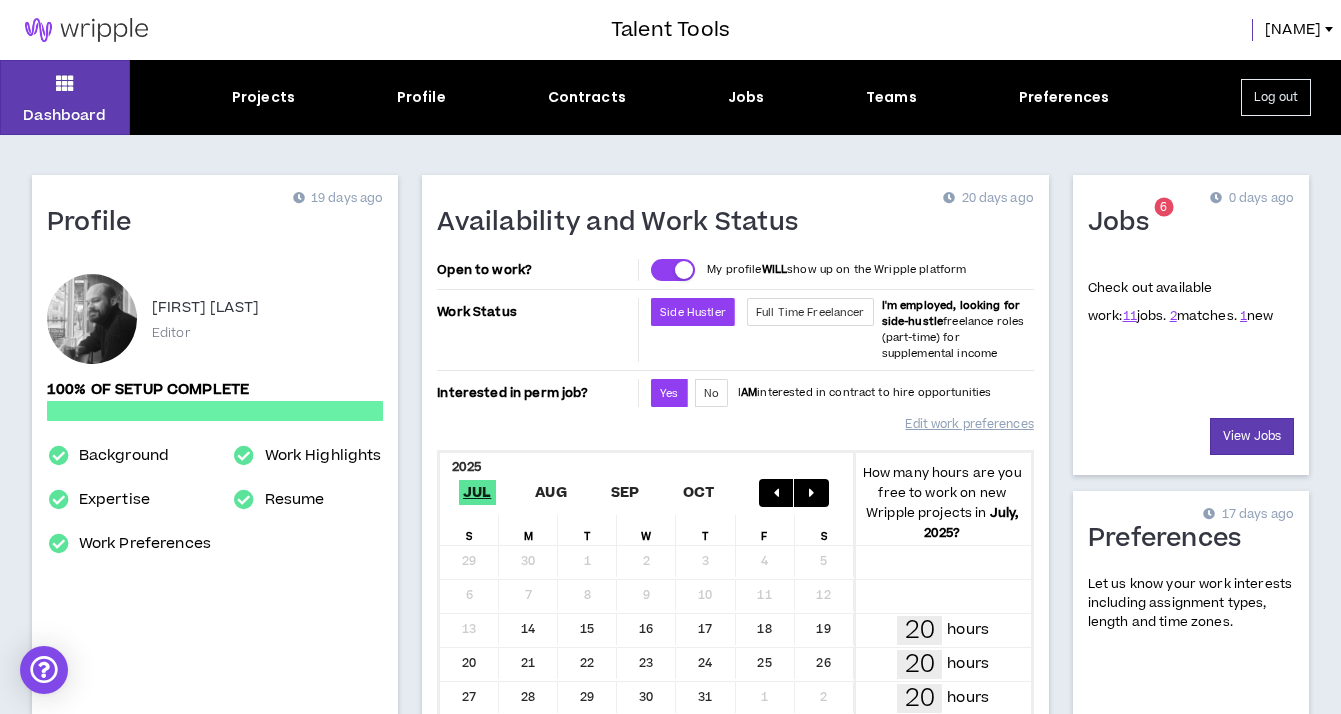 click on "Jobs" at bounding box center (746, 97) 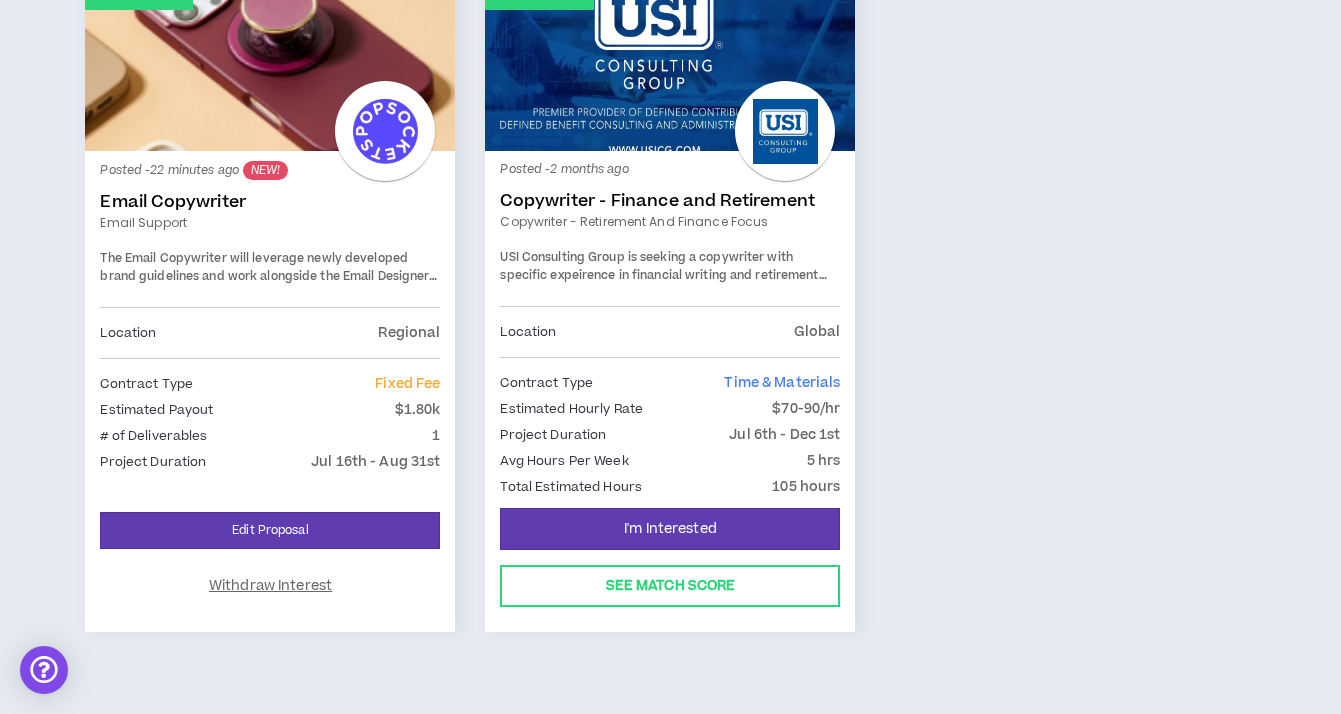 scroll, scrollTop: 420, scrollLeft: 0, axis: vertical 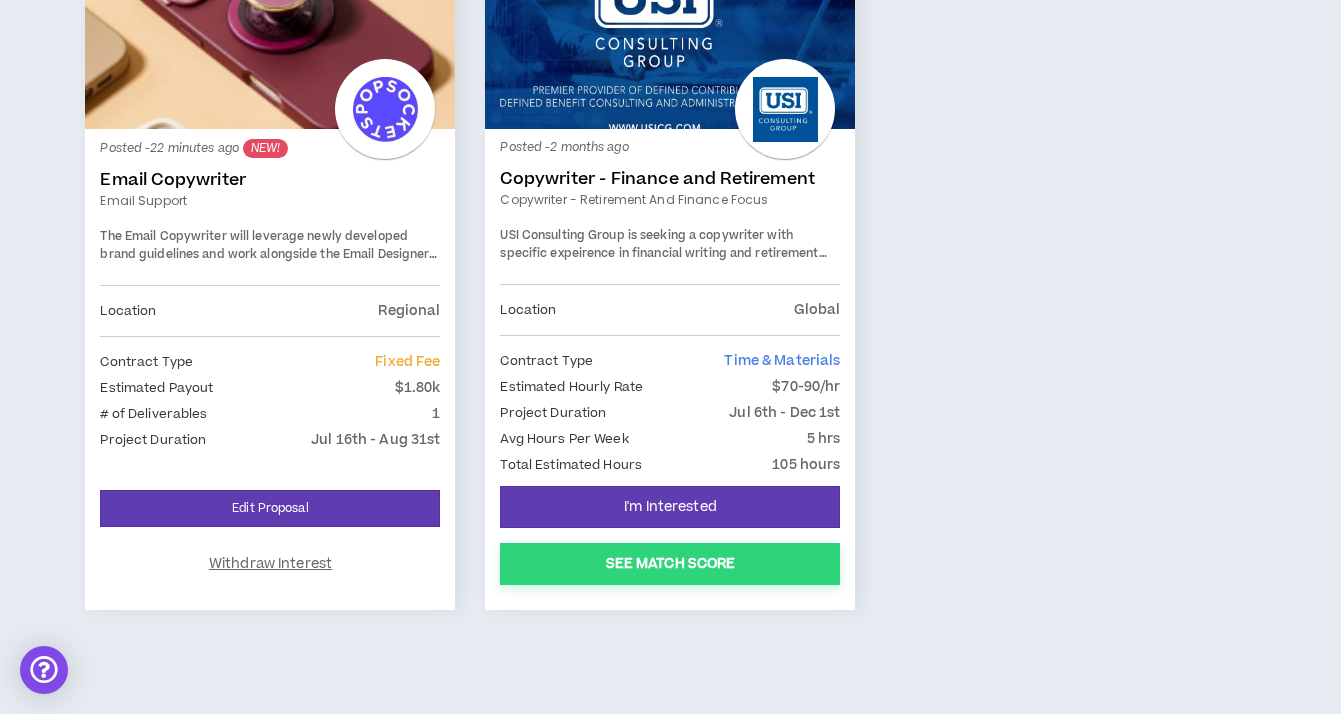 click on "See Match Score" at bounding box center [670, 564] 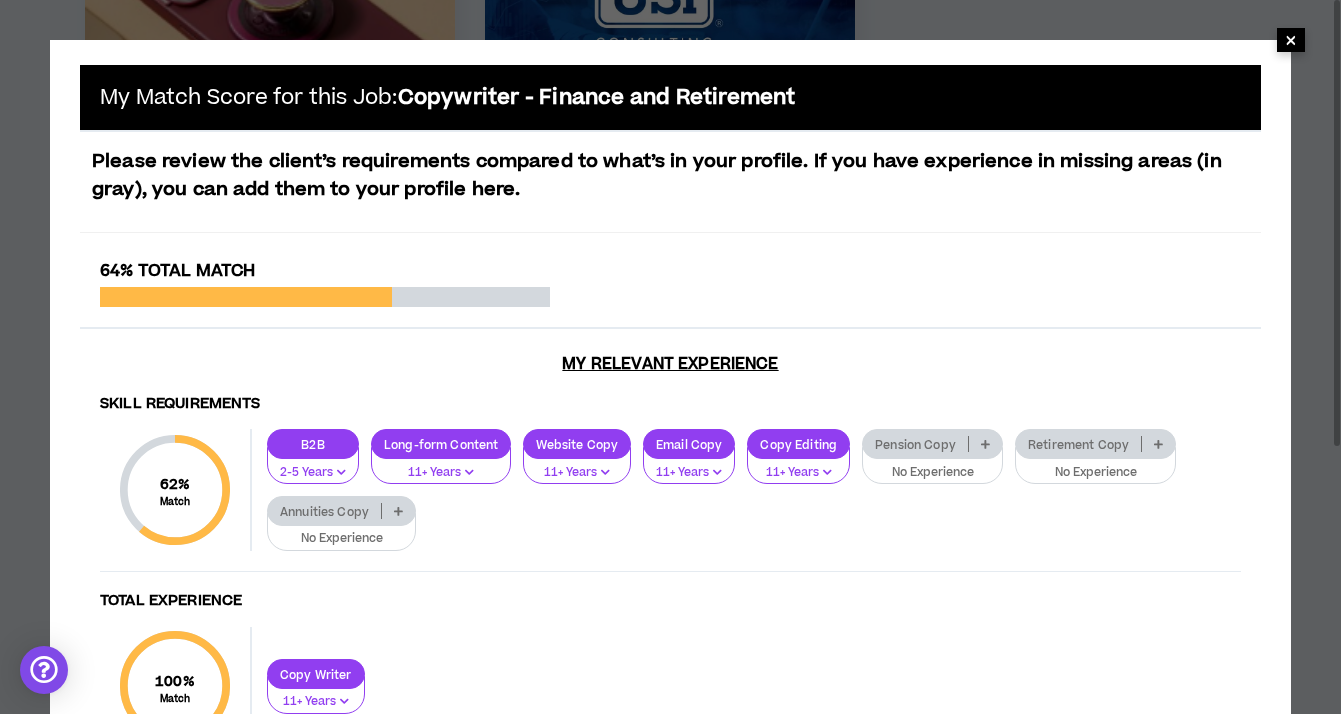 click on "×" at bounding box center (1291, 40) 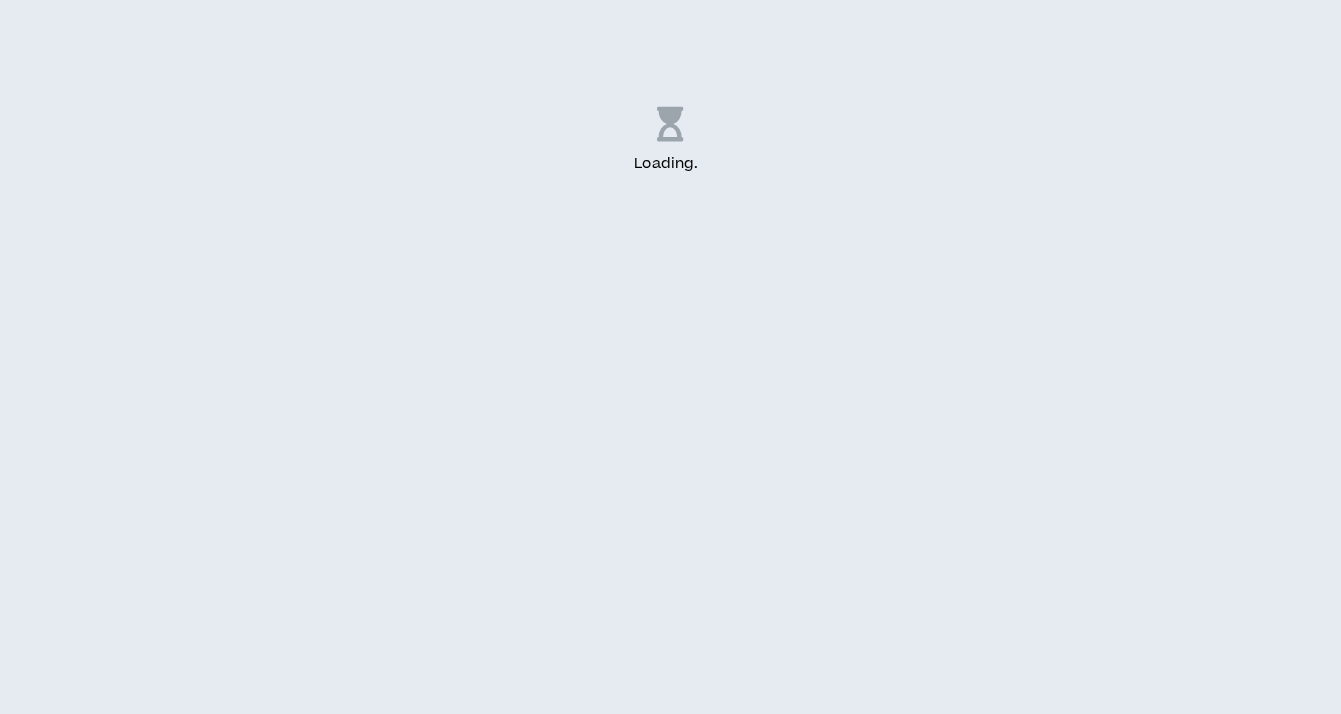 scroll, scrollTop: 0, scrollLeft: 0, axis: both 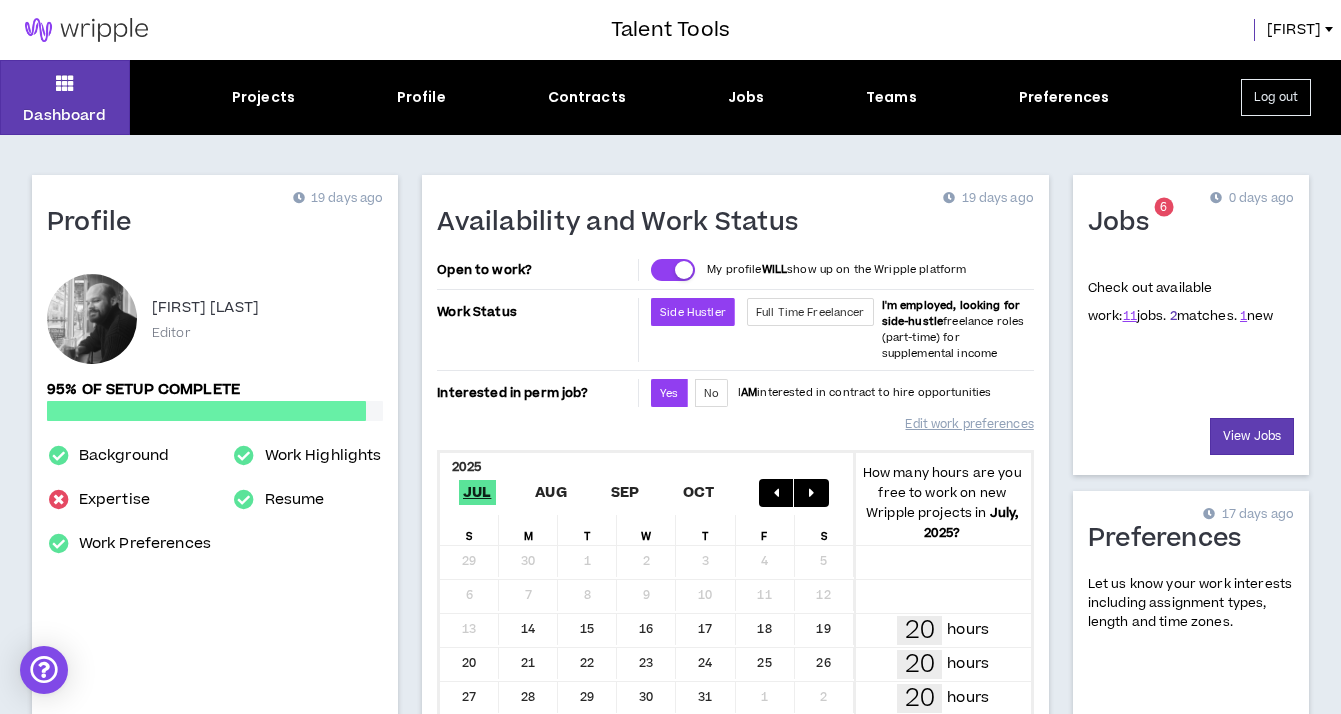 click on "2" at bounding box center (1173, 316) 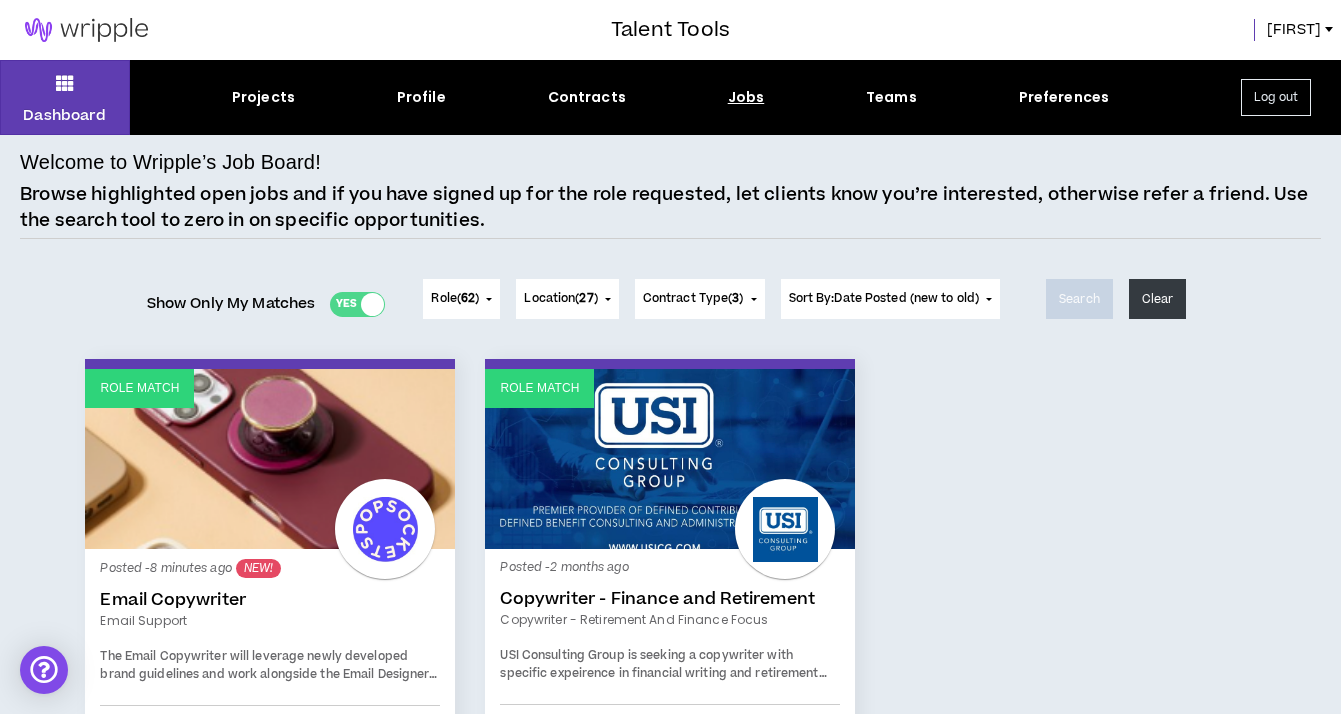 click on "Email Copywriter" at bounding box center (270, 600) 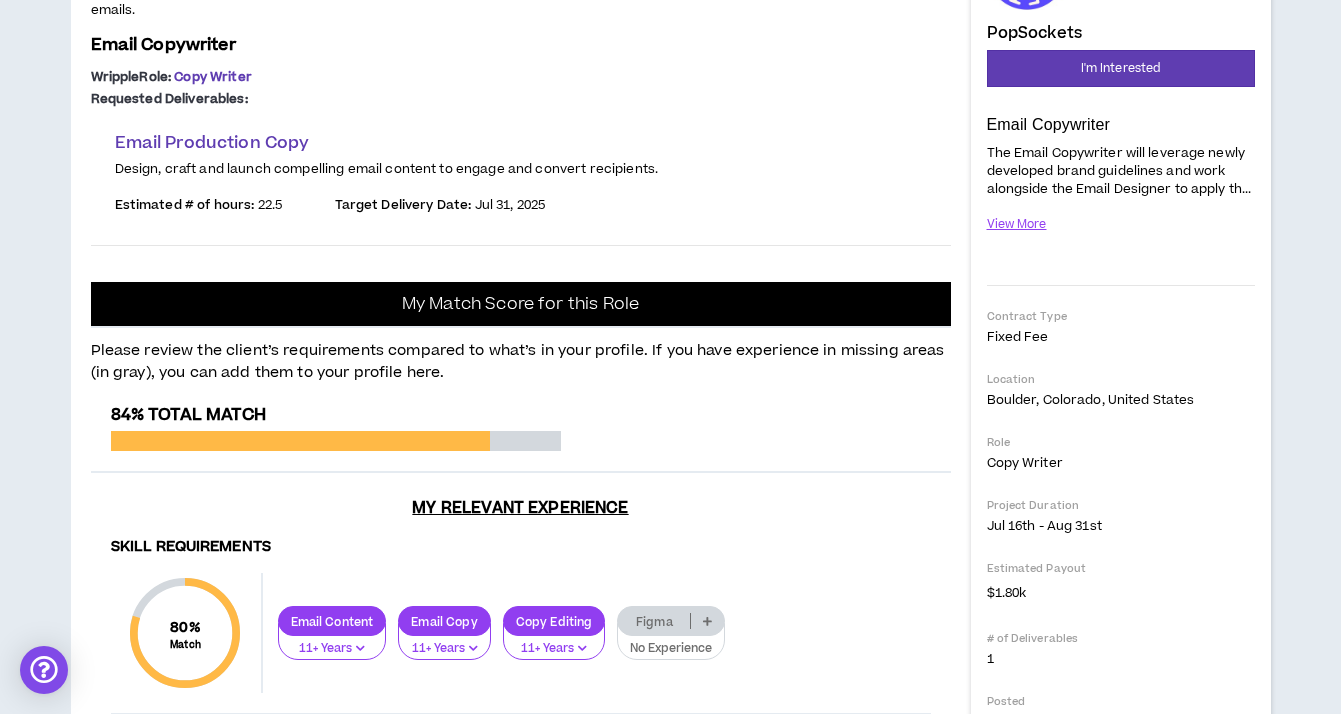 scroll, scrollTop: 219, scrollLeft: 0, axis: vertical 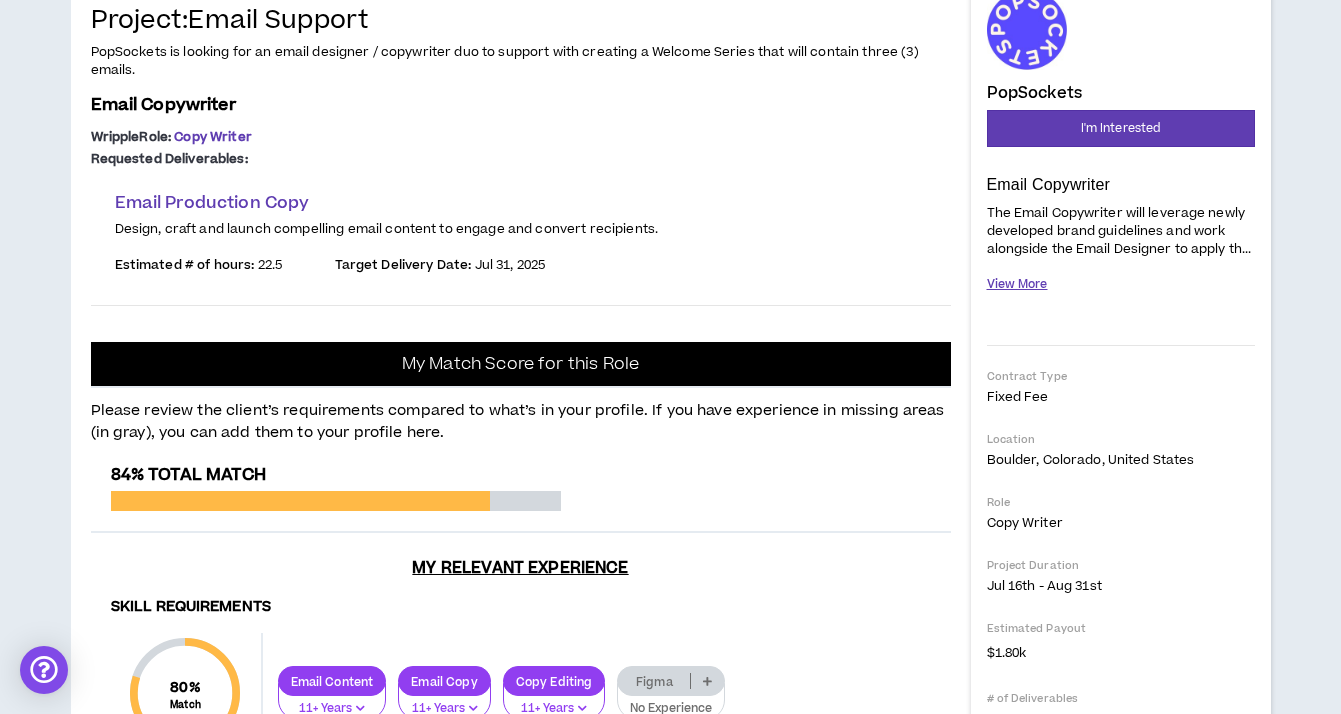 click on "View More" at bounding box center (1017, 284) 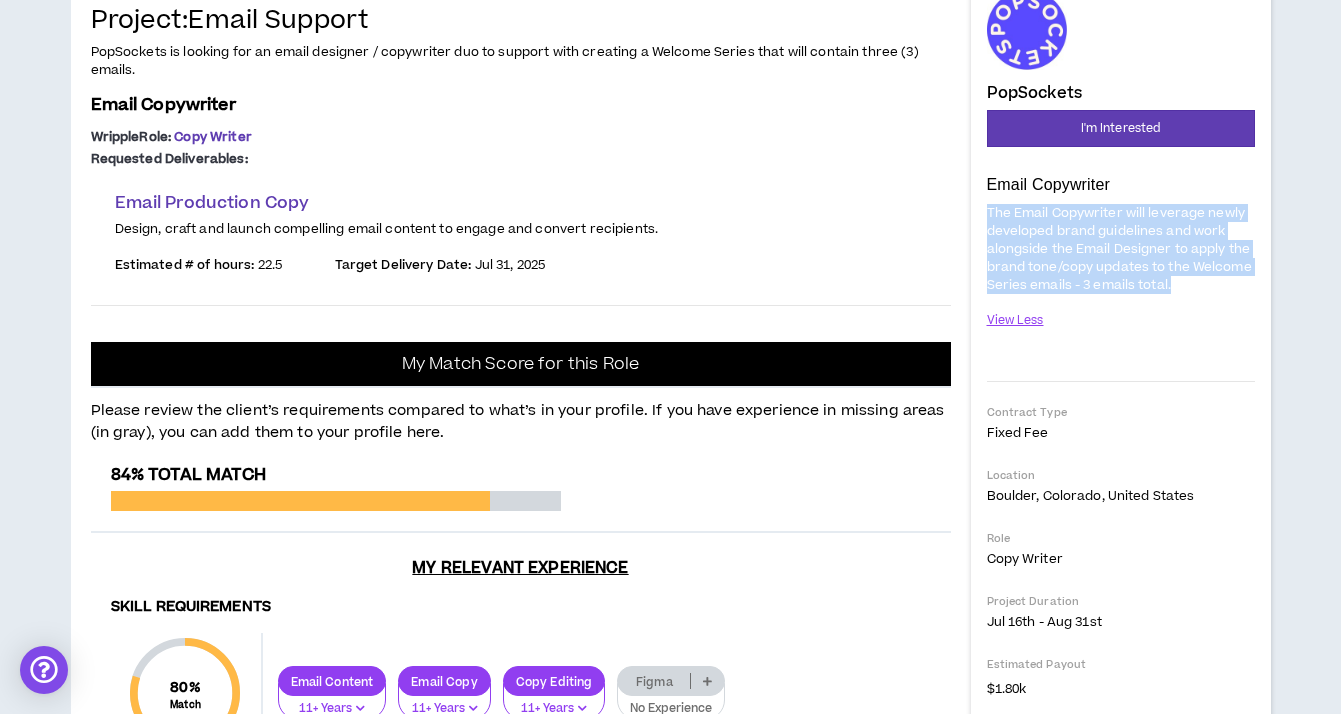 drag, startPoint x: 1209, startPoint y: 285, endPoint x: 976, endPoint y: 215, distance: 243.2879 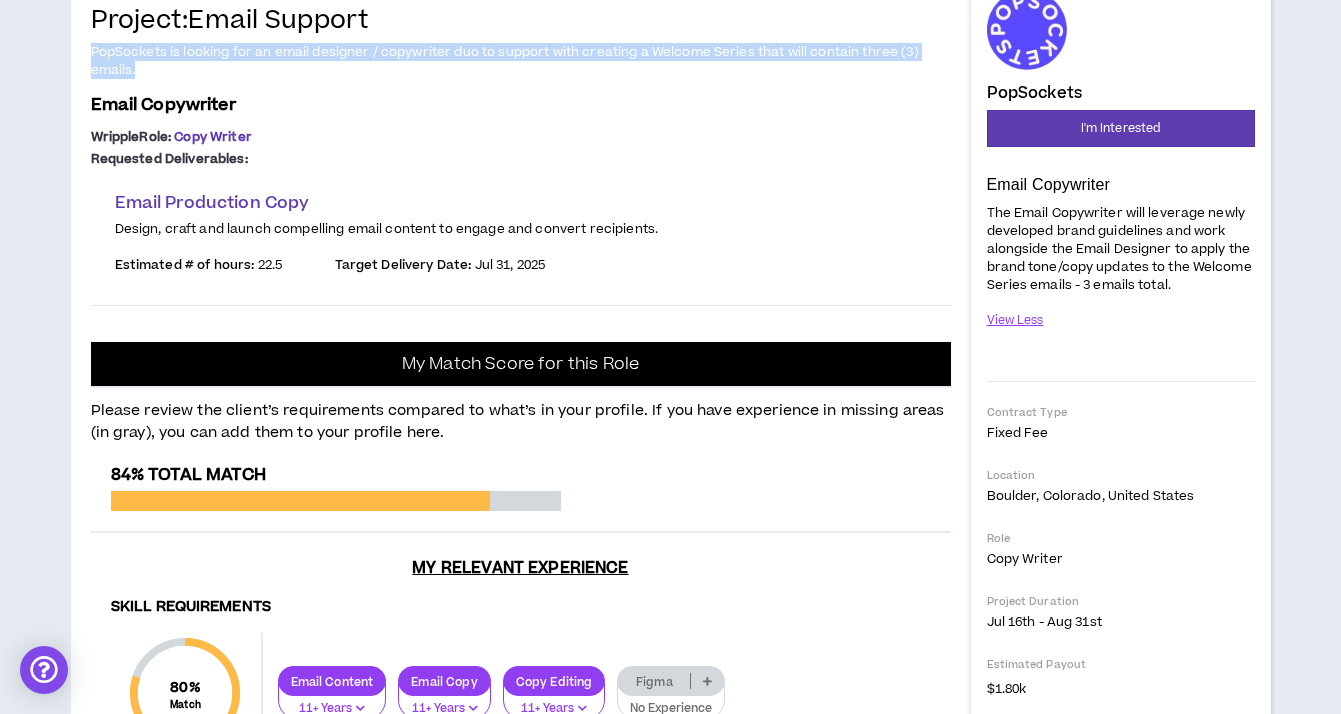 drag, startPoint x: 245, startPoint y: 554, endPoint x: 84, endPoint y: 542, distance: 161.44658 